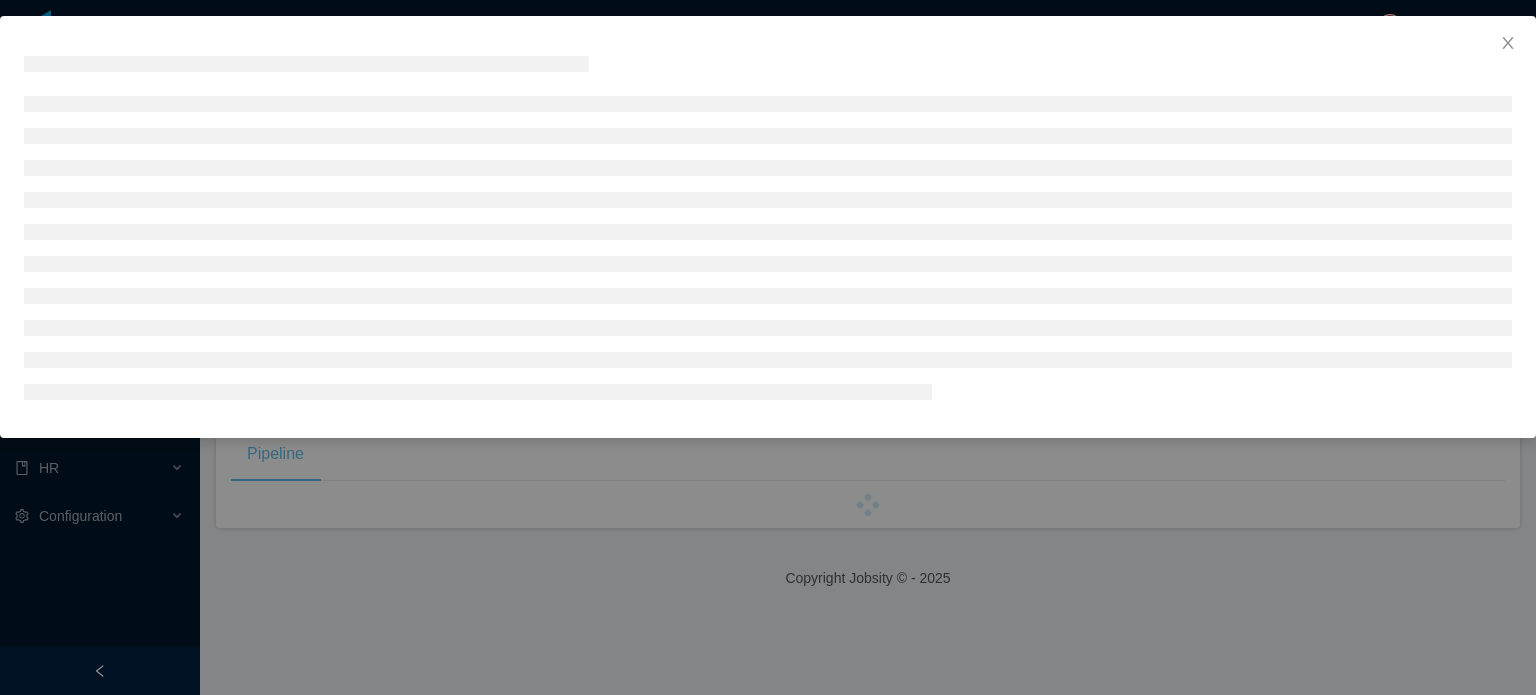 scroll, scrollTop: 0, scrollLeft: 0, axis: both 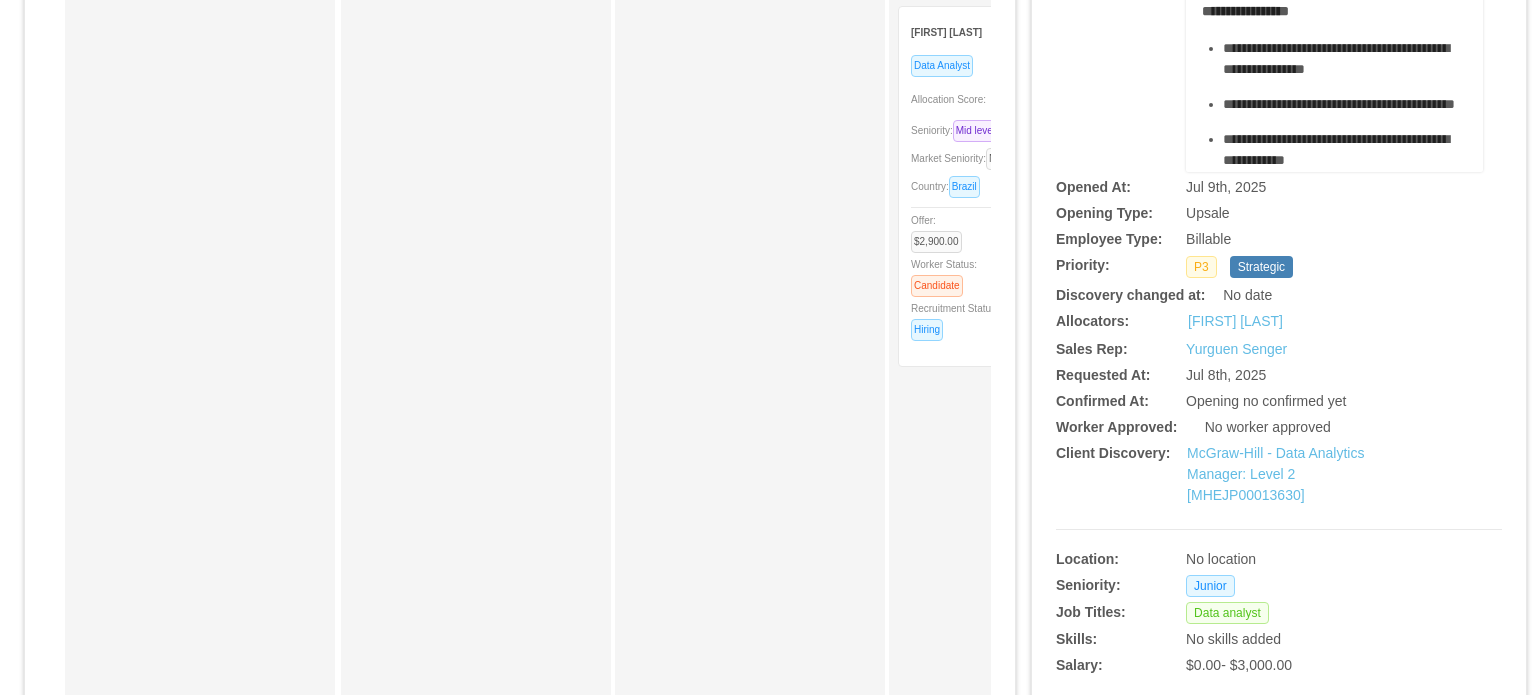 click on "Country:   Brazil" at bounding box center [1020, 186] 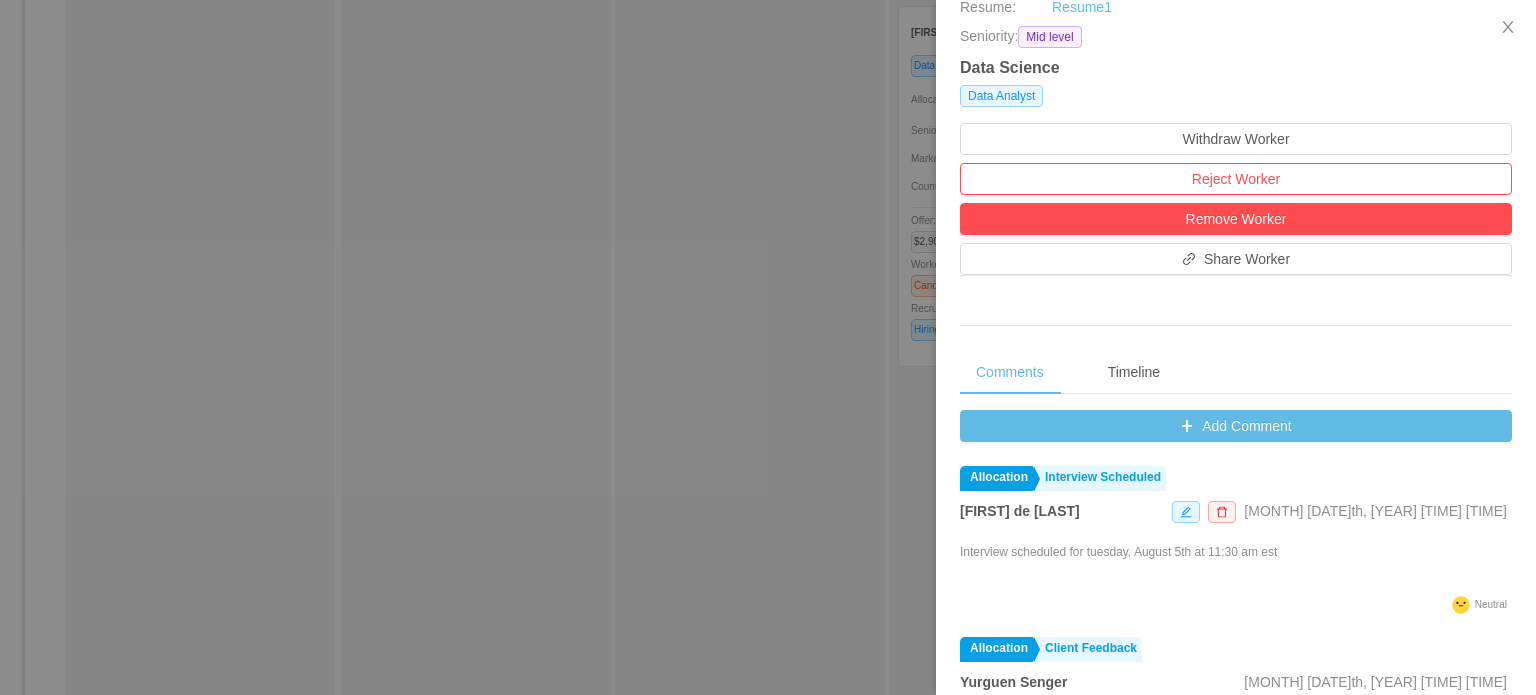 scroll, scrollTop: 500, scrollLeft: 0, axis: vertical 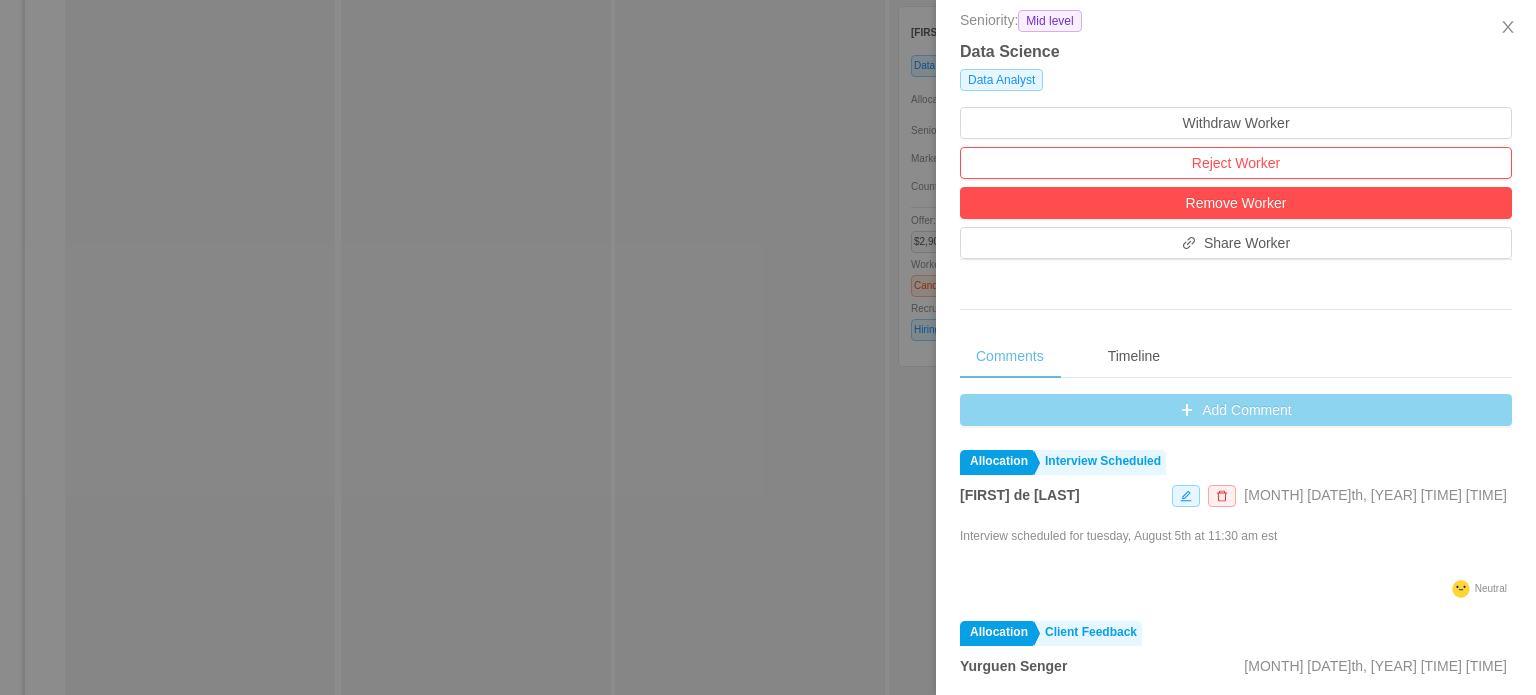 click on "Add Comment" at bounding box center (1236, 410) 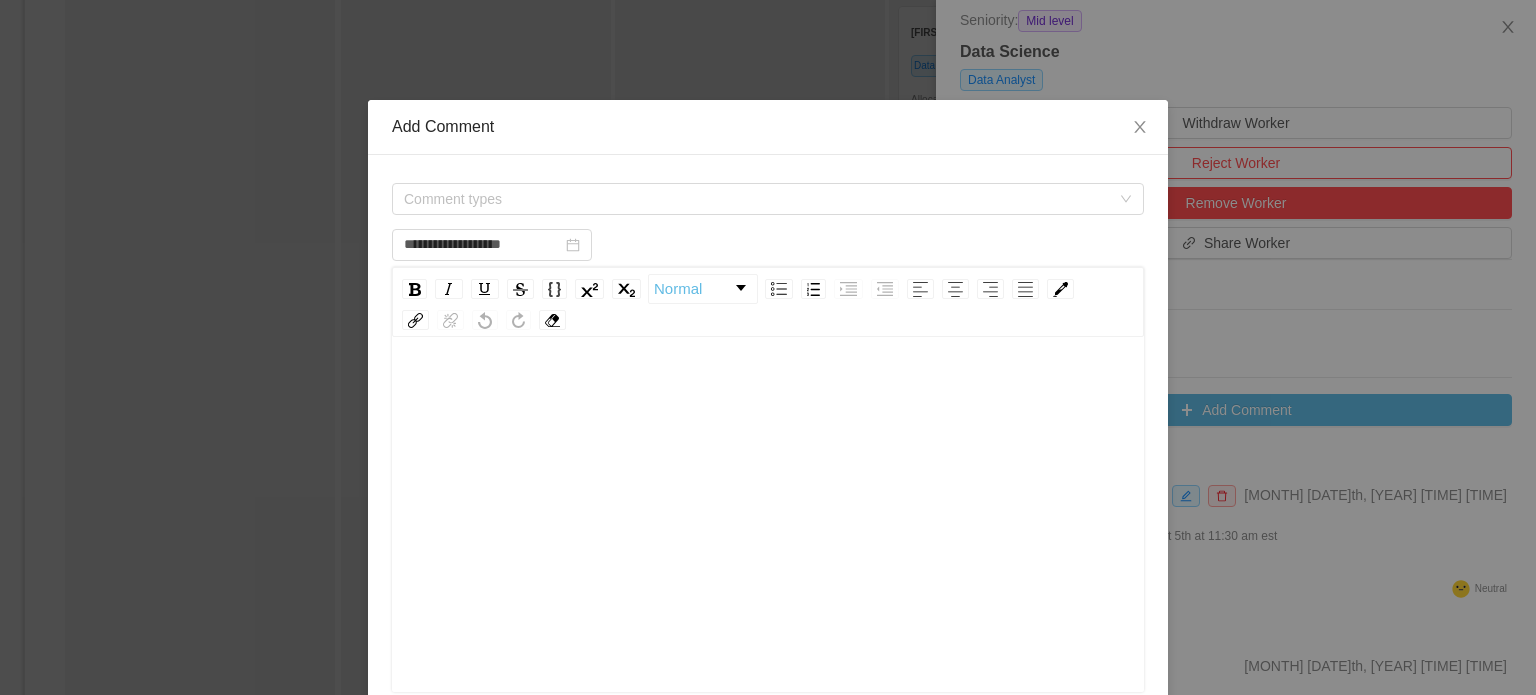 type on "**********" 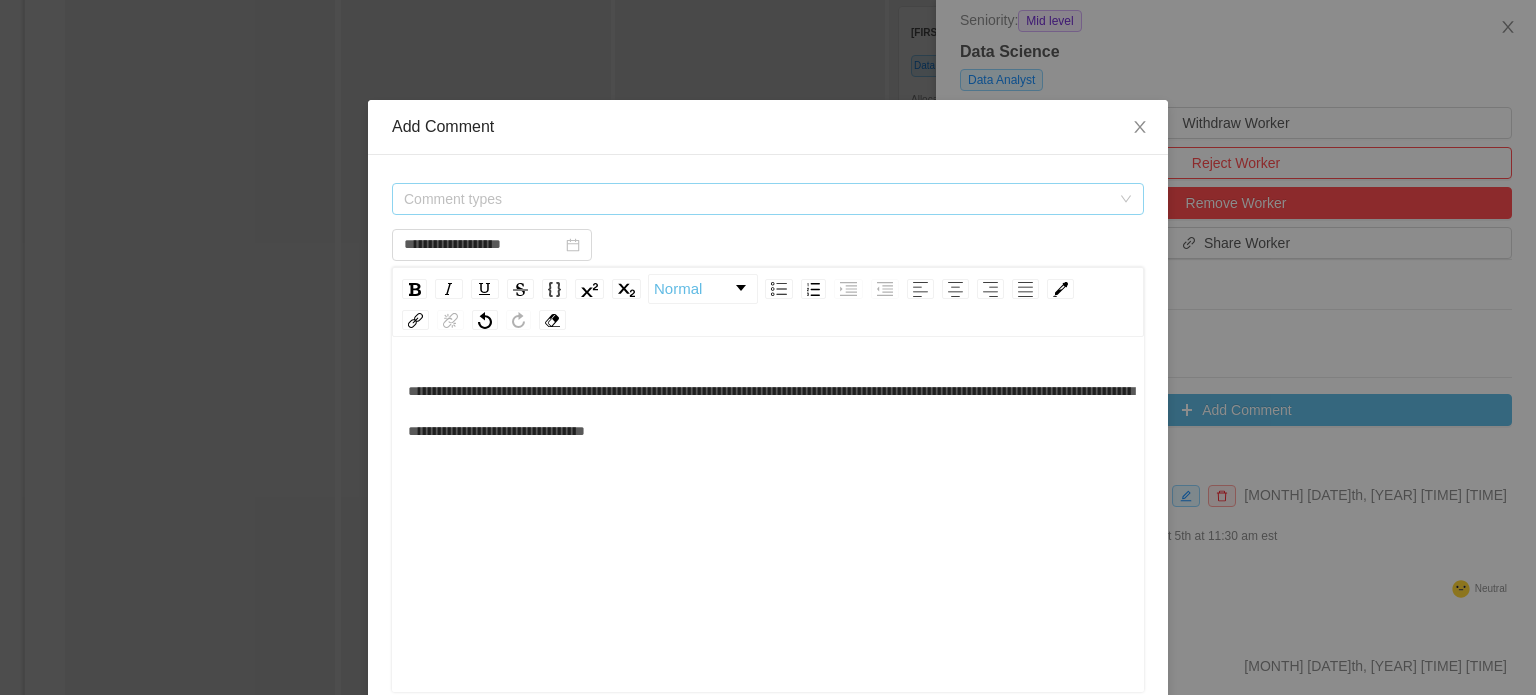 click on "Comment types" at bounding box center [757, 199] 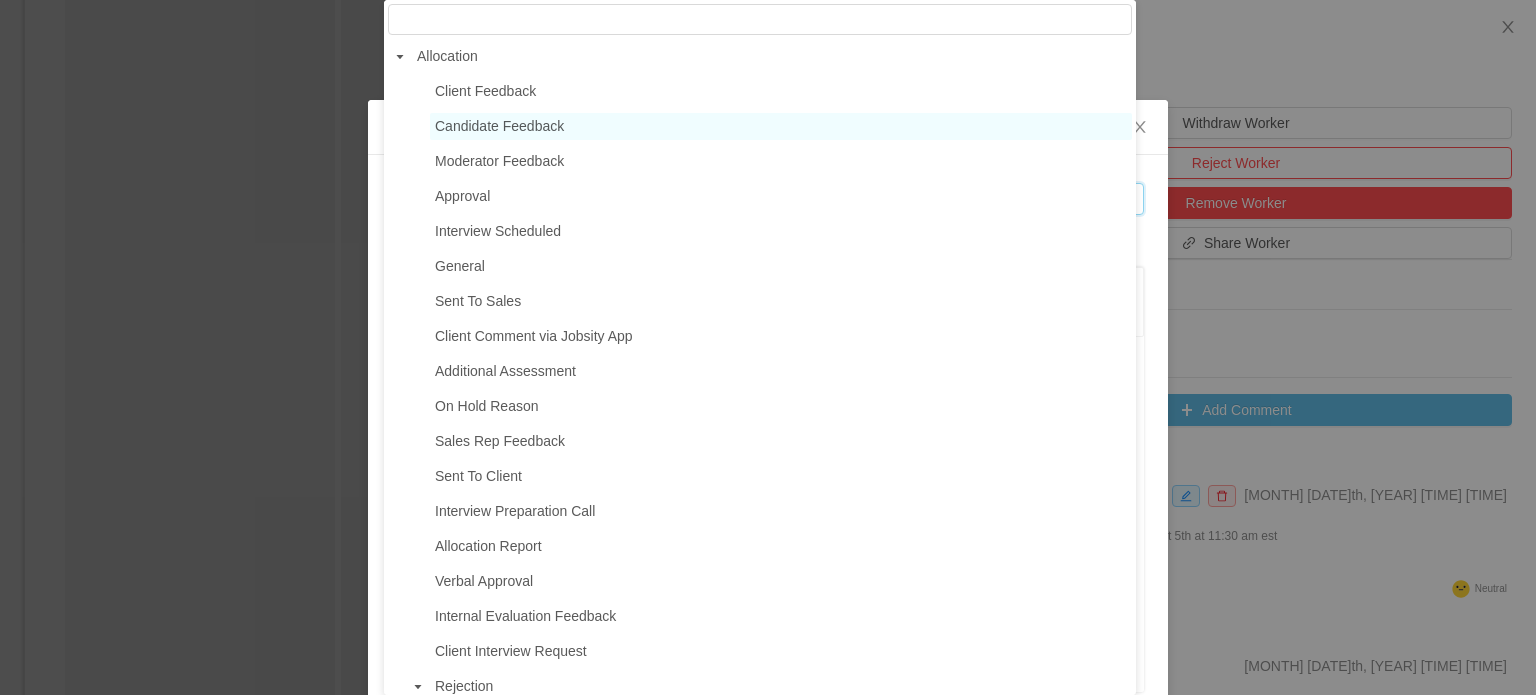 click on "Candidate Feedback" at bounding box center [781, 126] 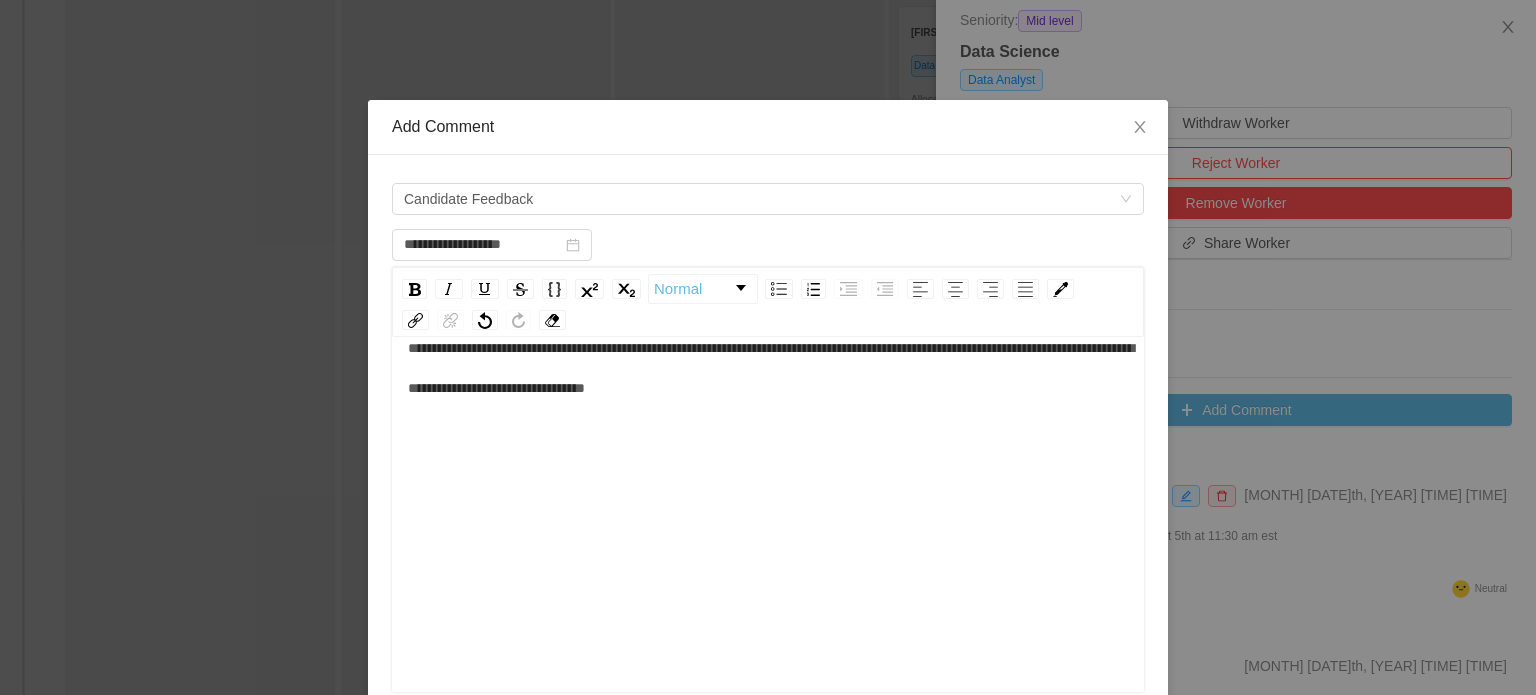 scroll, scrollTop: 44, scrollLeft: 0, axis: vertical 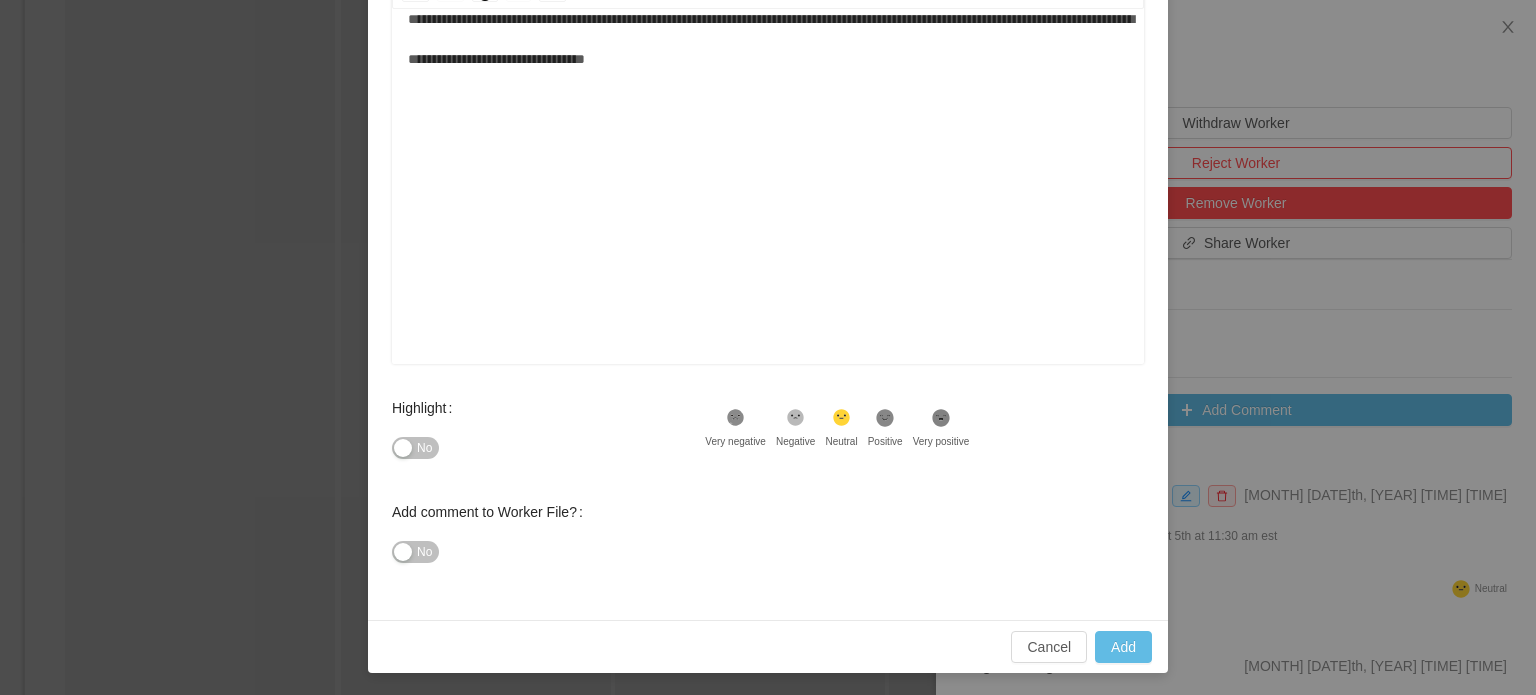 click on "No" at bounding box center [415, 448] 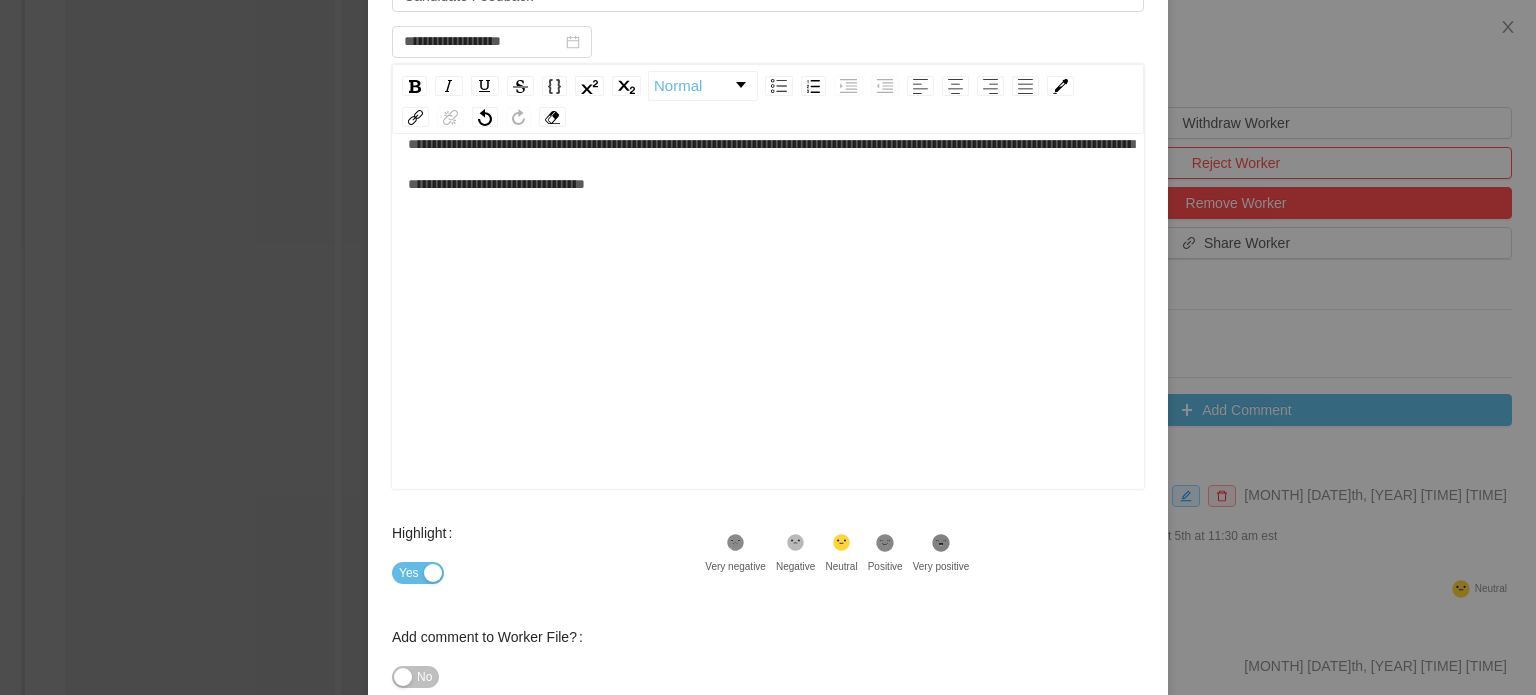 scroll, scrollTop: 328, scrollLeft: 0, axis: vertical 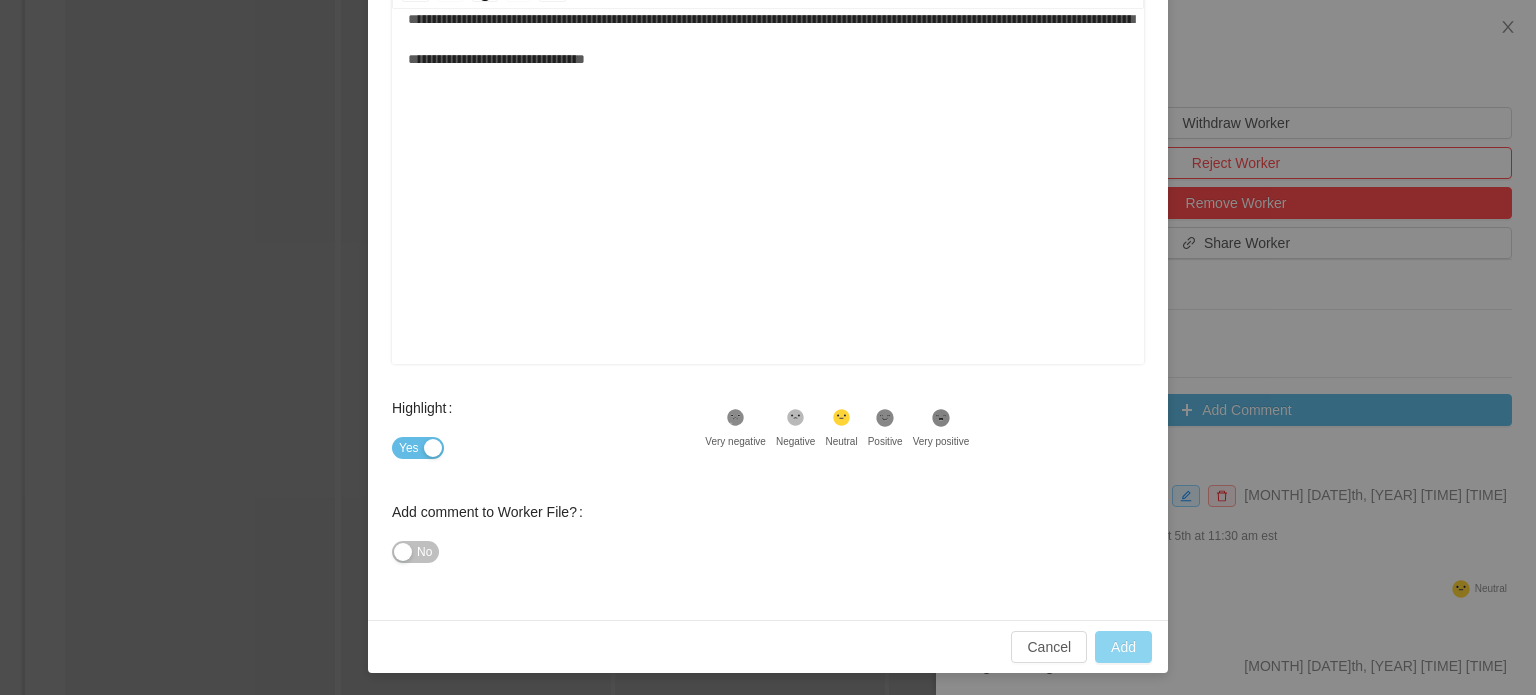 click on "Add" at bounding box center [1123, 647] 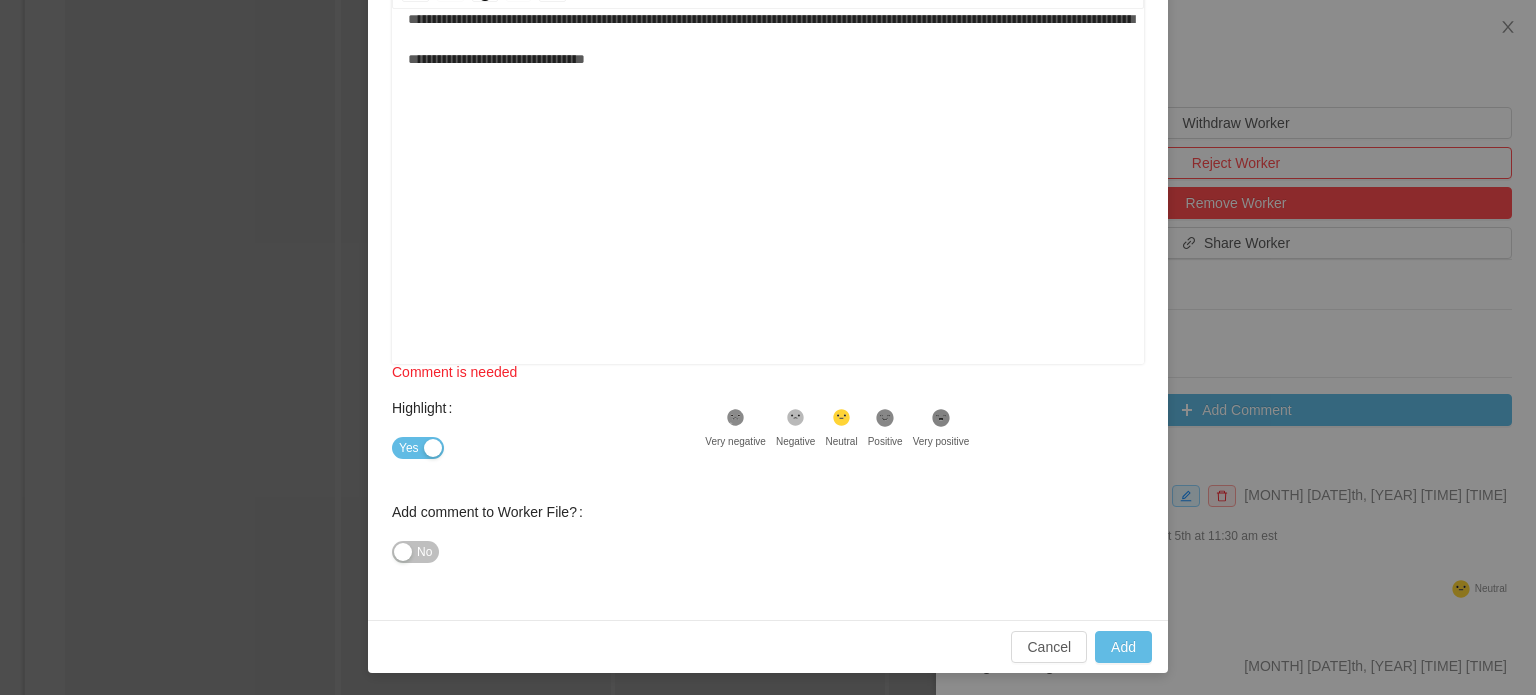 click on "**********" at bounding box center (768, 174) 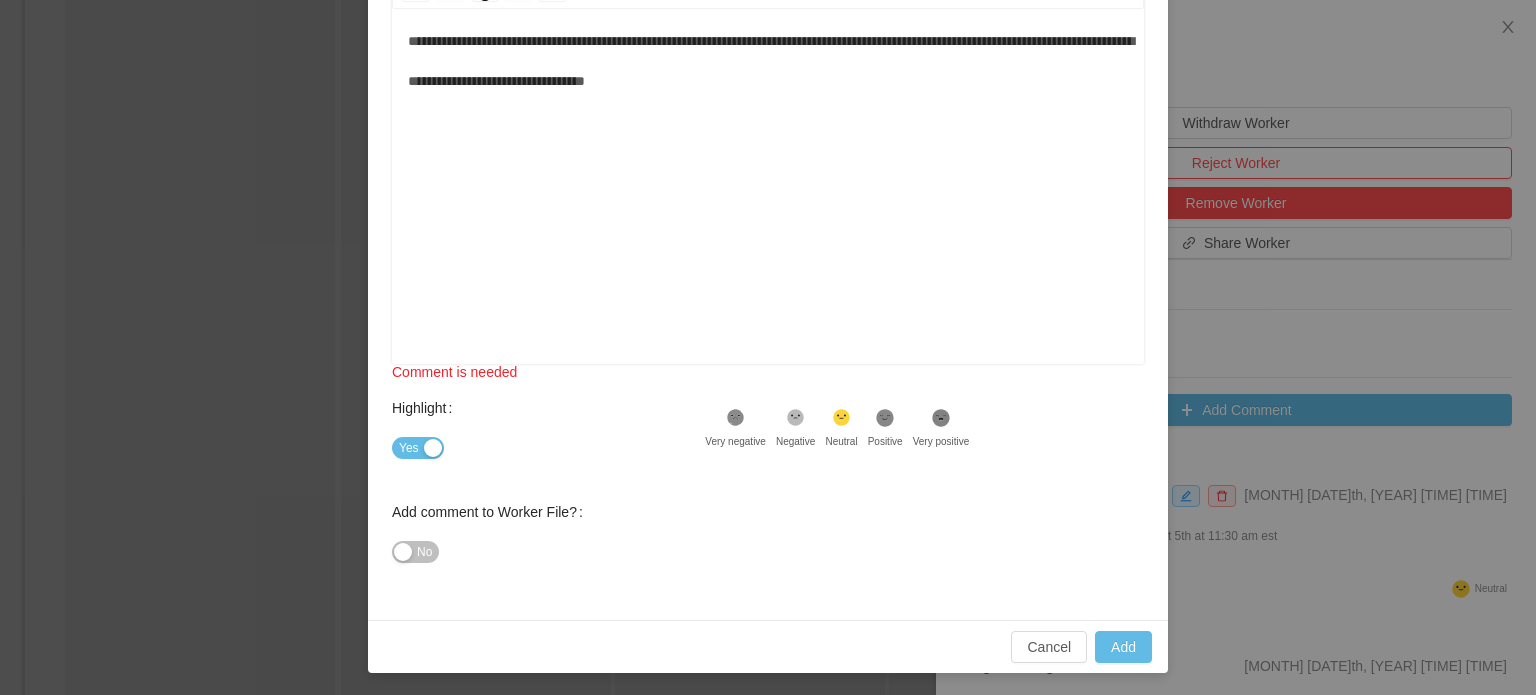 scroll, scrollTop: 0, scrollLeft: 0, axis: both 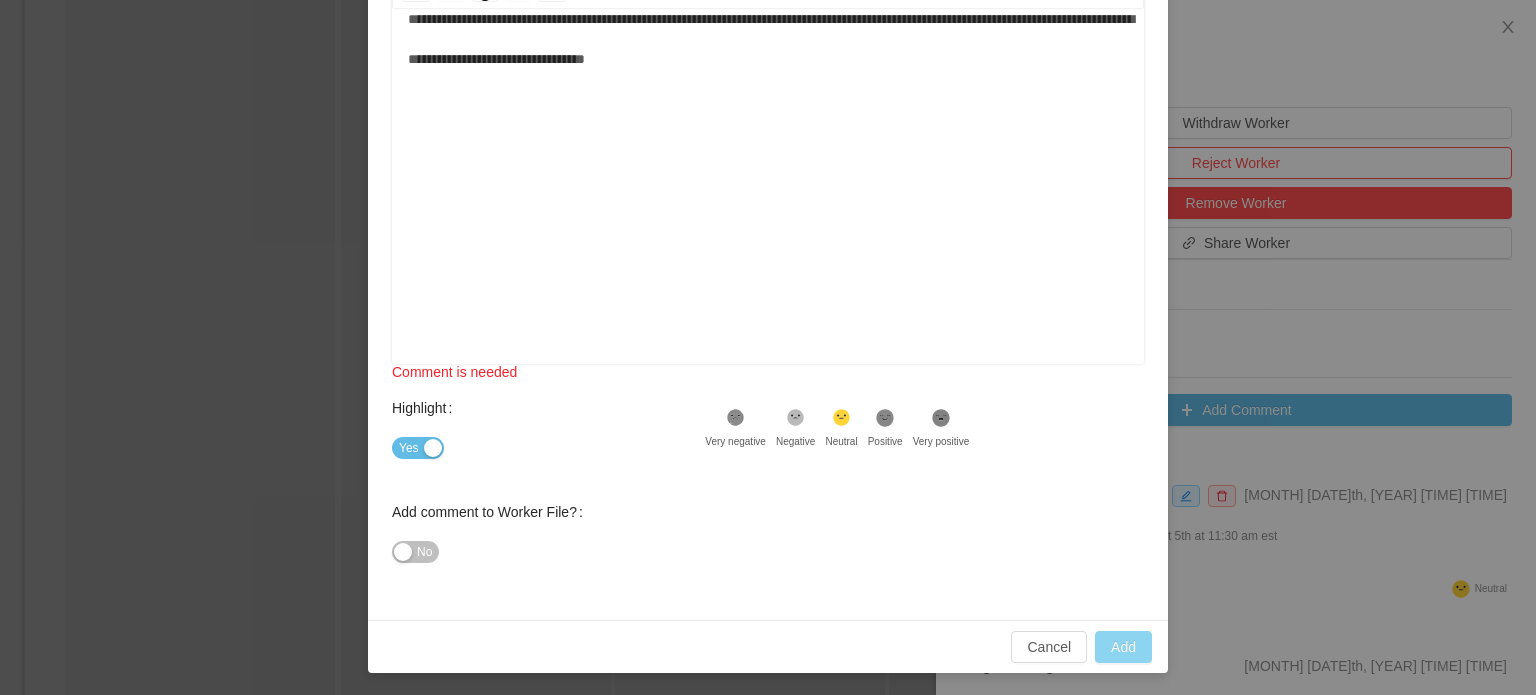 type on "**********" 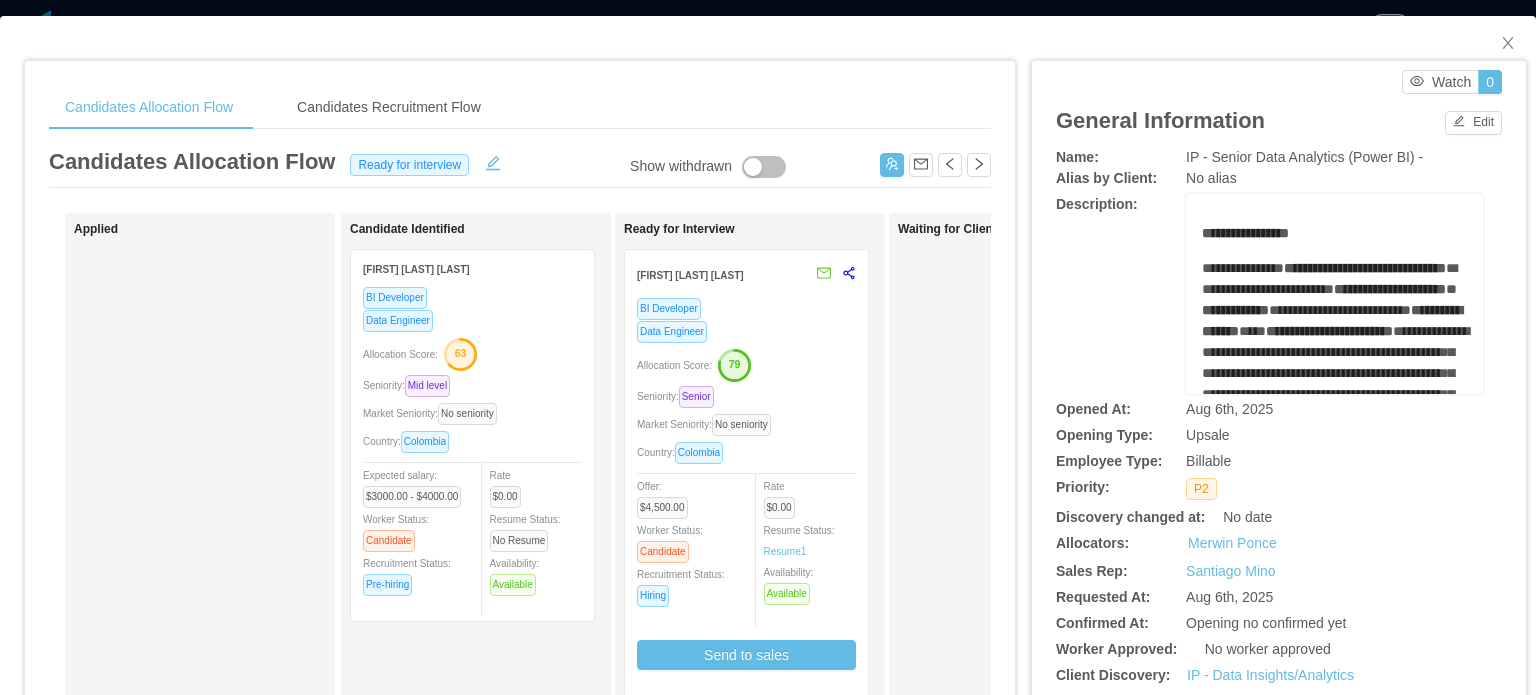 scroll, scrollTop: 0, scrollLeft: 0, axis: both 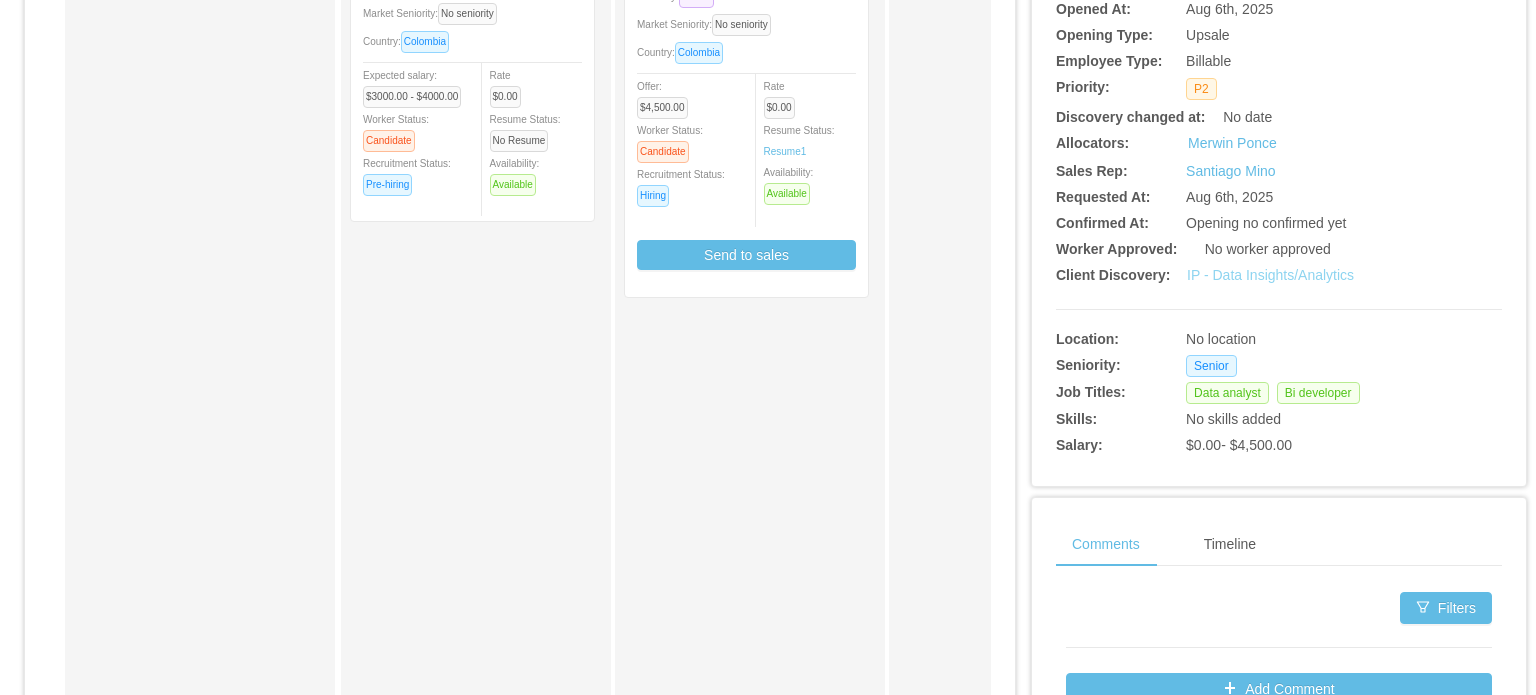 click on "IP -  Data Insights/Analytics" at bounding box center (1270, 275) 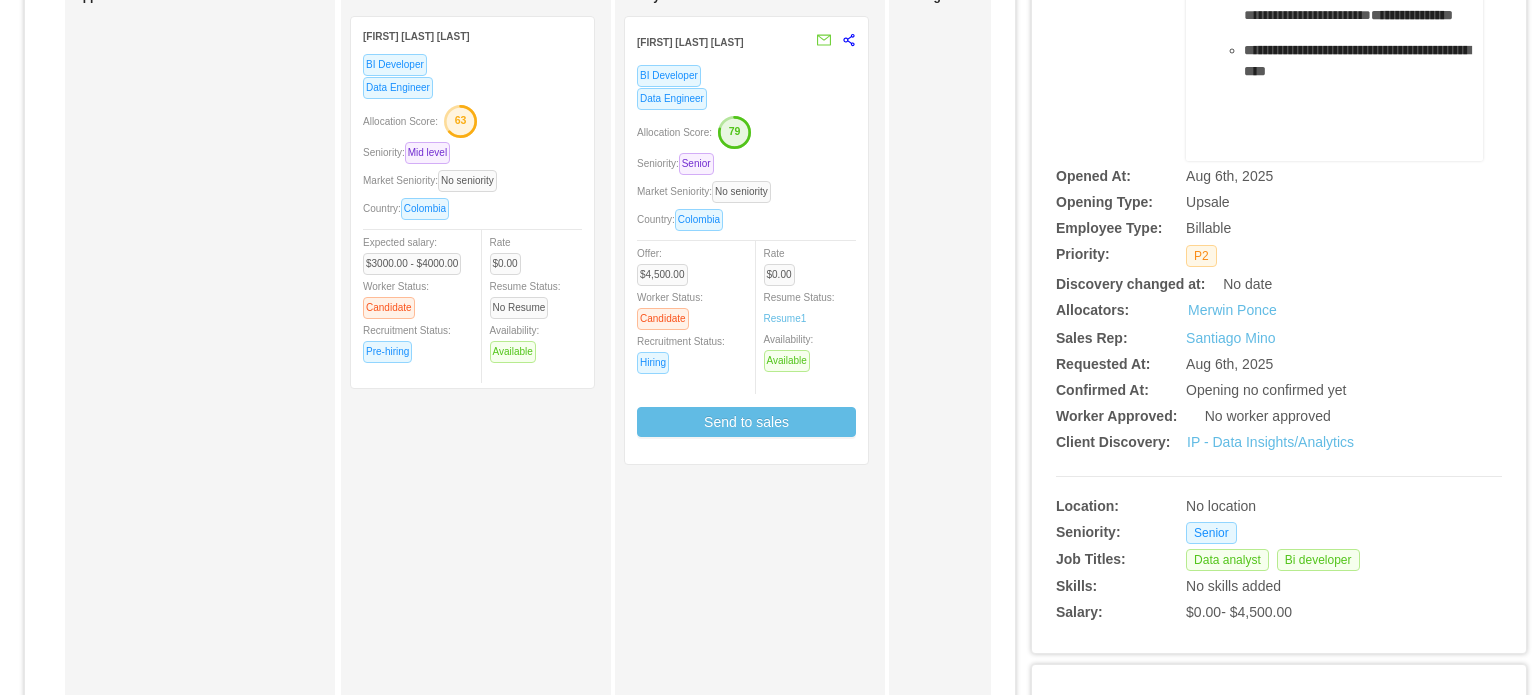 scroll, scrollTop: 0, scrollLeft: 0, axis: both 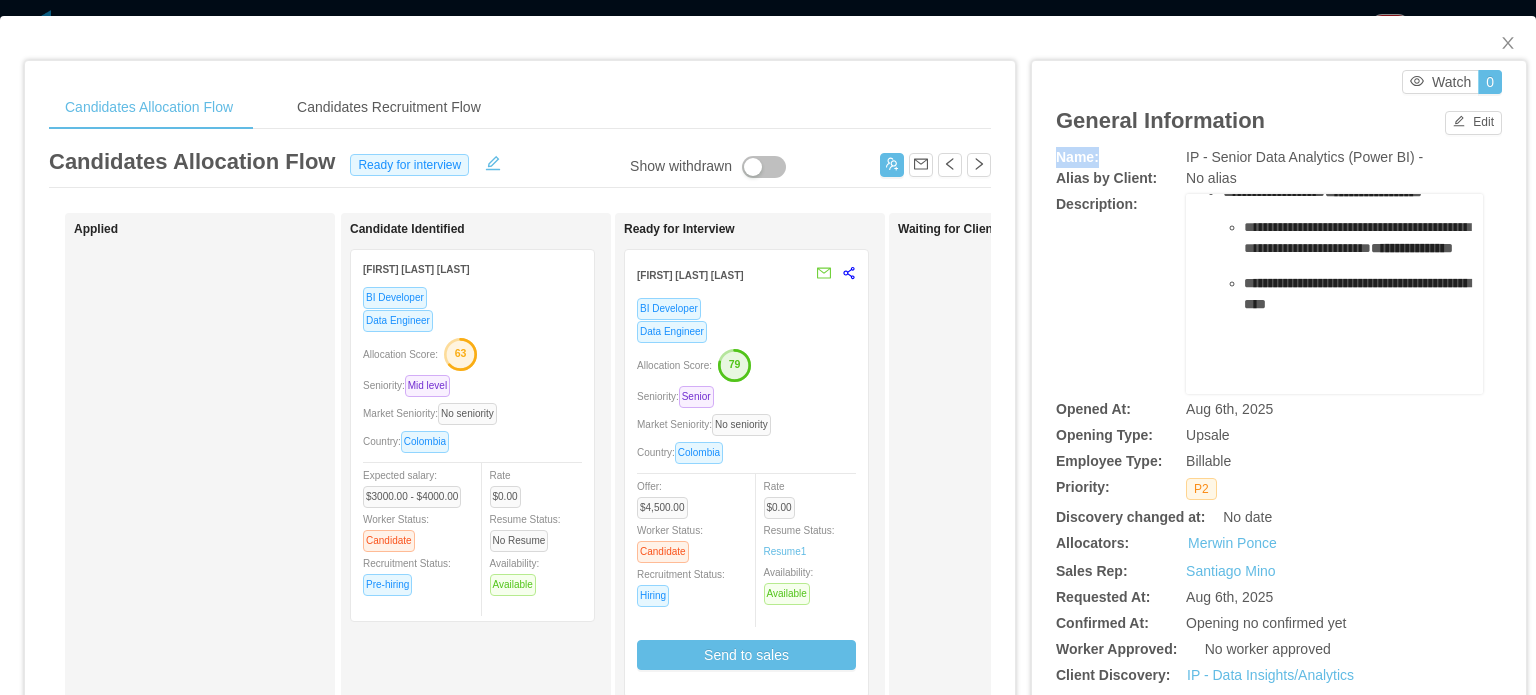 drag, startPoint x: 1168, startPoint y: 161, endPoint x: 1399, endPoint y: 147, distance: 231.42386 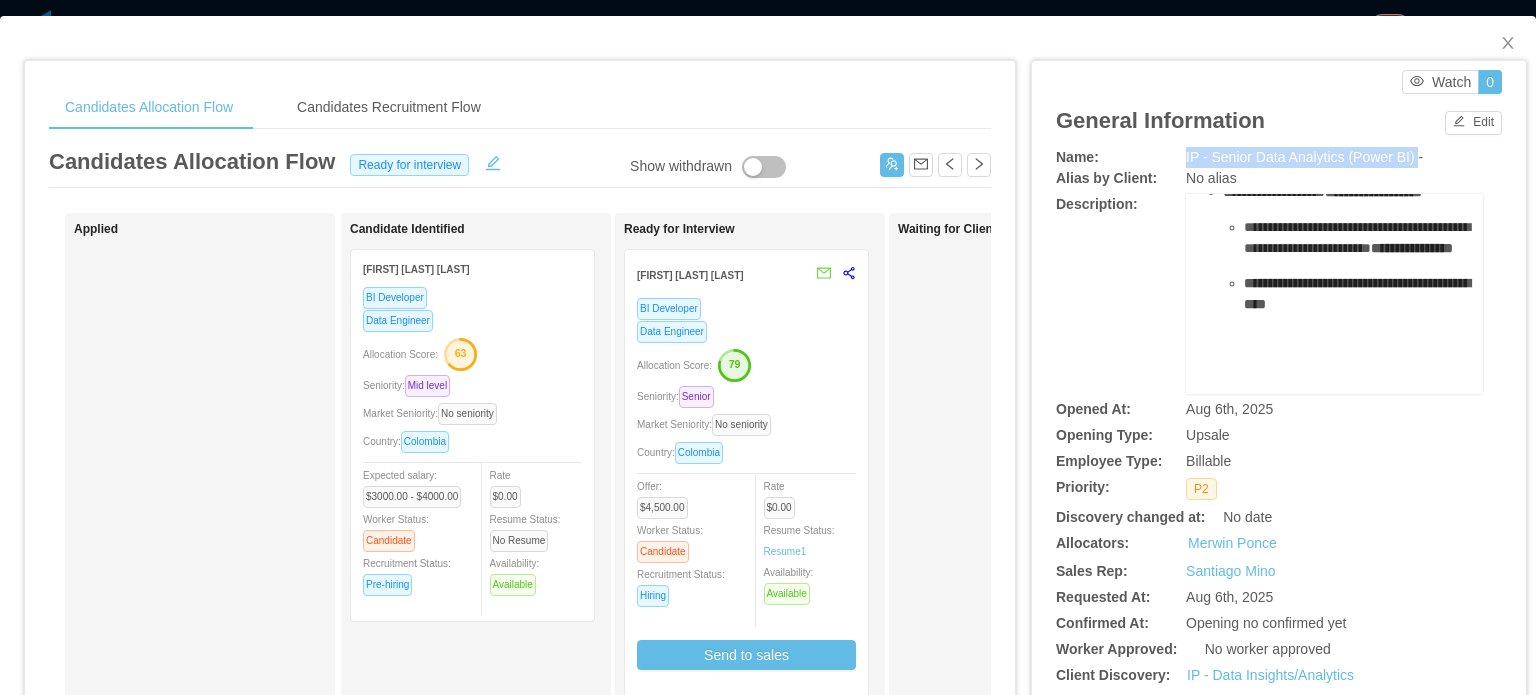 copy on "IP - Senior Data Analytics (Power BI)" 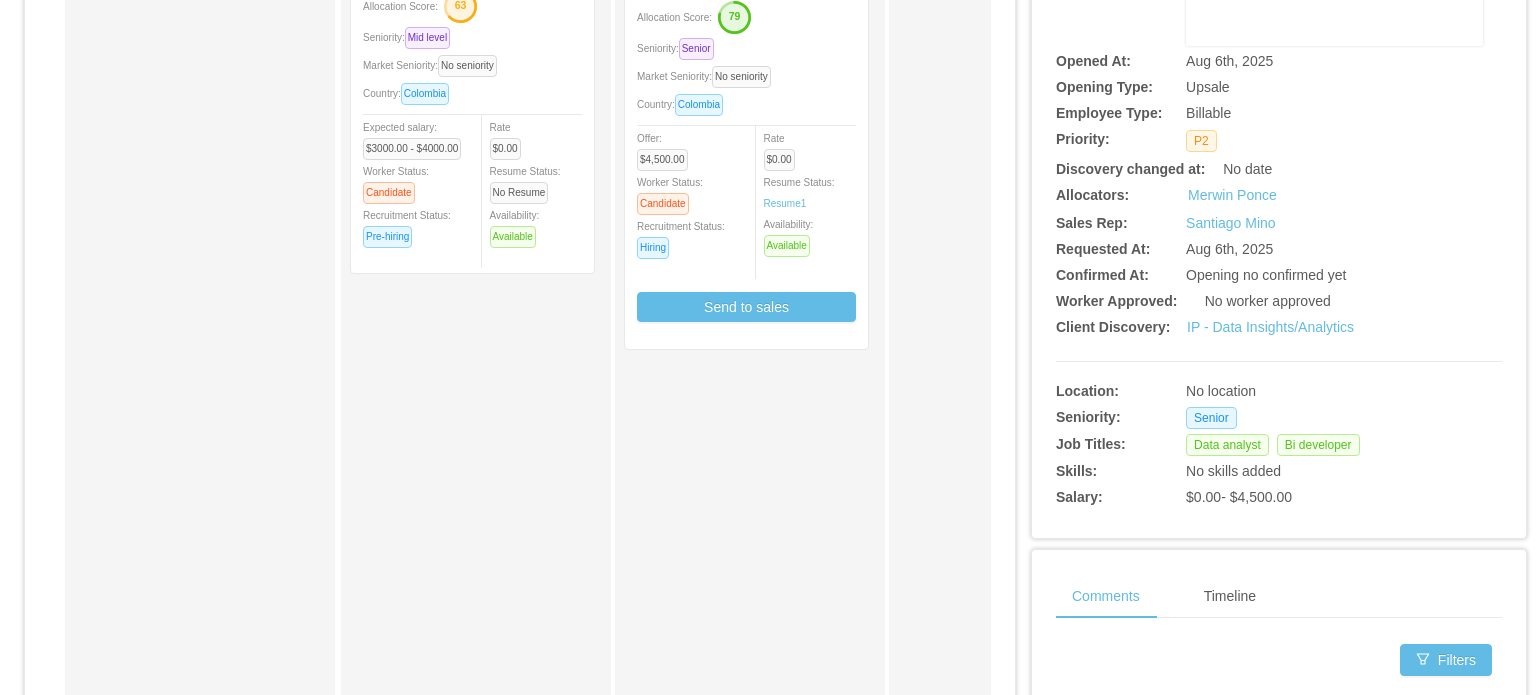 scroll, scrollTop: 400, scrollLeft: 0, axis: vertical 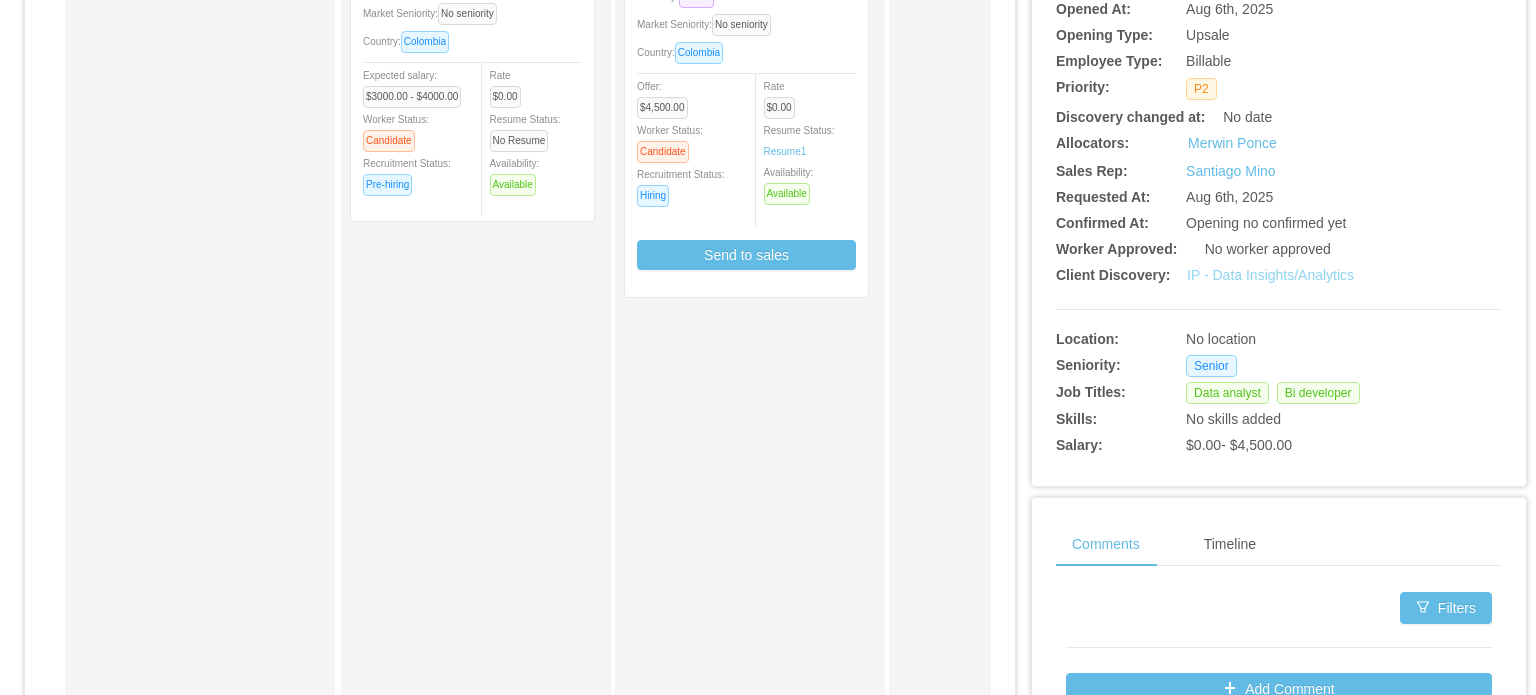 click on "IP -  Data Insights/Analytics" at bounding box center [1270, 275] 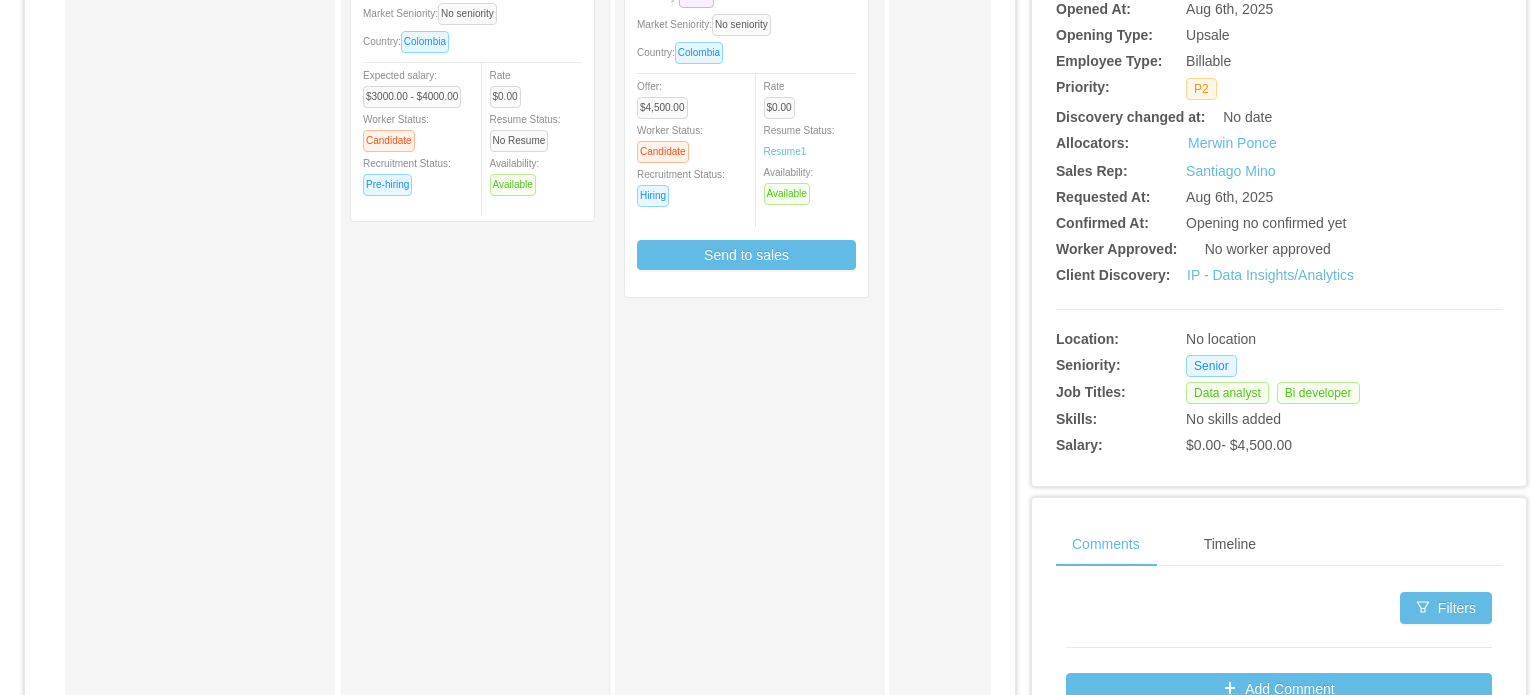 scroll, scrollTop: 0, scrollLeft: 0, axis: both 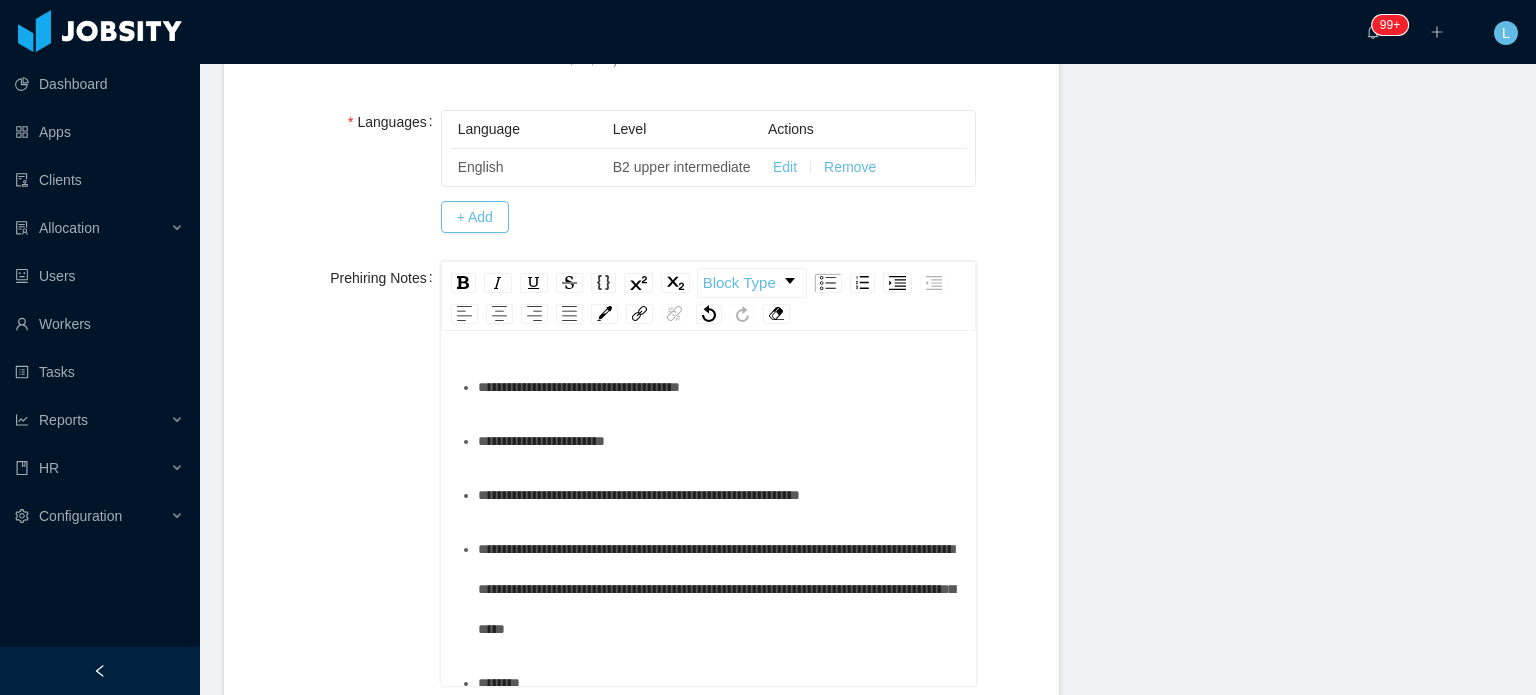 click on "**********" at bounding box center [719, 441] 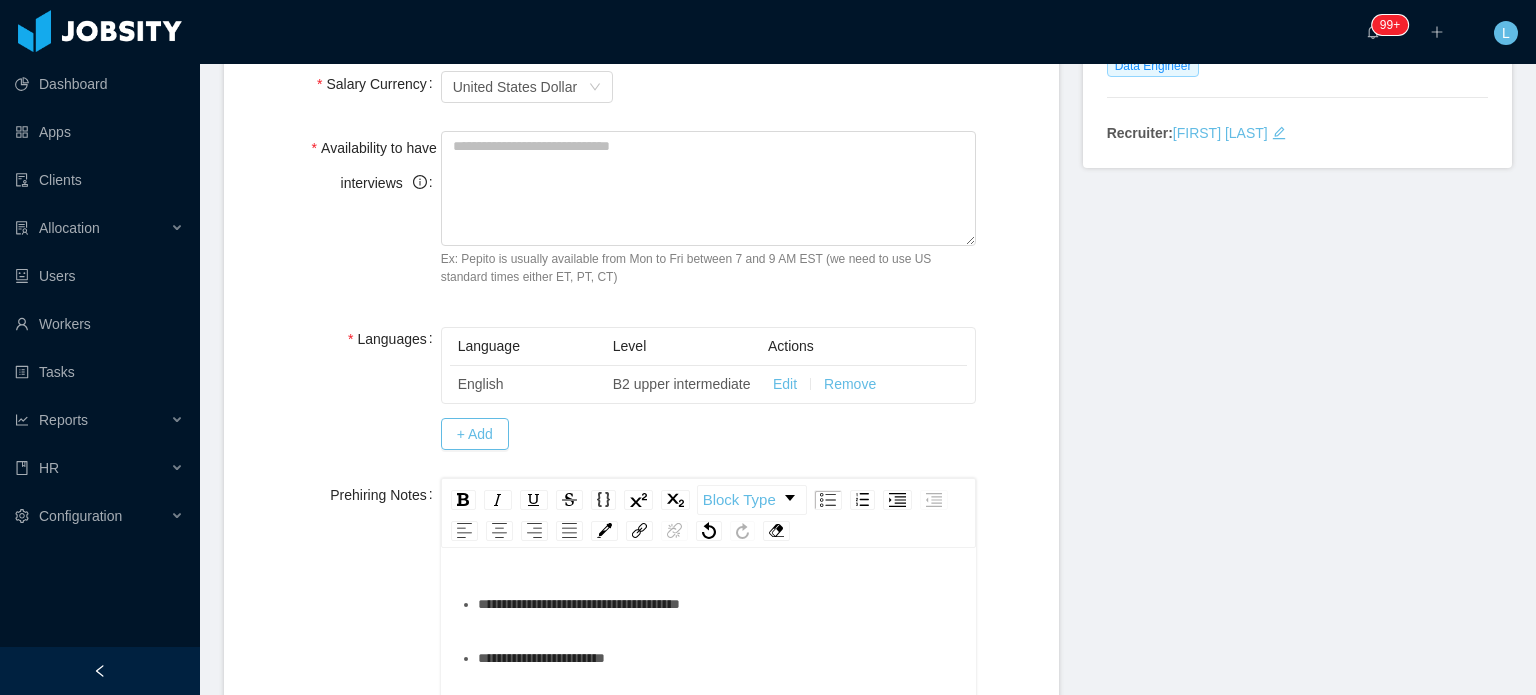 scroll, scrollTop: 631, scrollLeft: 0, axis: vertical 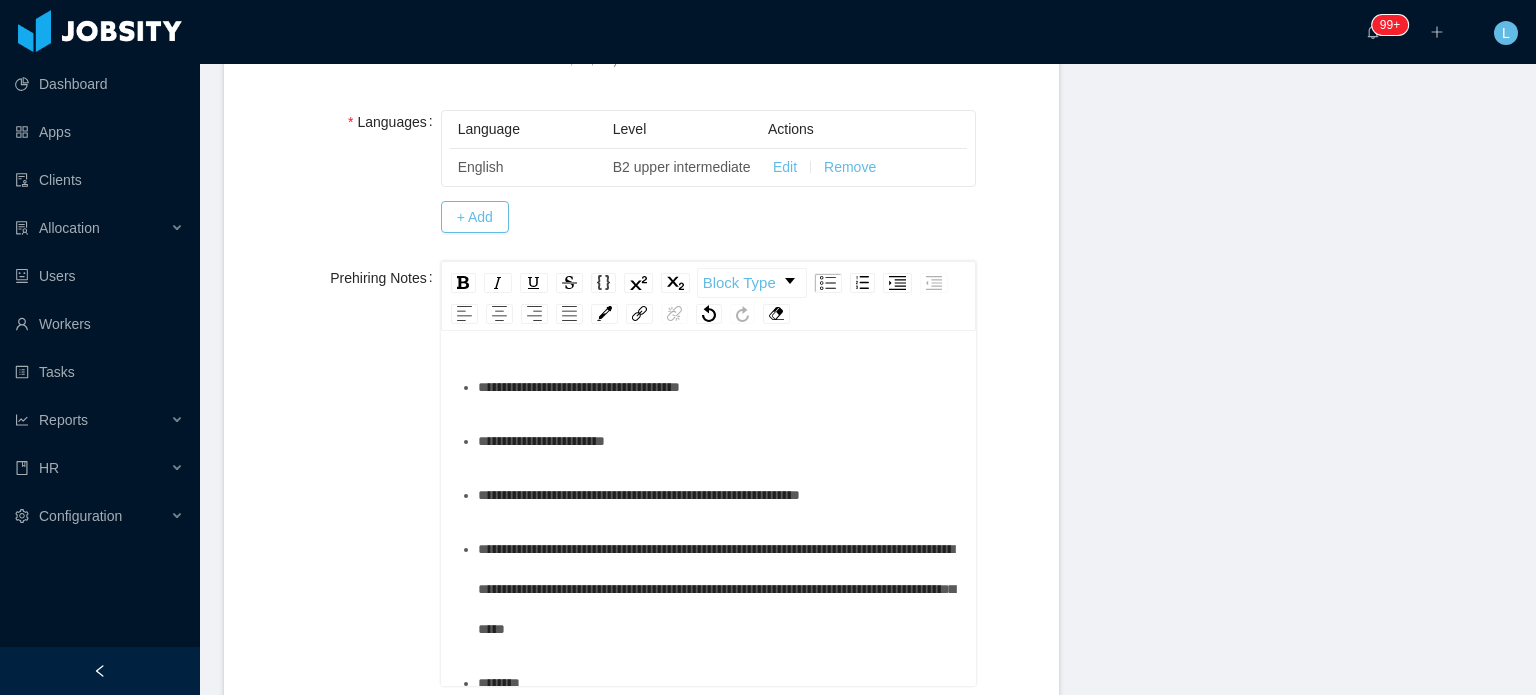 click on "**********" at bounding box center (719, 441) 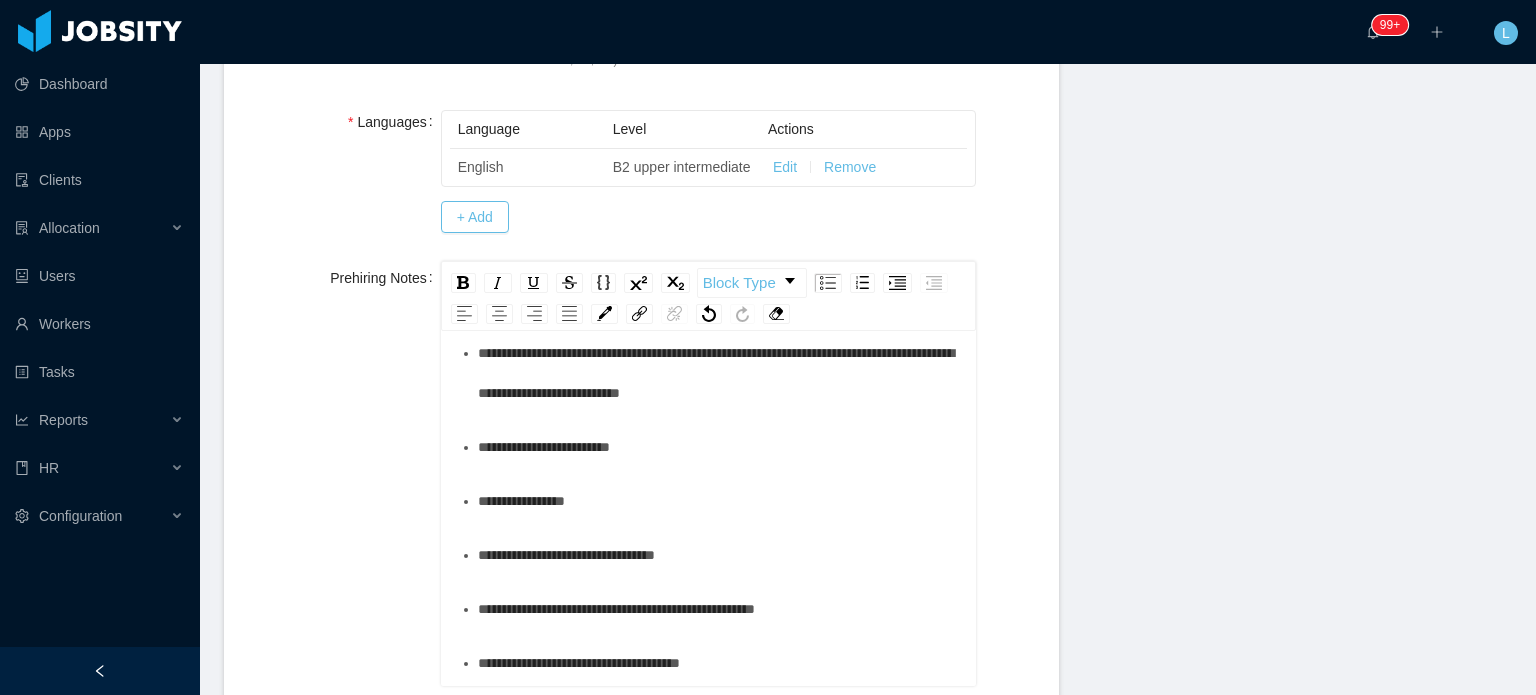 scroll, scrollTop: 500, scrollLeft: 0, axis: vertical 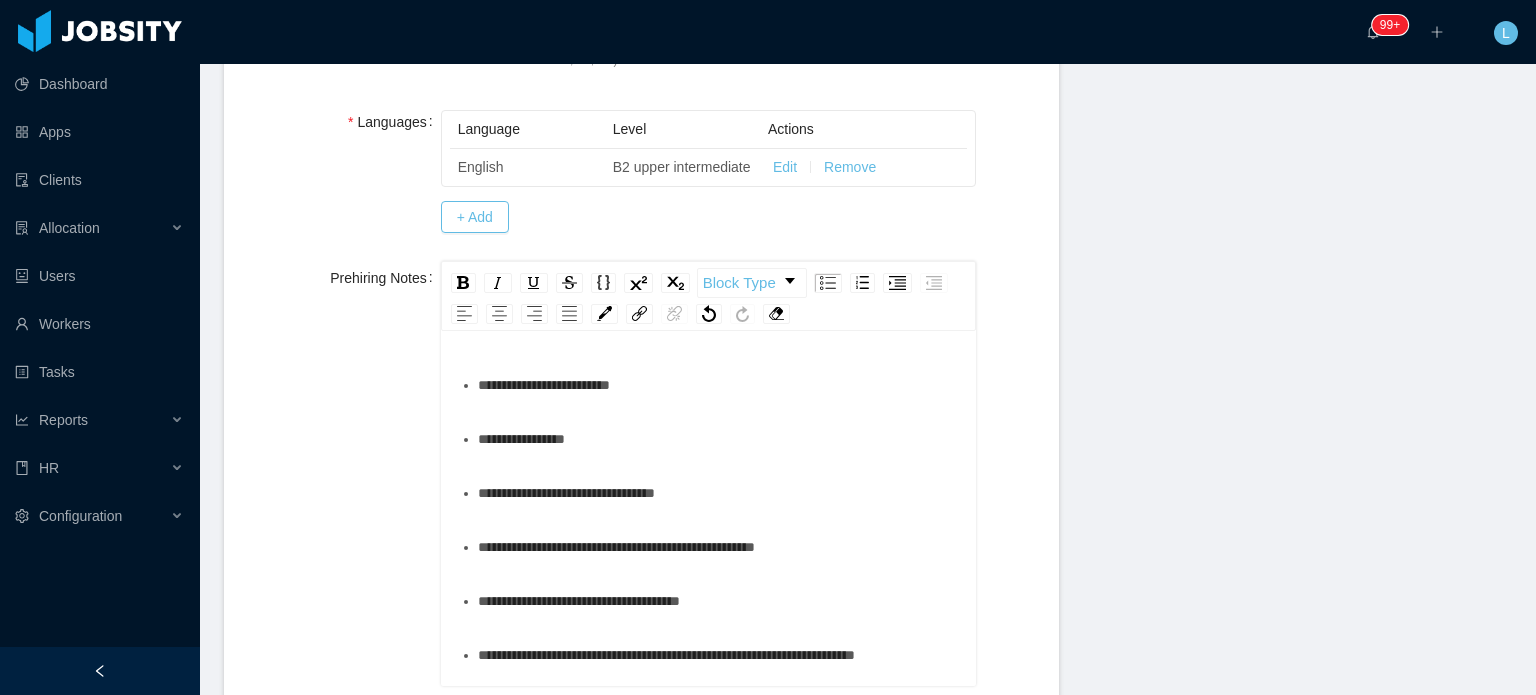 click on "**********" at bounding box center (719, 385) 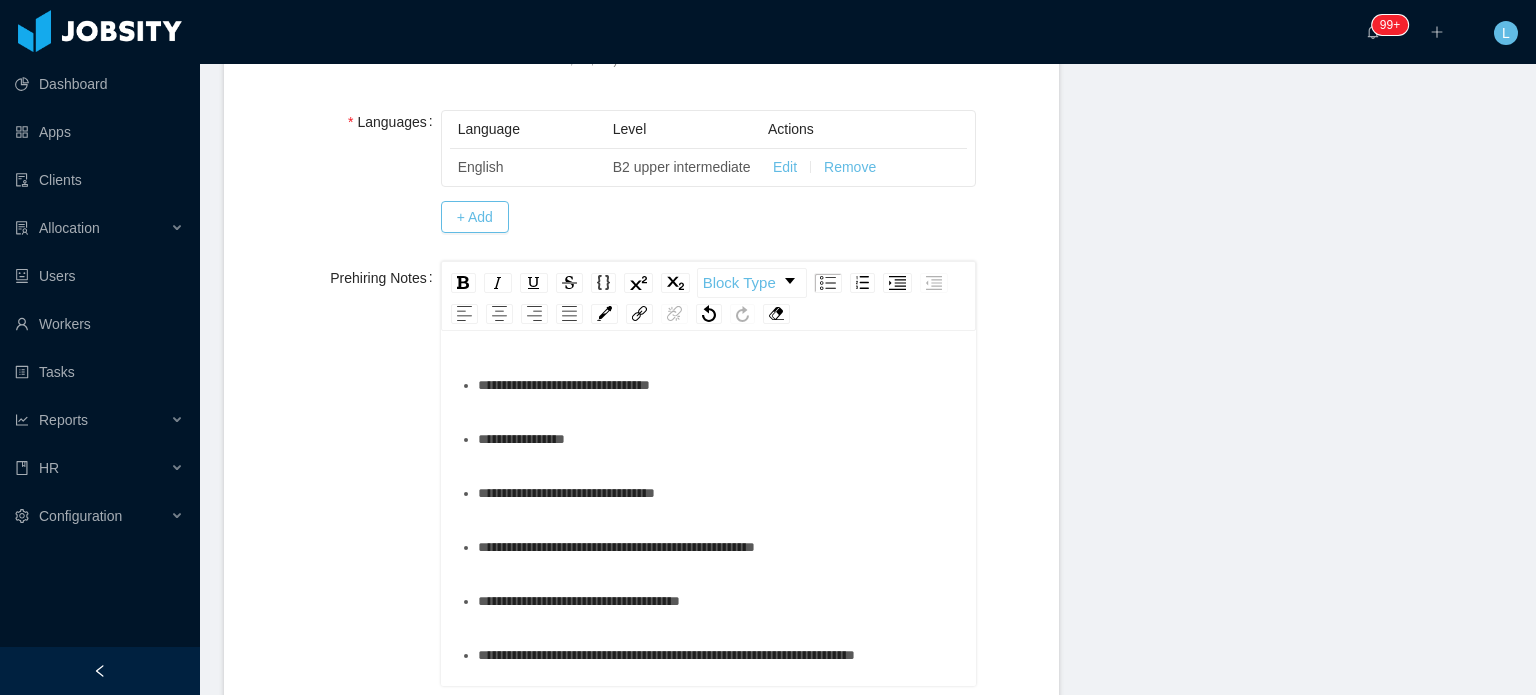 click on "**********" at bounding box center [719, 439] 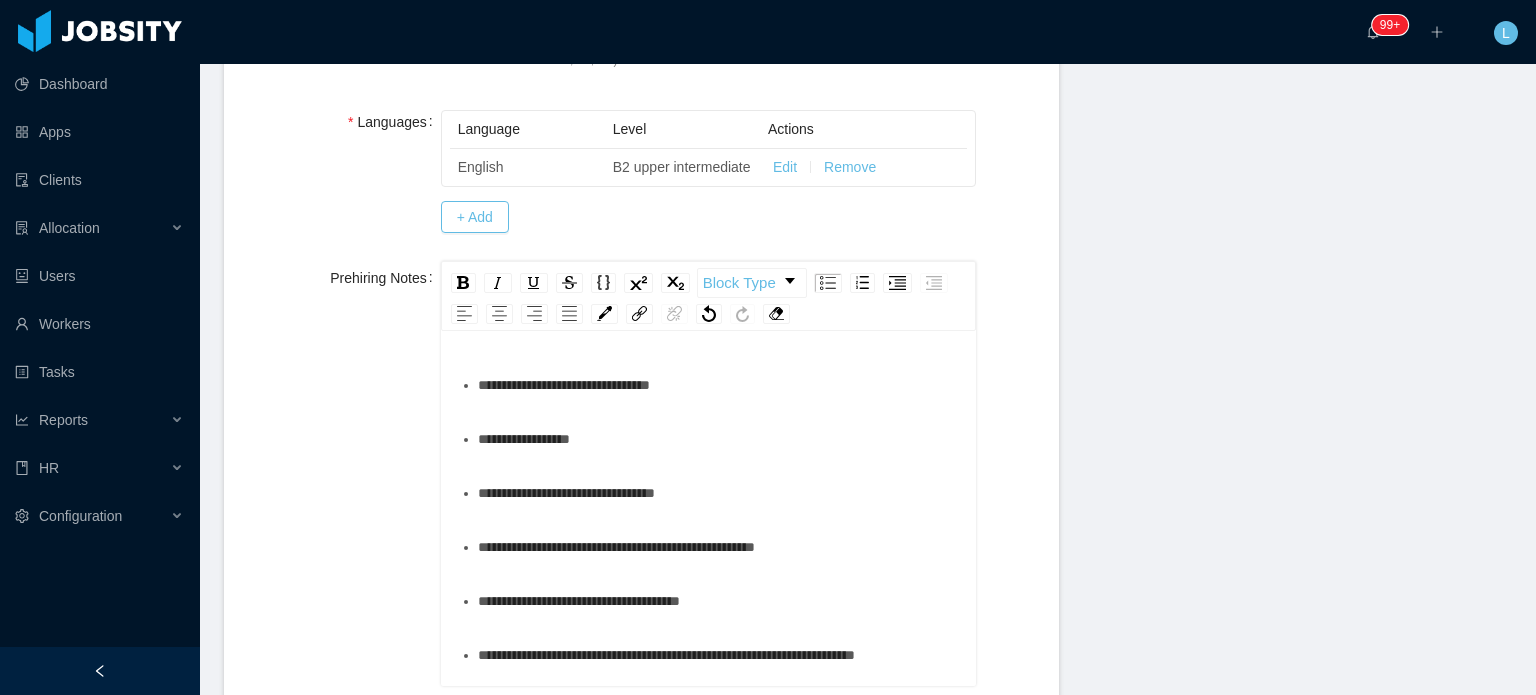 click on "**********" at bounding box center [719, 439] 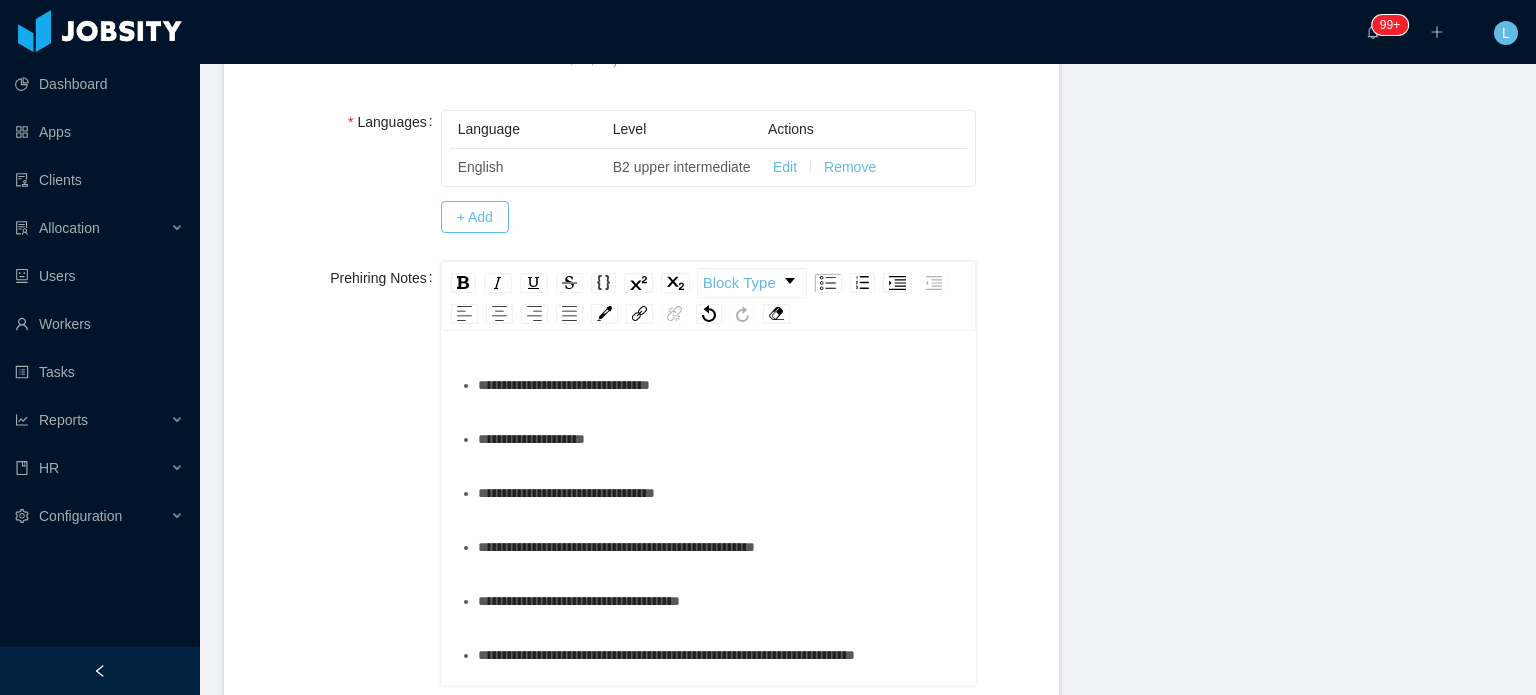 click on "**********" at bounding box center [719, 547] 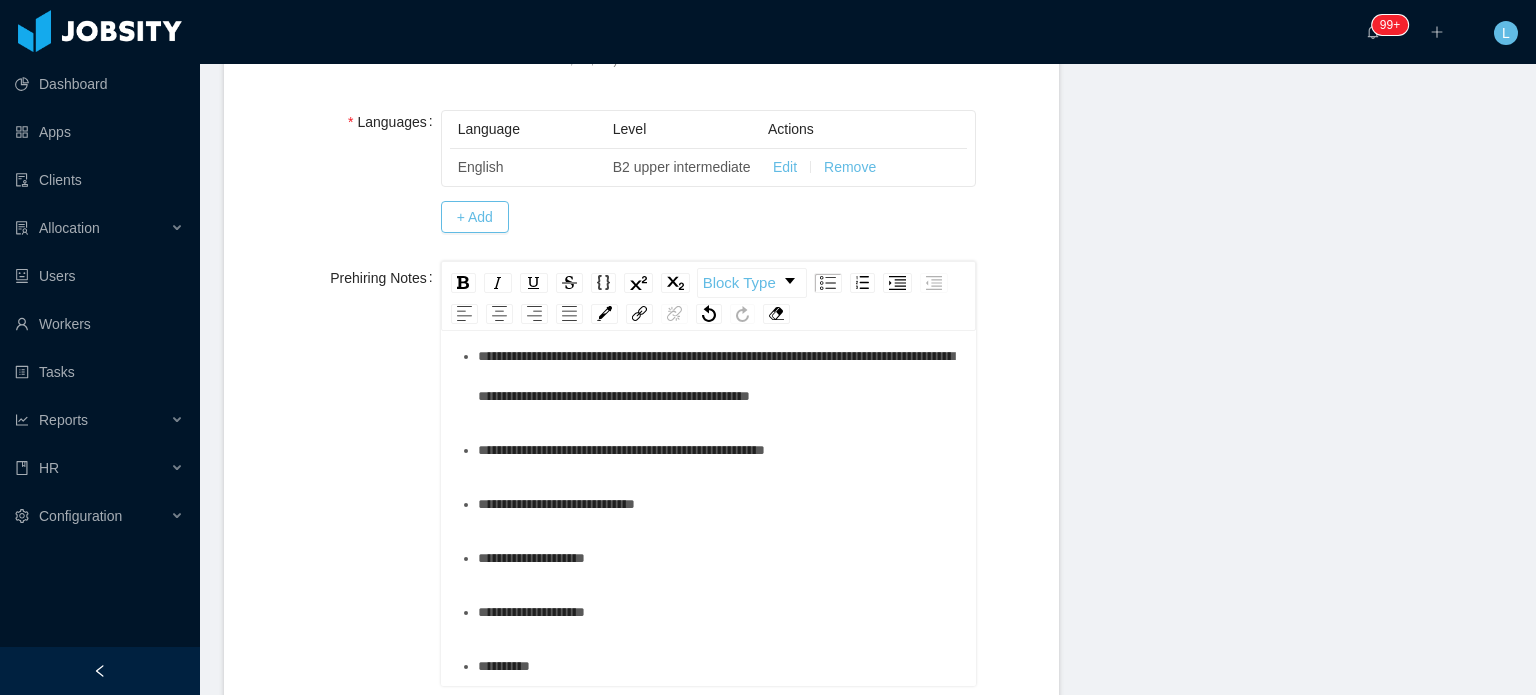 scroll, scrollTop: 900, scrollLeft: 0, axis: vertical 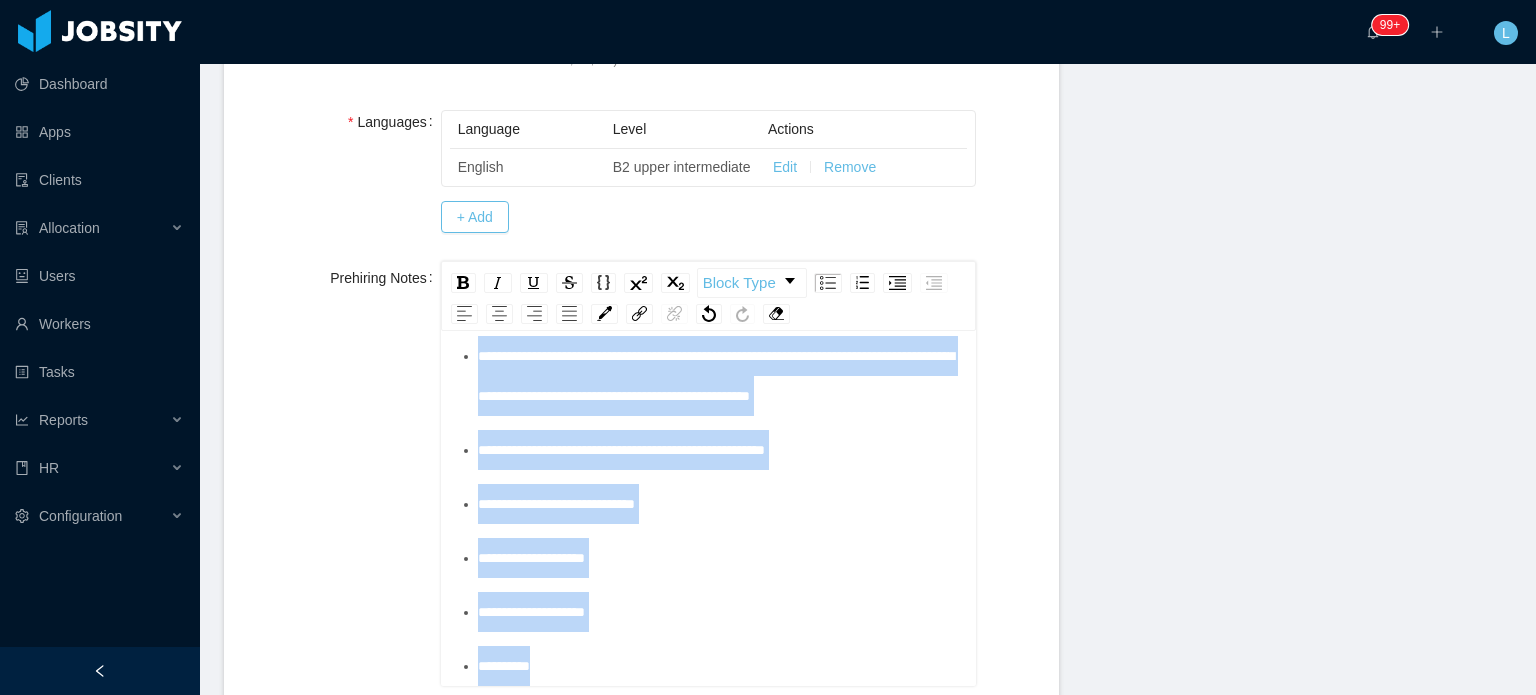 drag, startPoint x: 939, startPoint y: 431, endPoint x: 508, endPoint y: 431, distance: 431 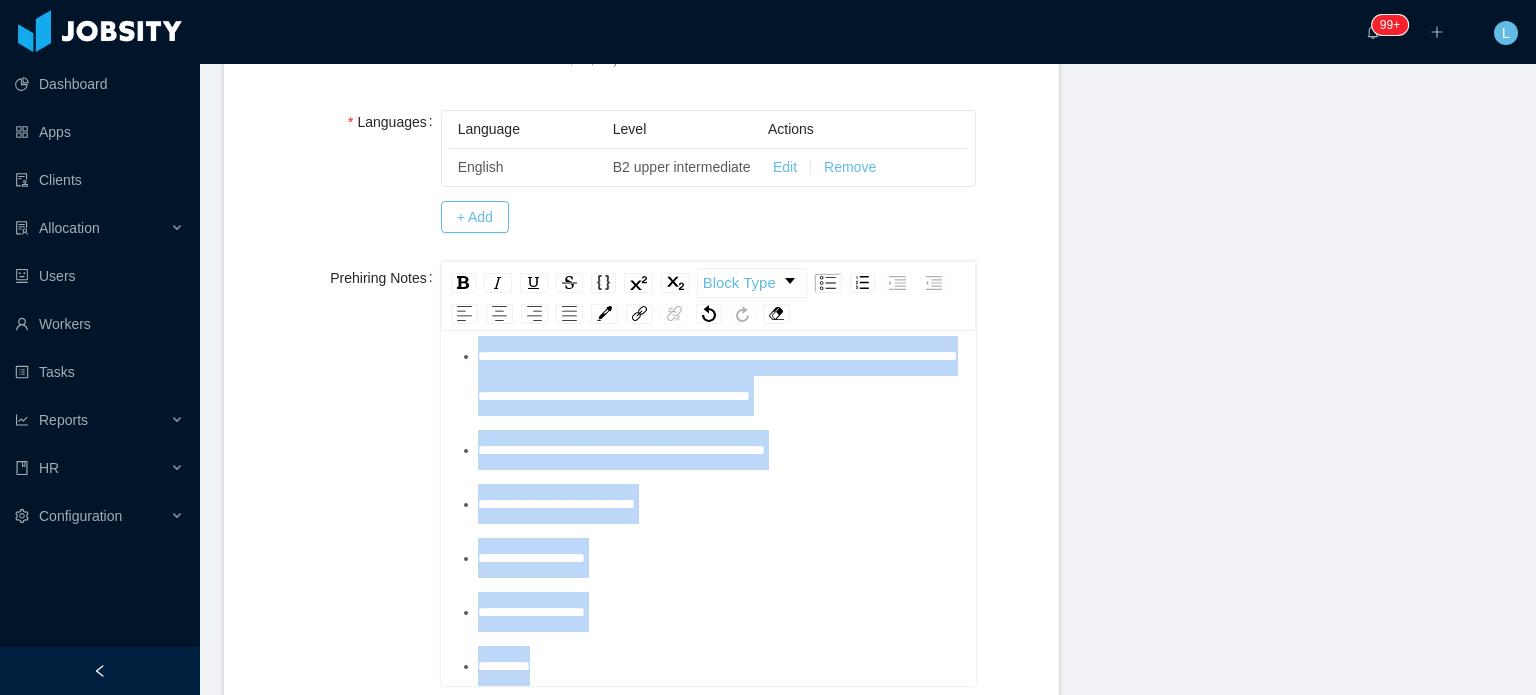 click on "**********" at bounding box center [666, 302] 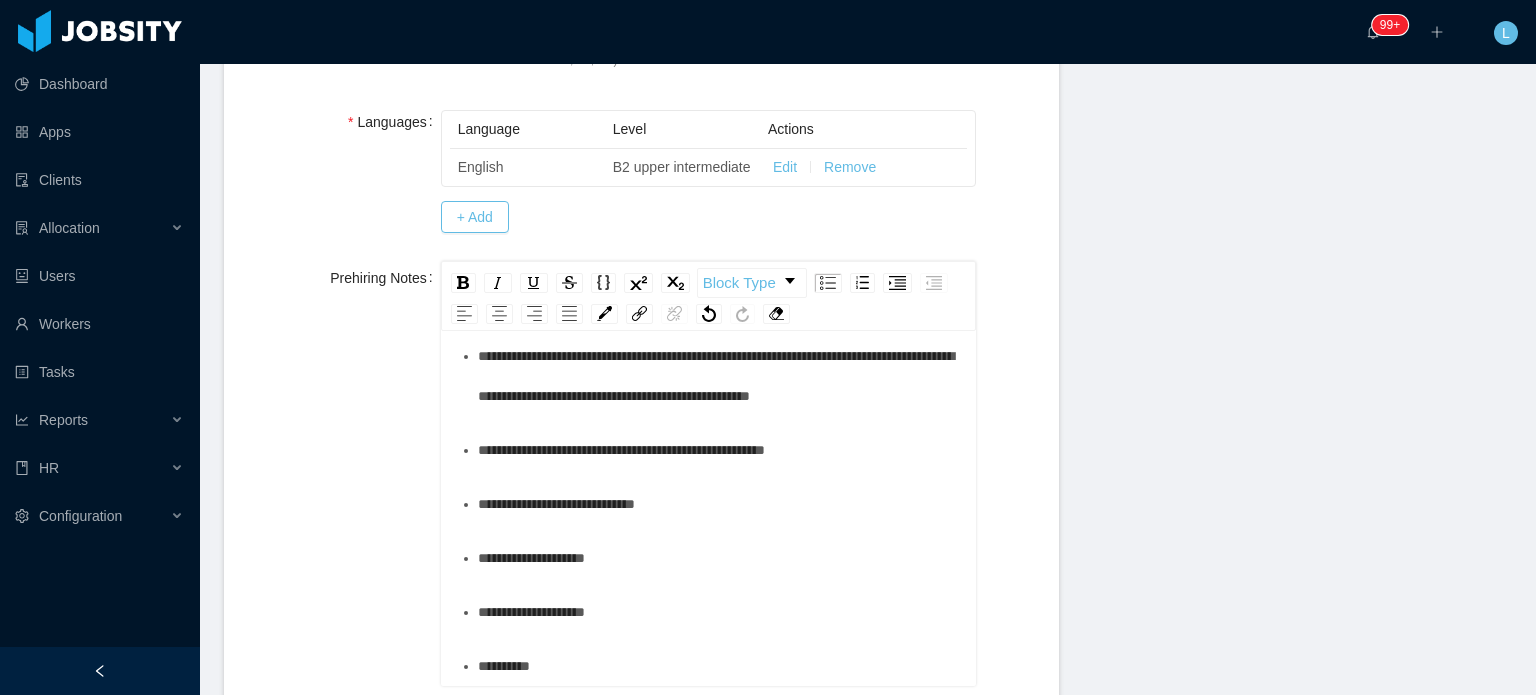 click on "**********" at bounding box center (666, 302) 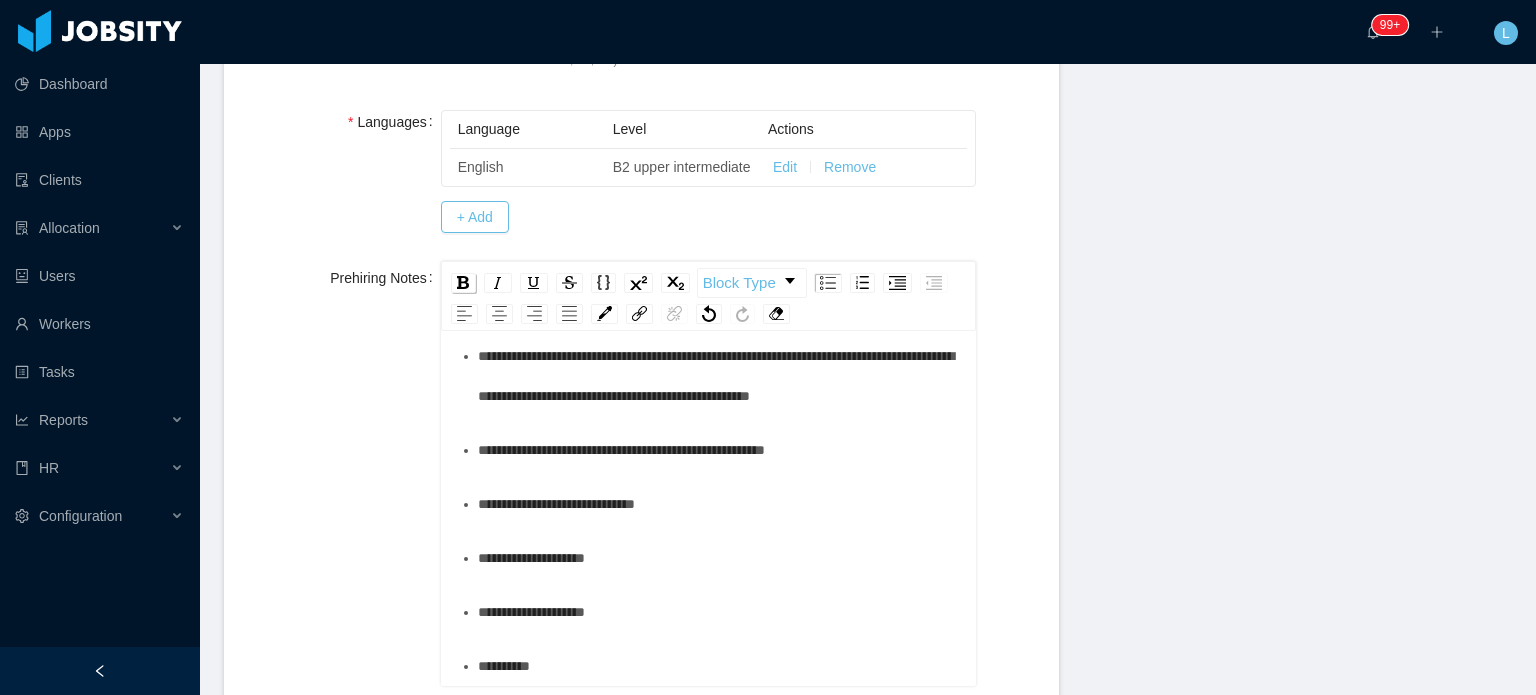 click at bounding box center [463, 283] 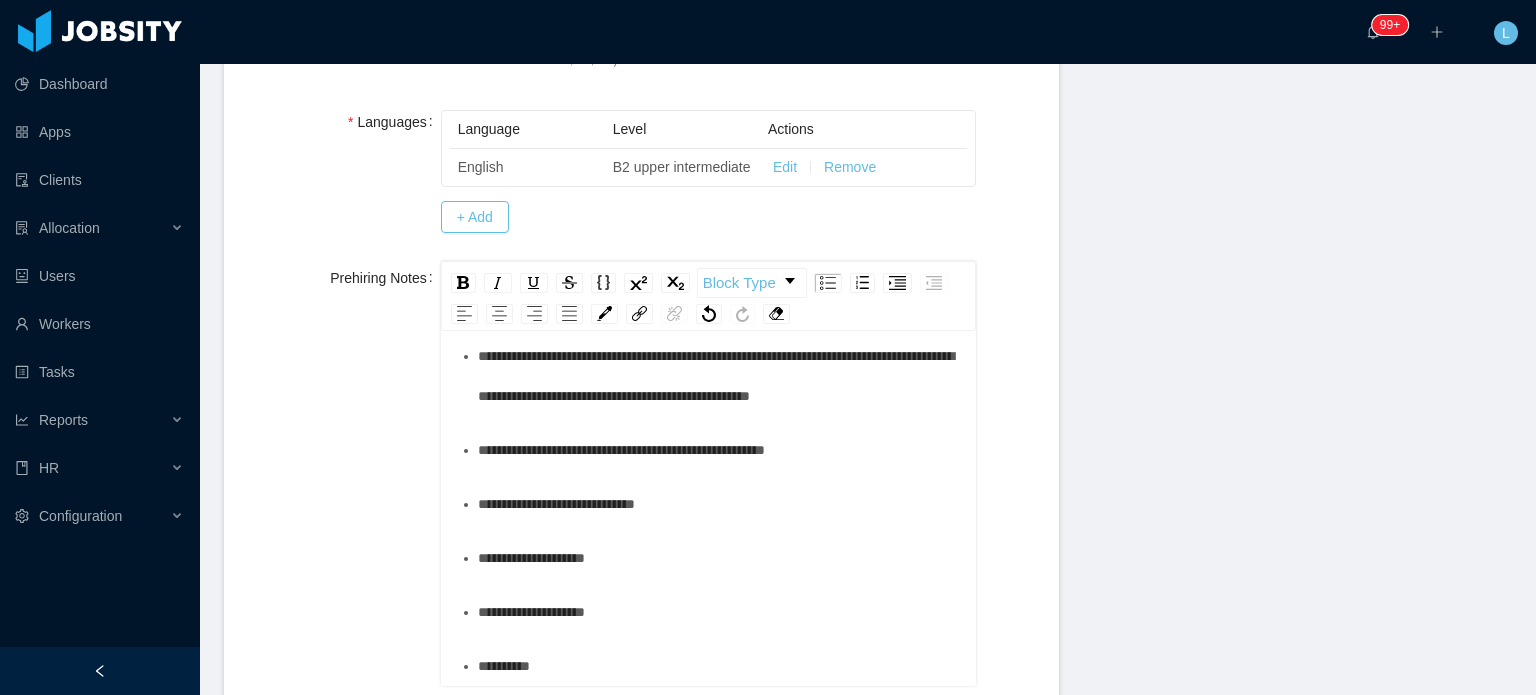 click on "**********" at bounding box center (719, 302) 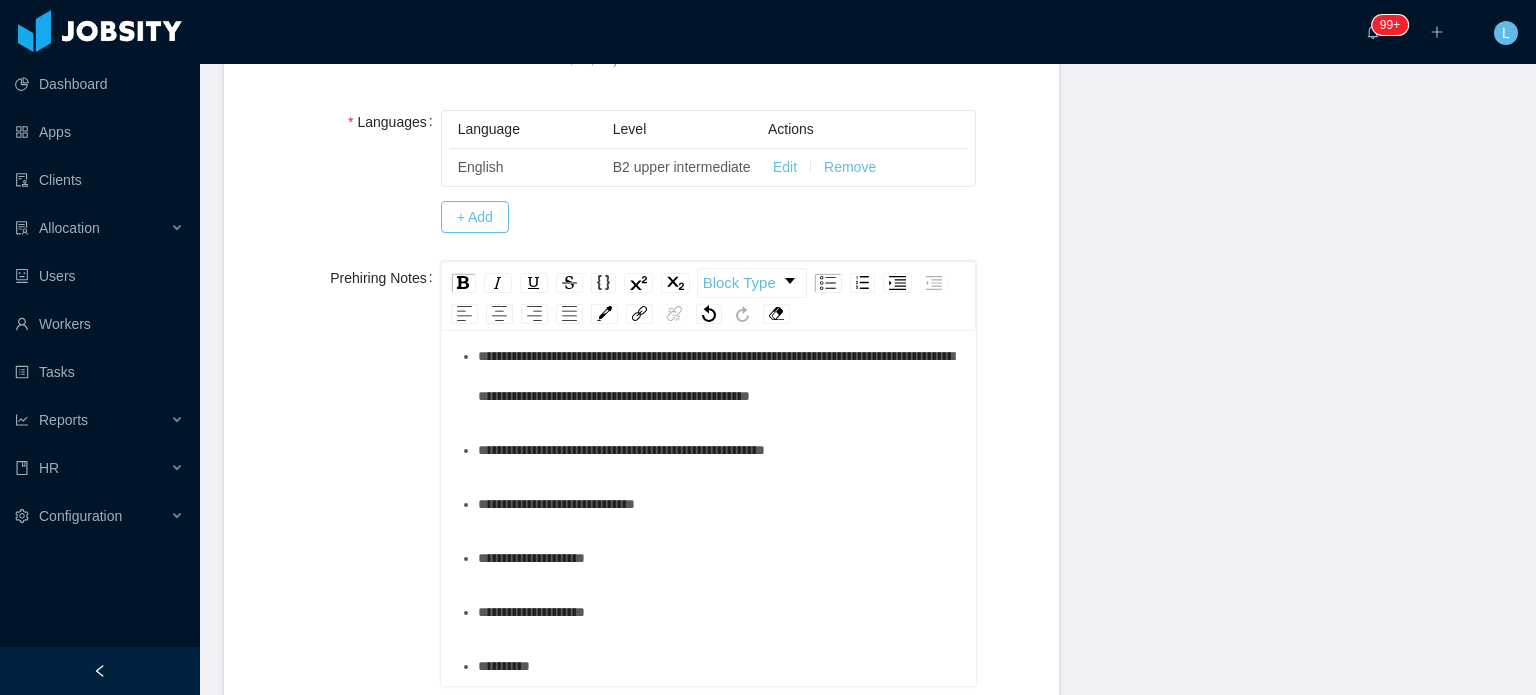 click on "**********" at bounding box center [716, 282] 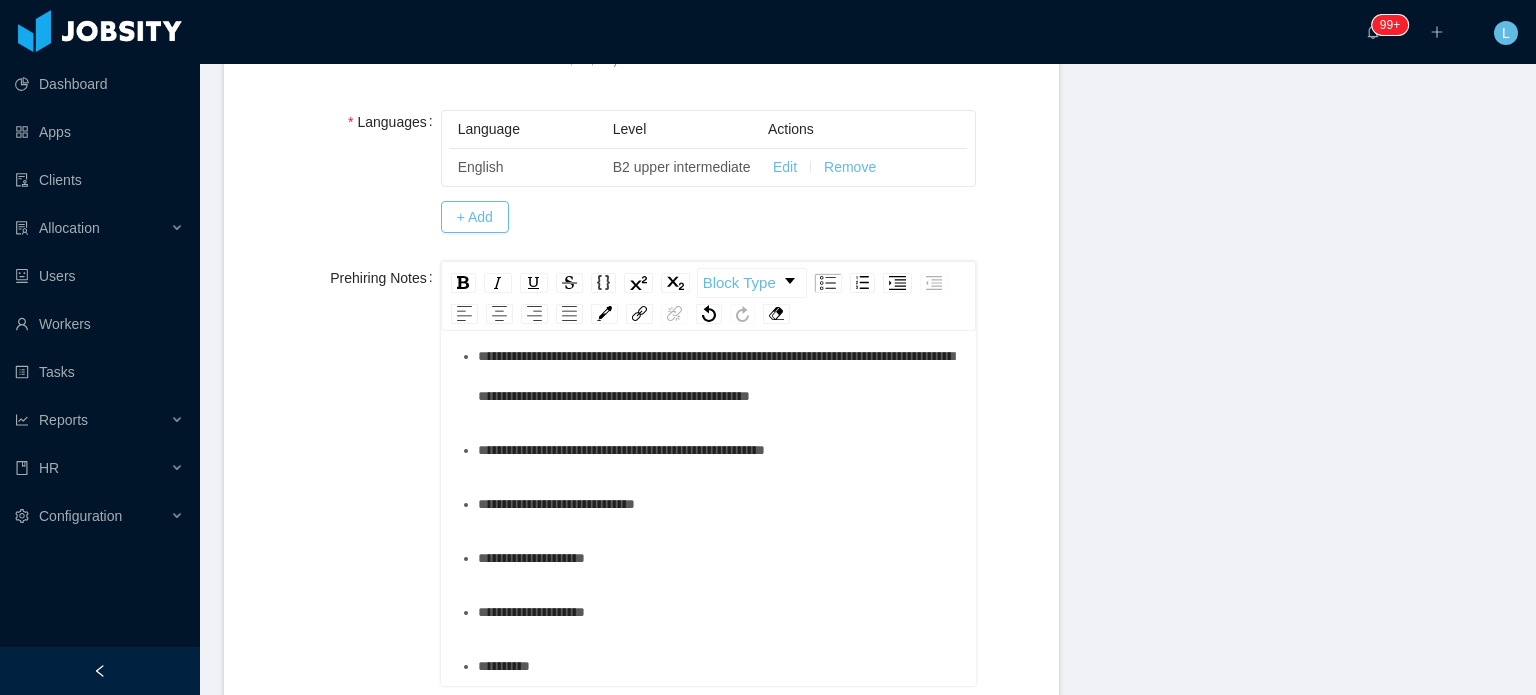 click on "**********" at bounding box center [719, 282] 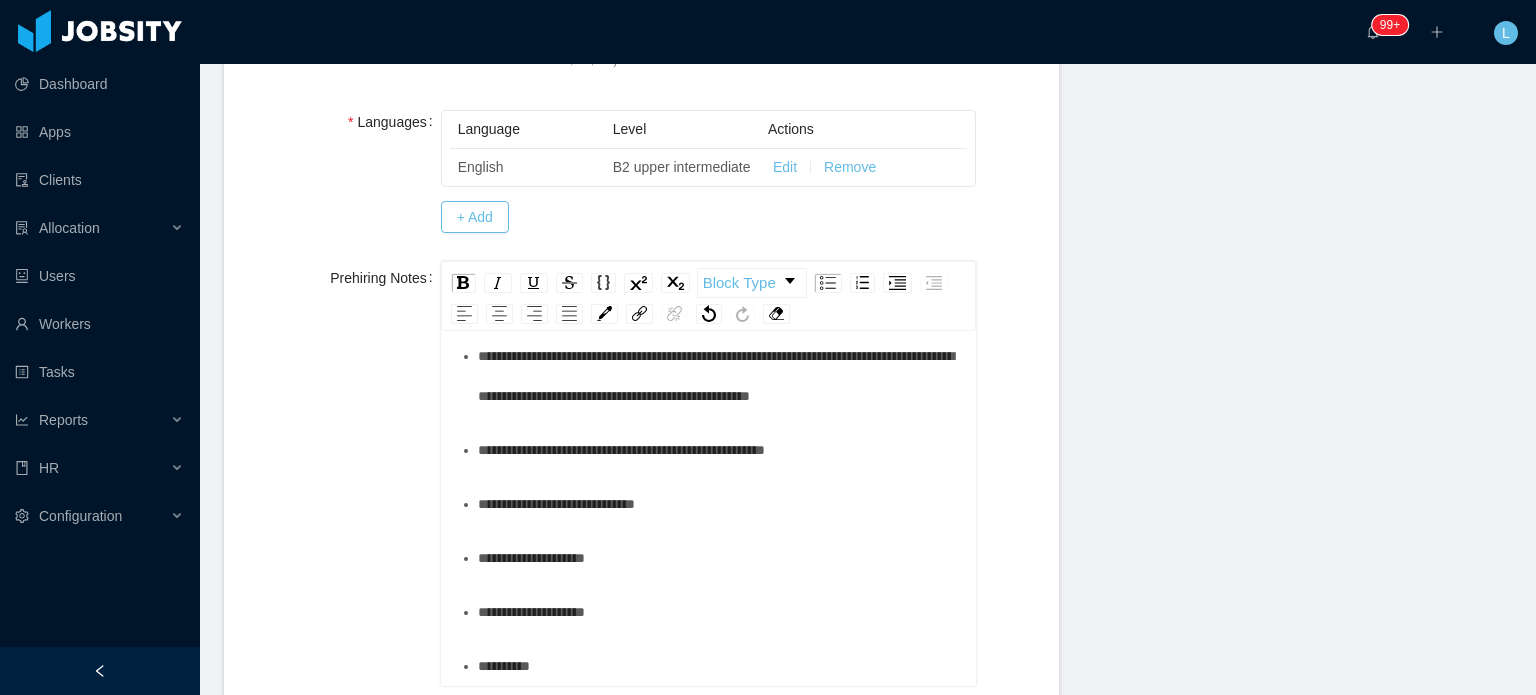 click on "**********" at bounding box center (719, 376) 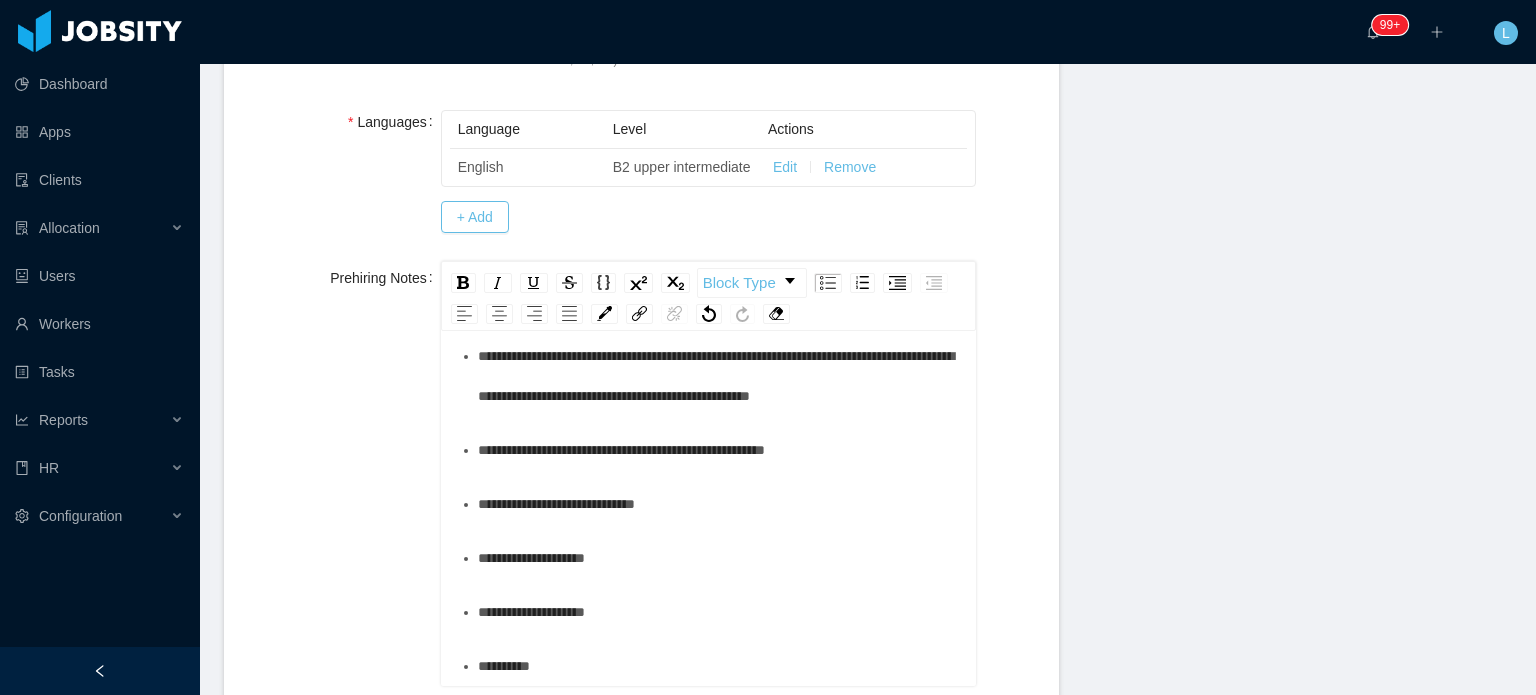 click on "**********" at bounding box center (719, 376) 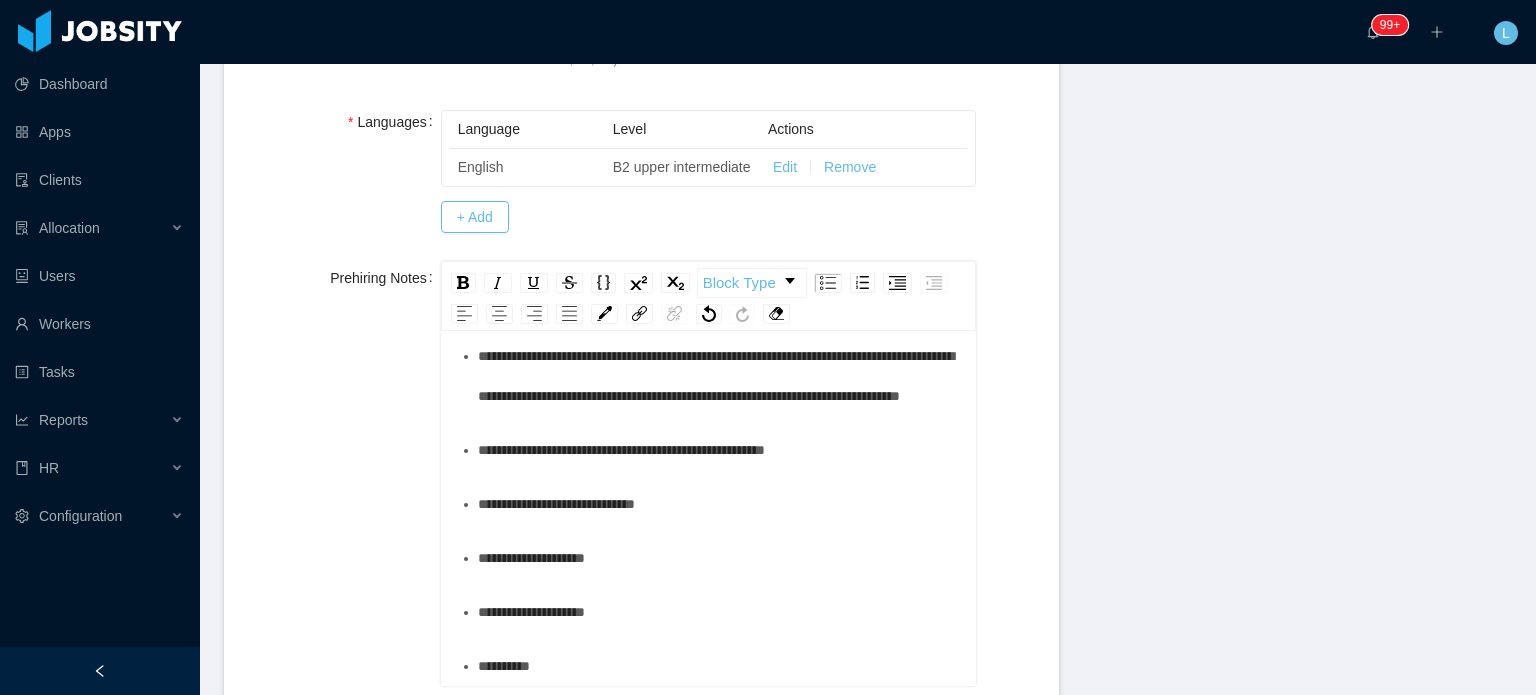 click on "**********" at bounding box center (719, 376) 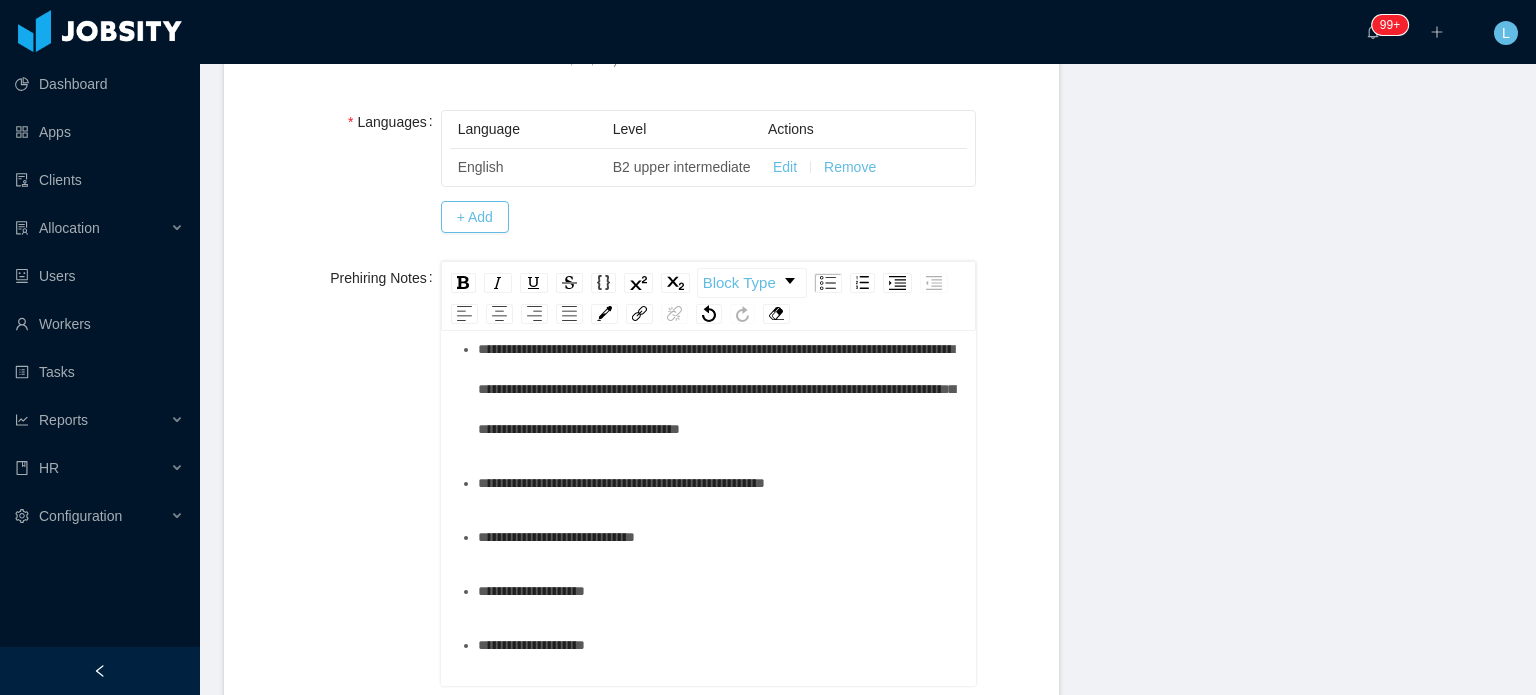 click on "**********" at bounding box center (719, 389) 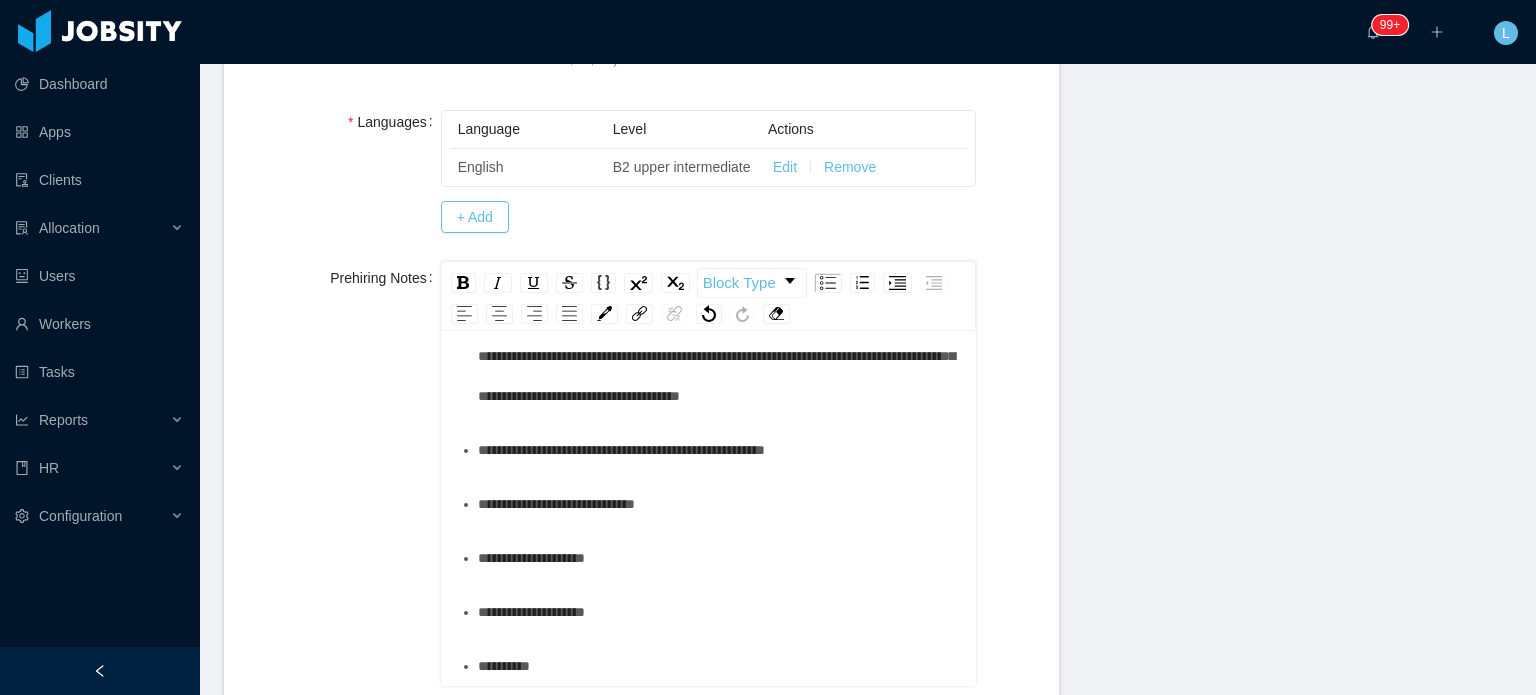 scroll, scrollTop: 1100, scrollLeft: 0, axis: vertical 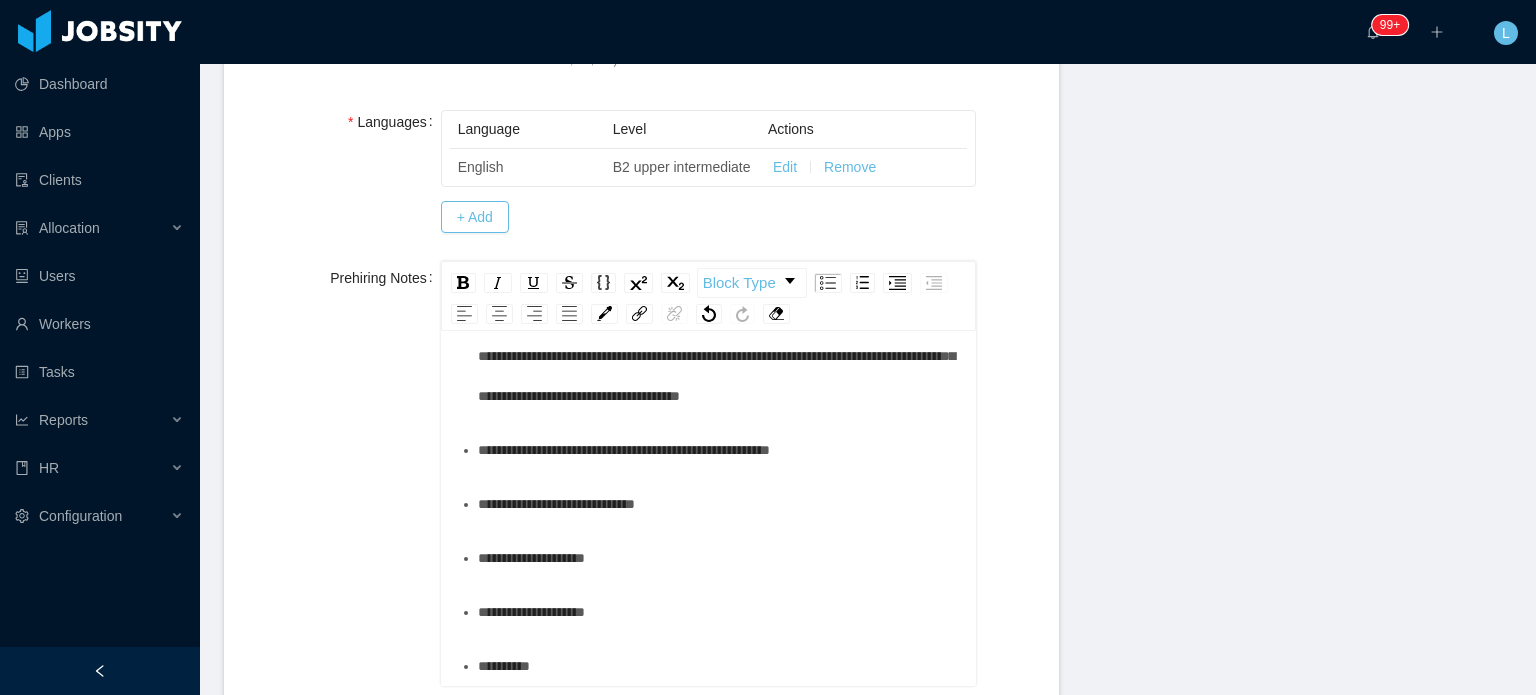 click on "**********" at bounding box center [719, 450] 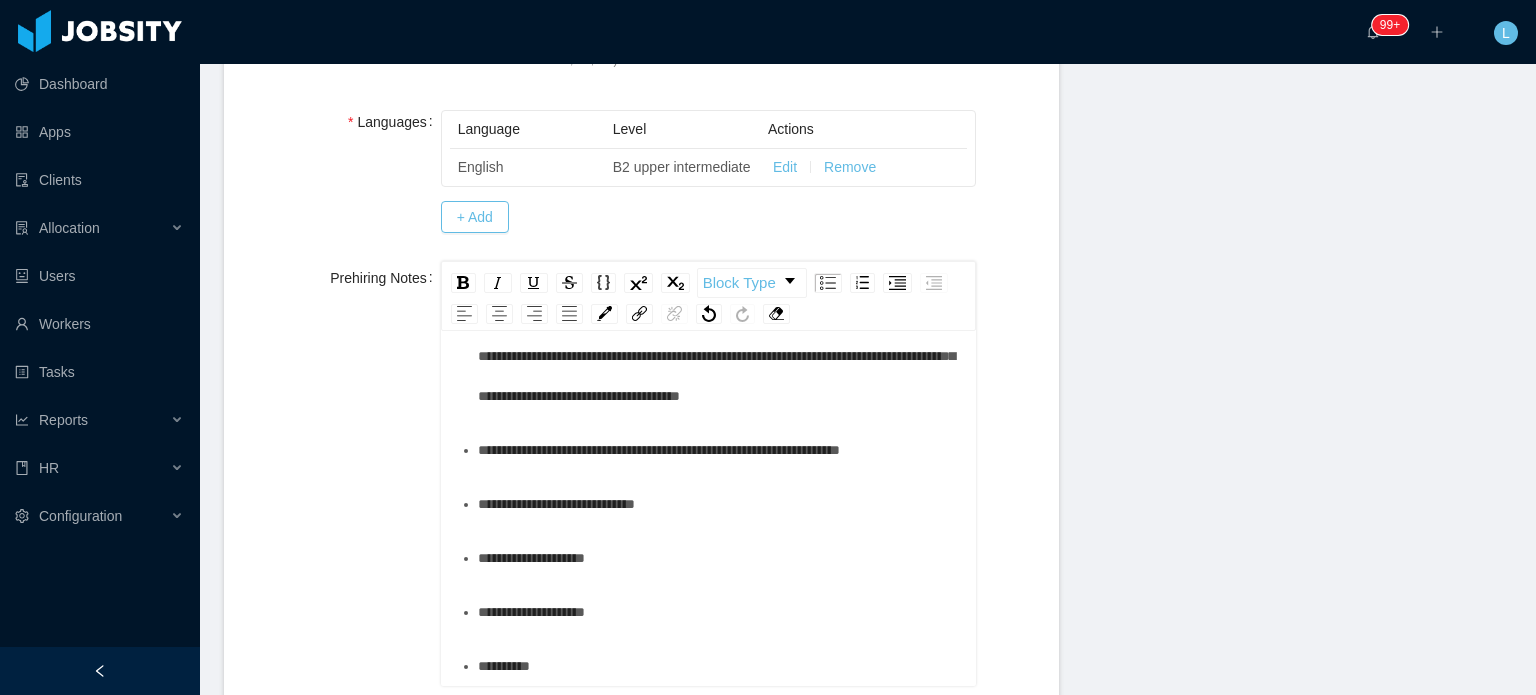 click on "**********" at bounding box center (719, 504) 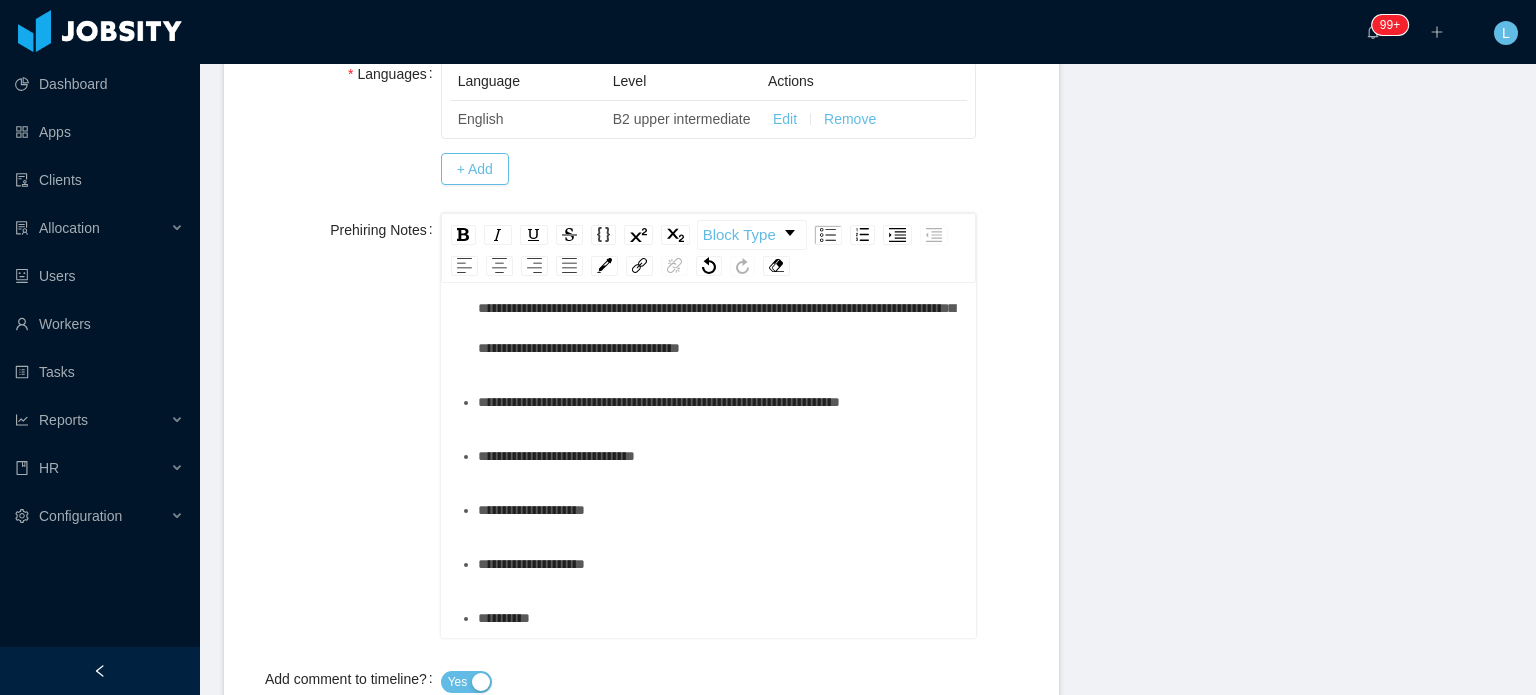 scroll, scrollTop: 831, scrollLeft: 0, axis: vertical 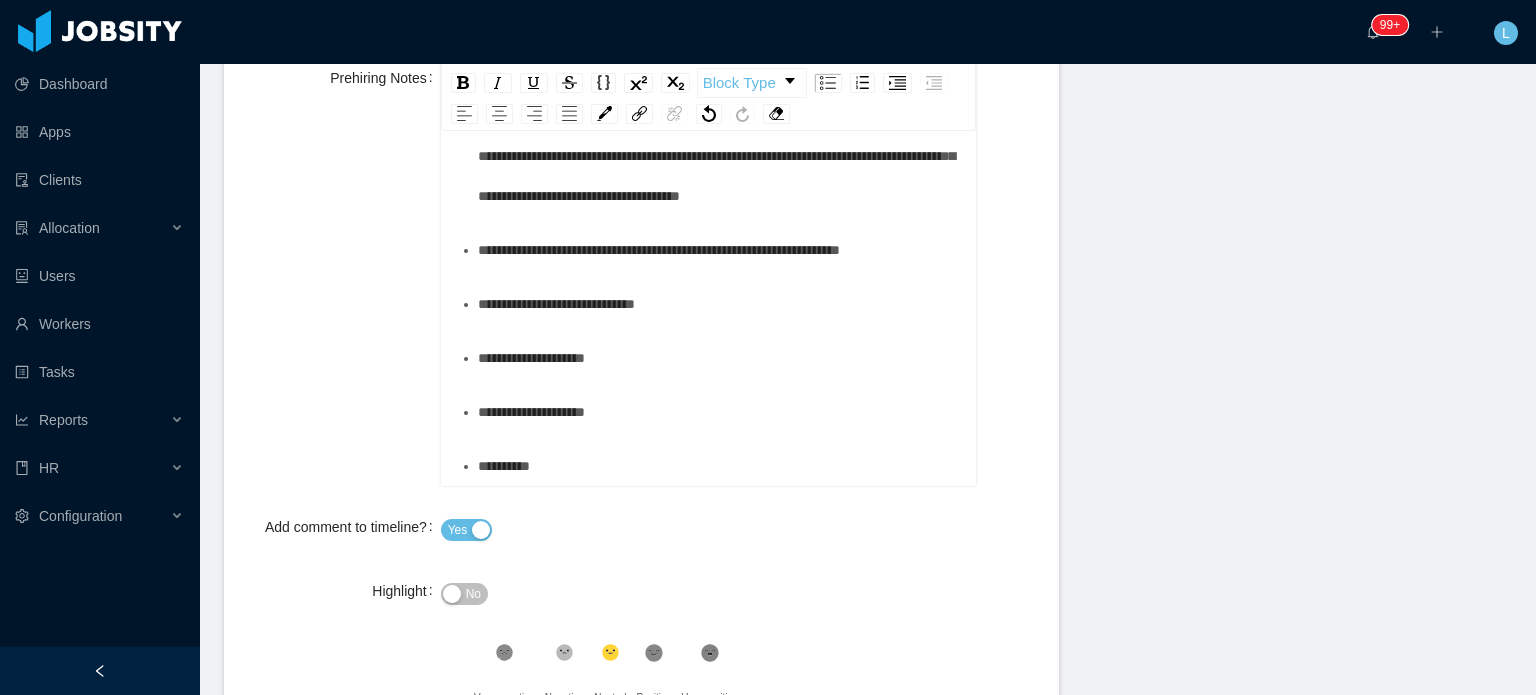 click on "**********" at bounding box center (719, 412) 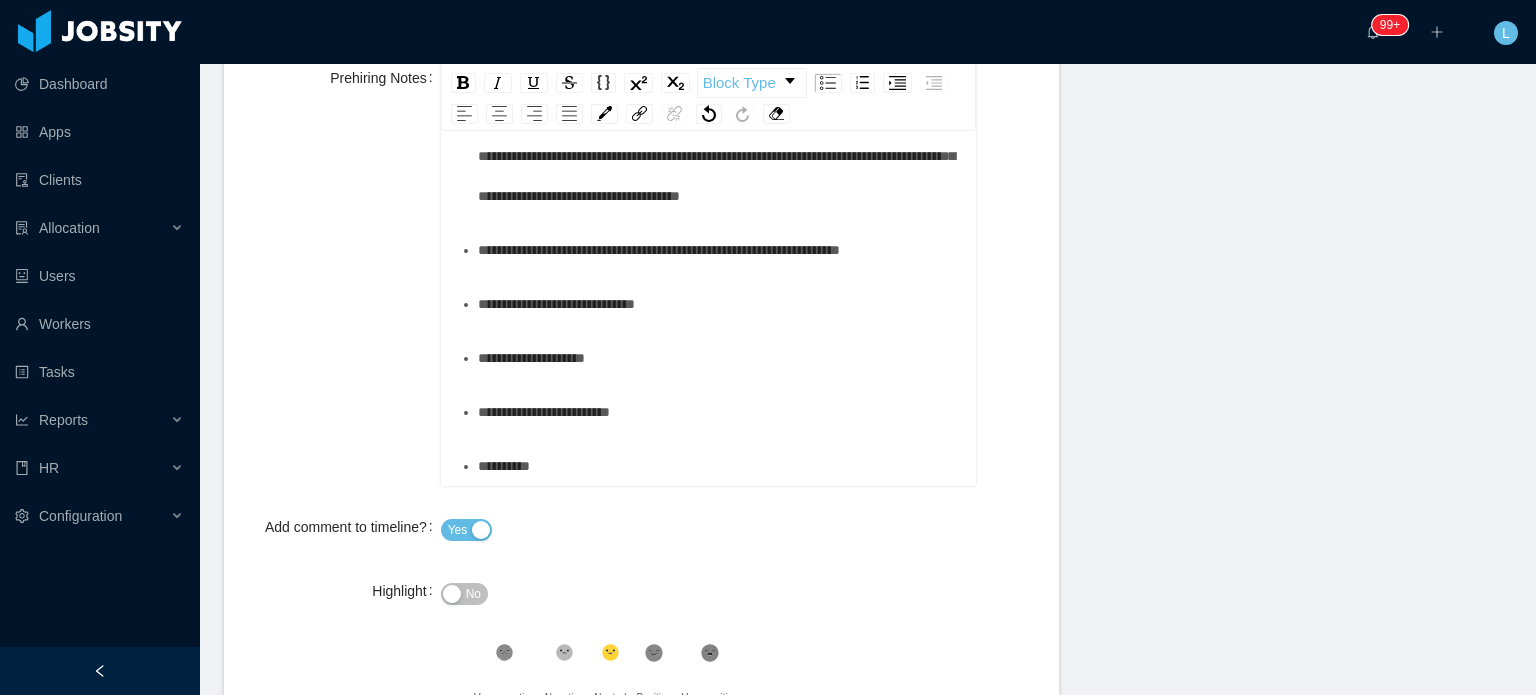 click on "**********" at bounding box center [719, 466] 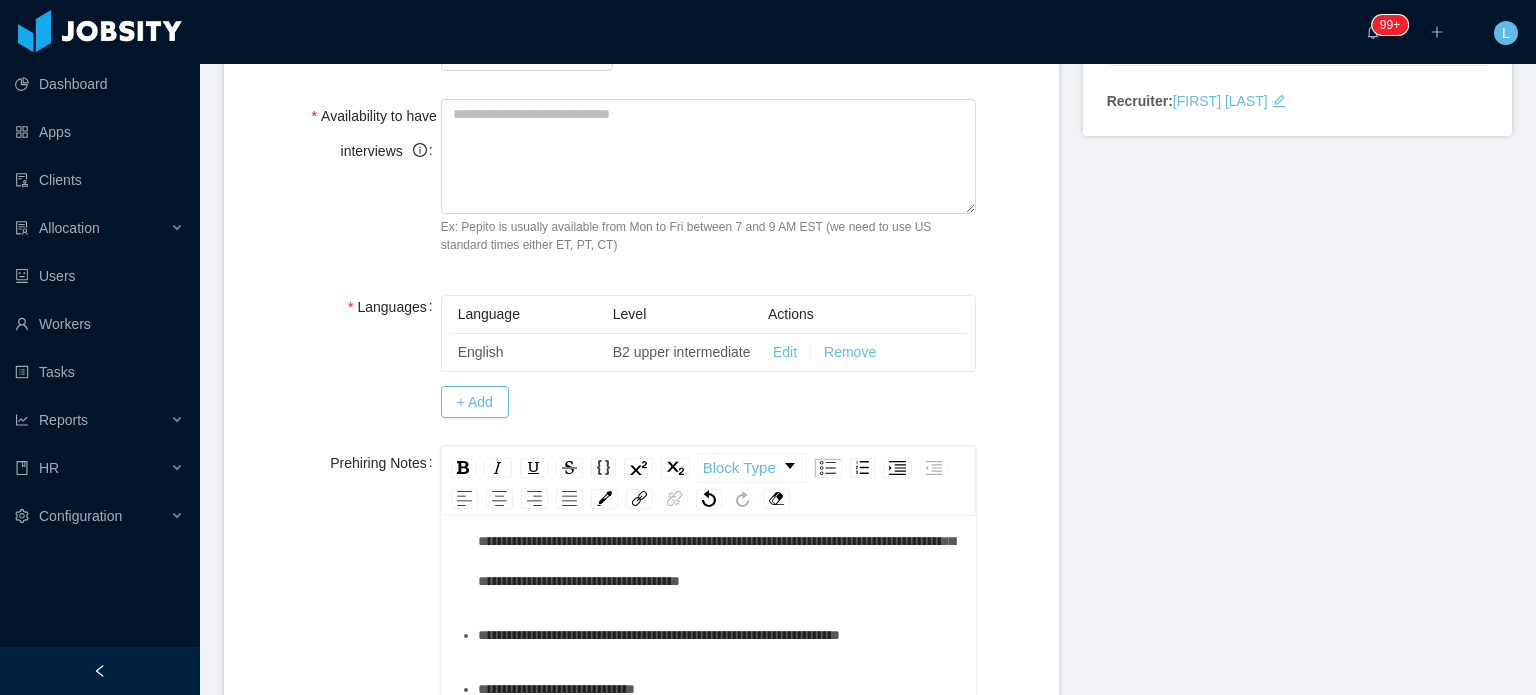 scroll, scrollTop: 131, scrollLeft: 0, axis: vertical 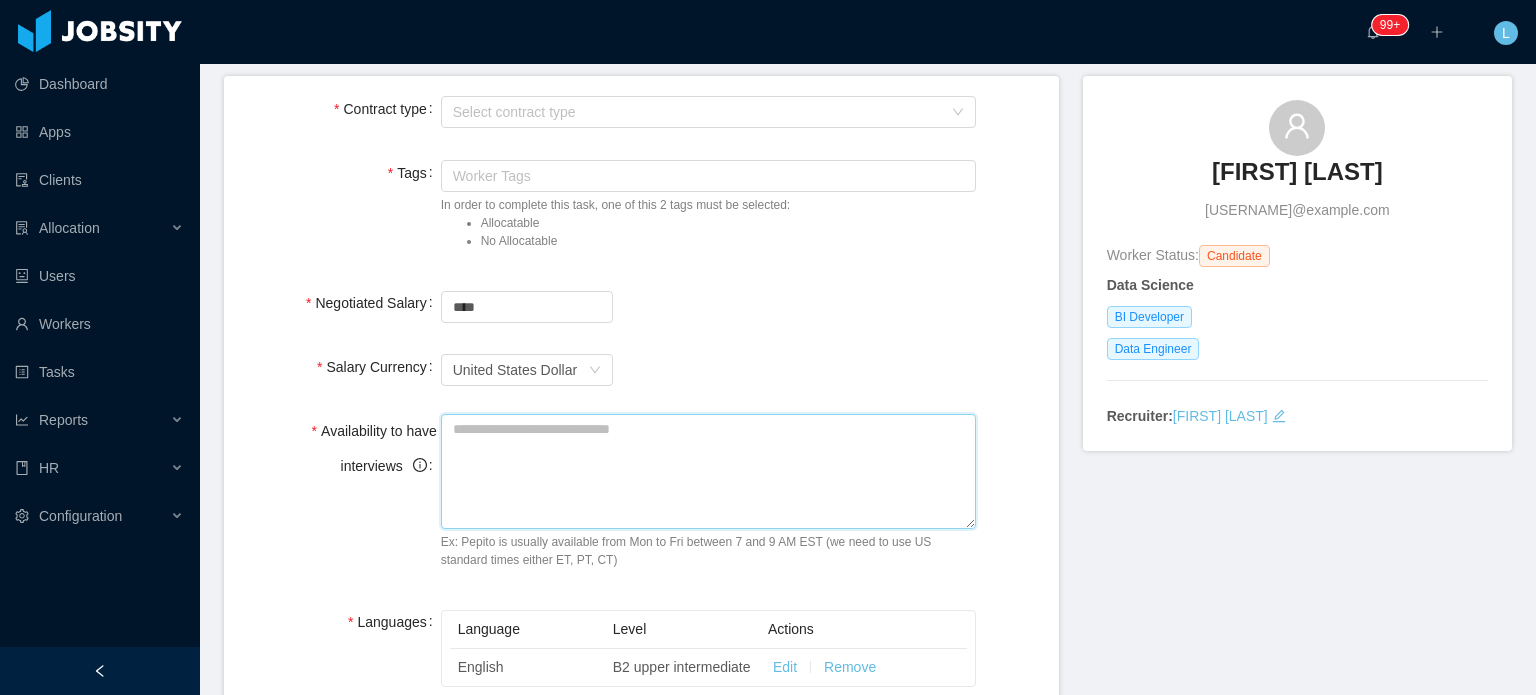 click on "Availability to have interviews" at bounding box center (708, 471) 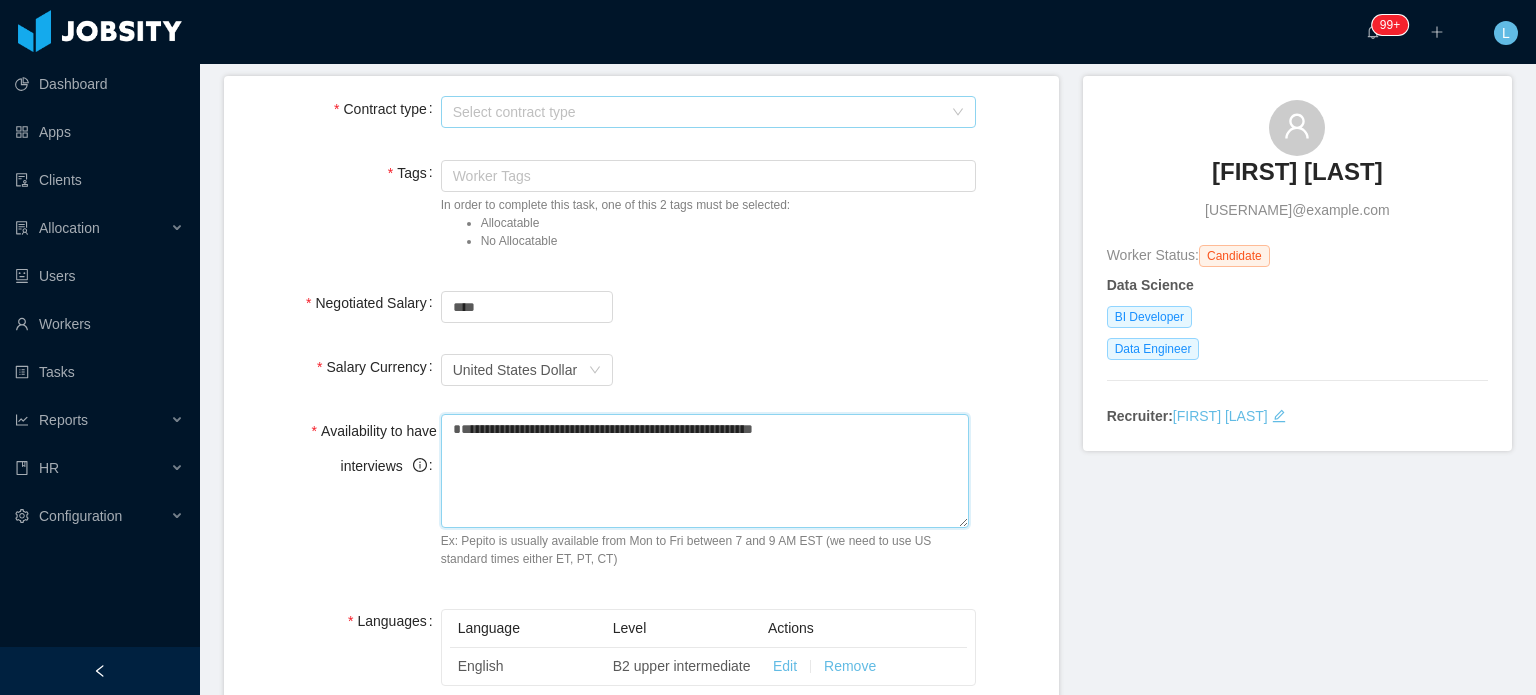 click on "Select contract type" at bounding box center [697, 112] 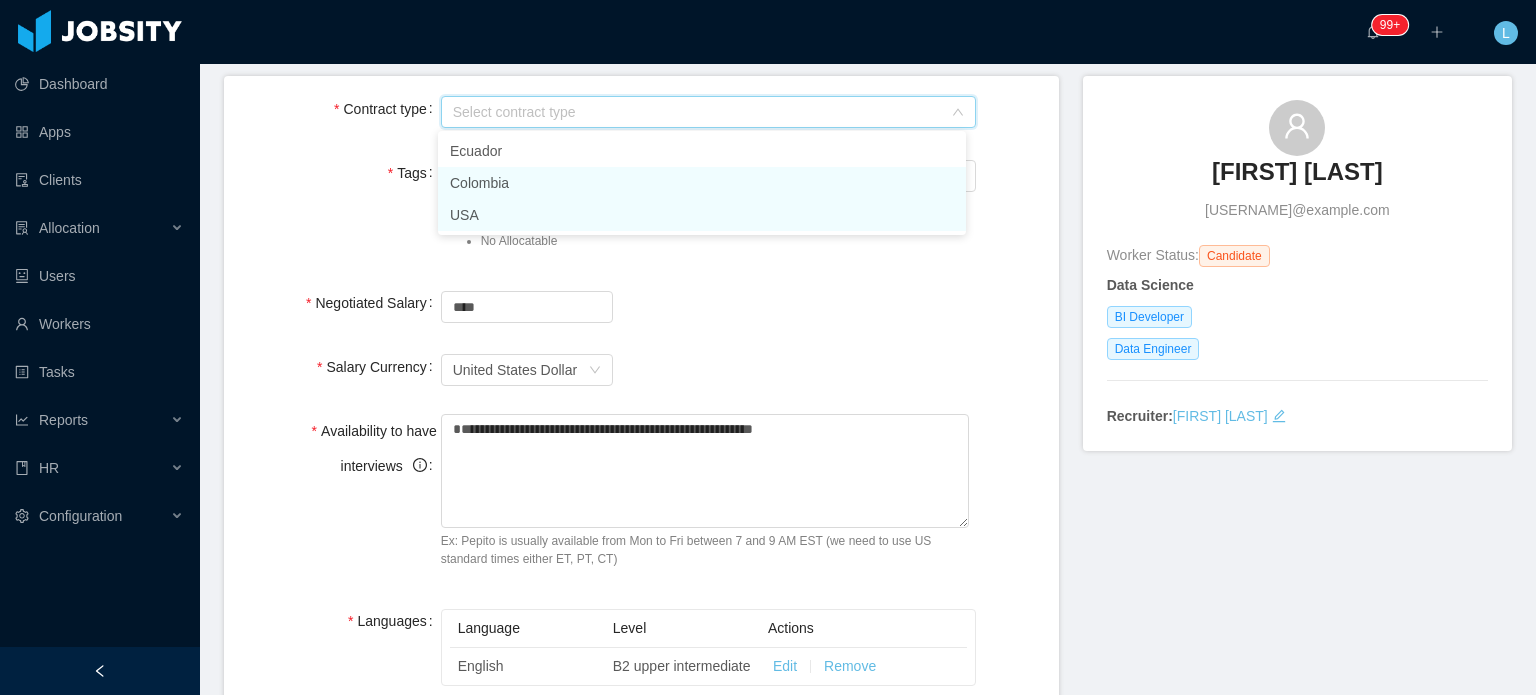 click on "USA" at bounding box center (702, 215) 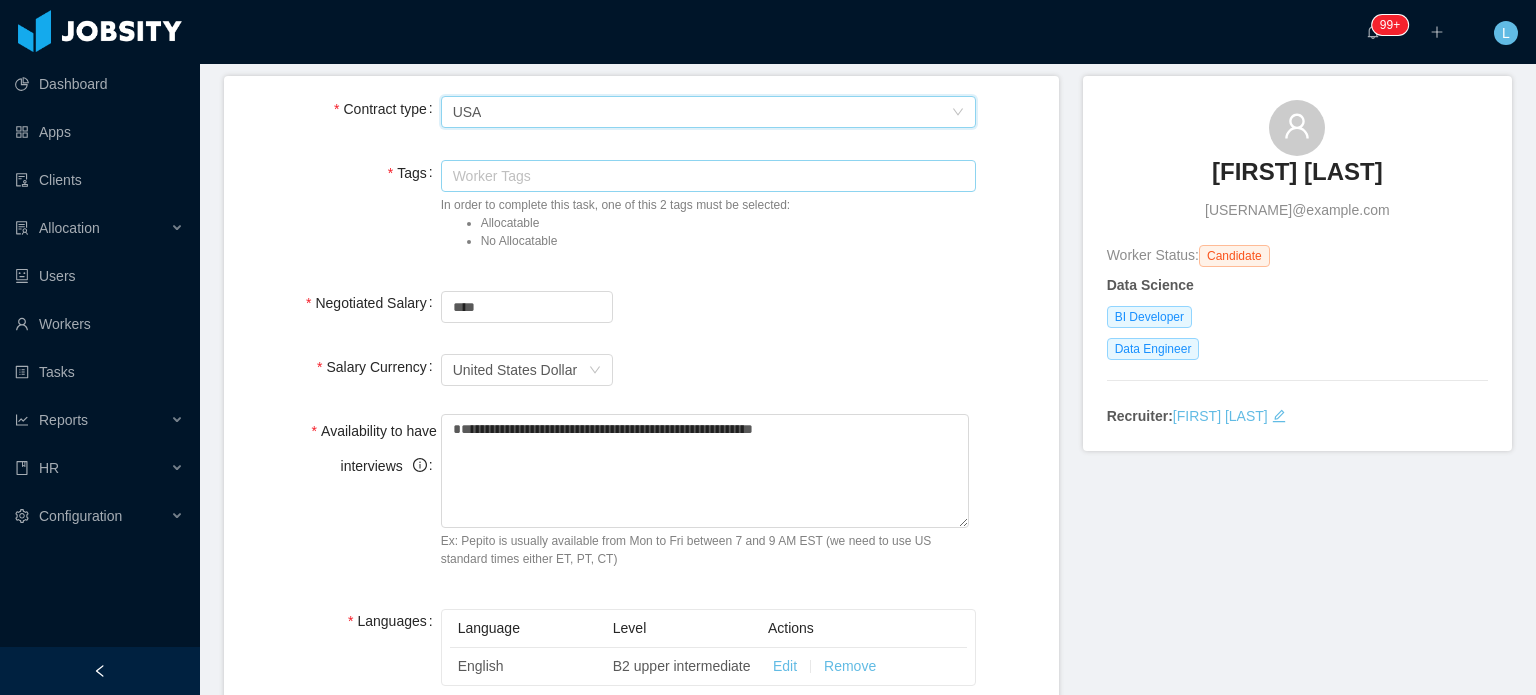 click on "Worker Tags" at bounding box center (704, 176) 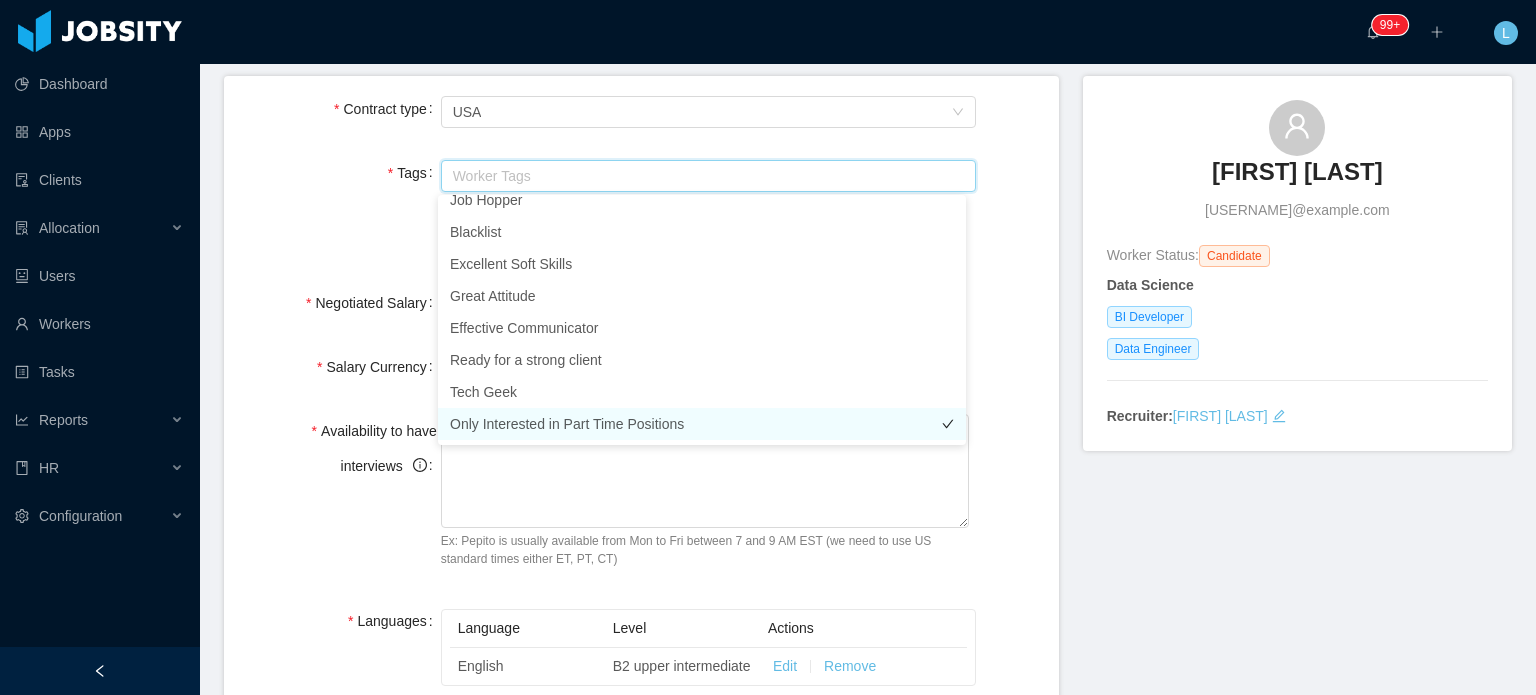 scroll, scrollTop: 400, scrollLeft: 0, axis: vertical 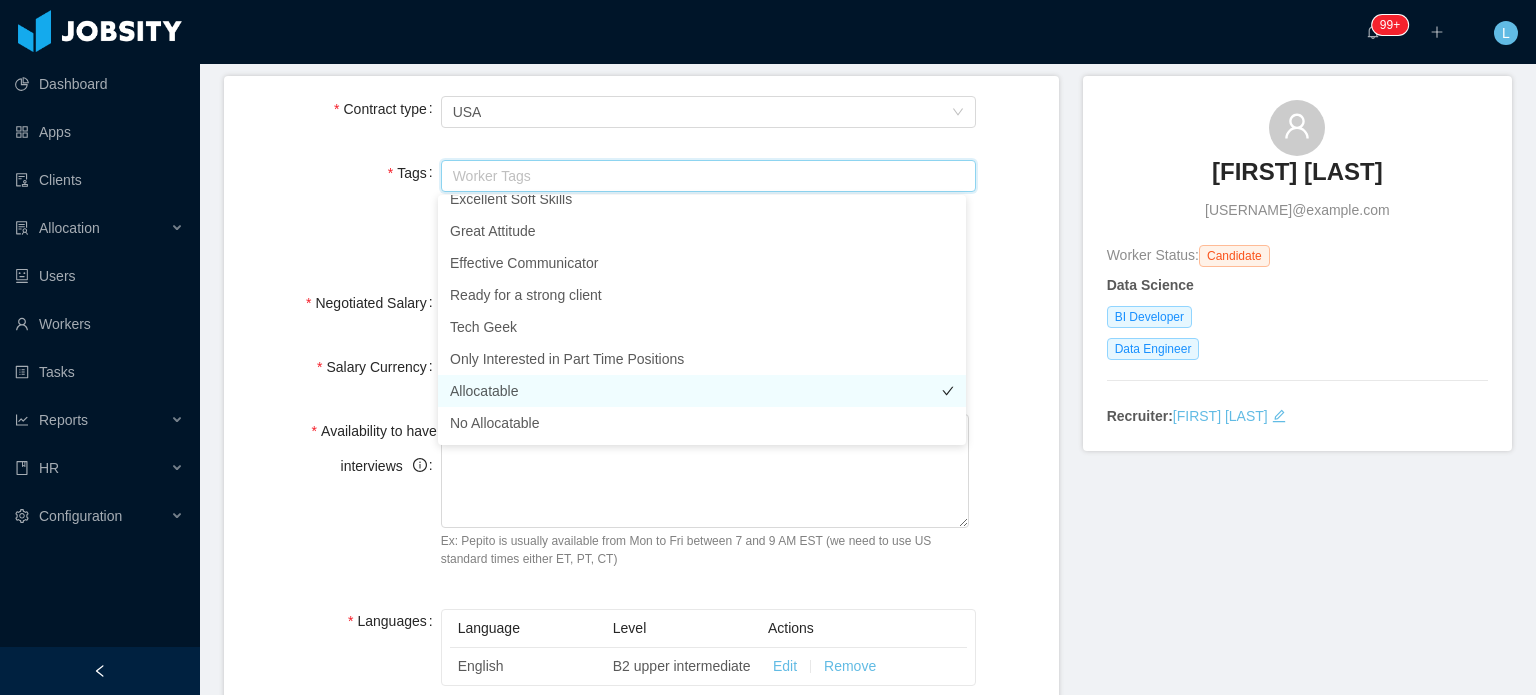 click on "Allocatable" at bounding box center [702, 391] 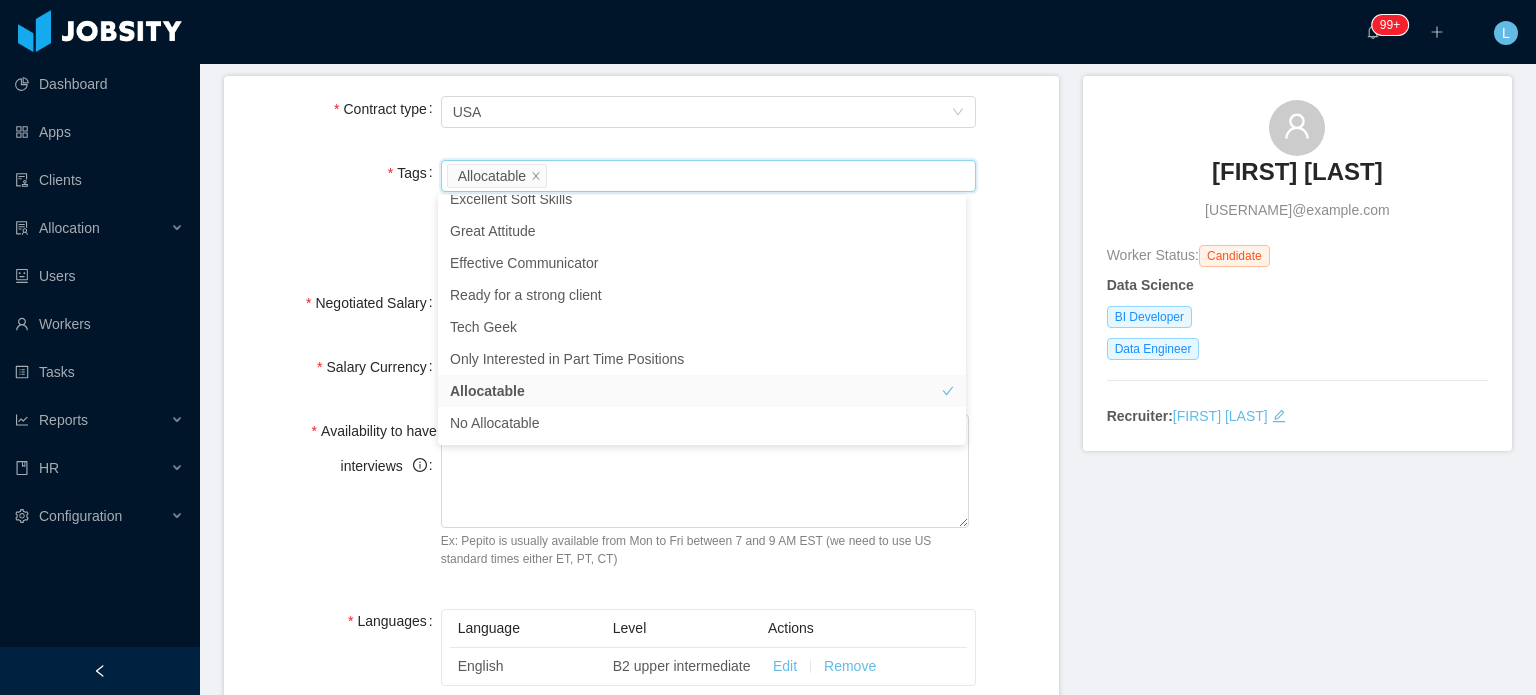 click on "**********" at bounding box center [641, 799] 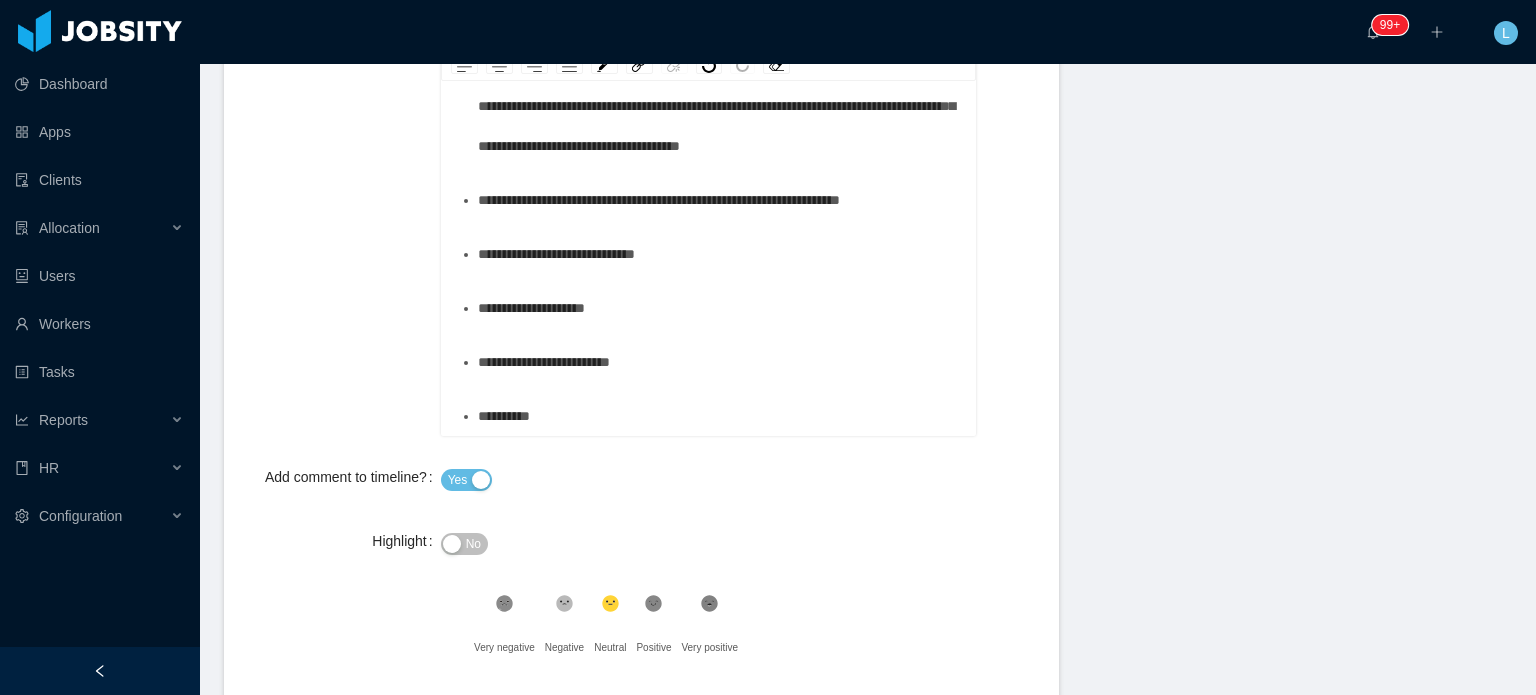 scroll, scrollTop: 931, scrollLeft: 0, axis: vertical 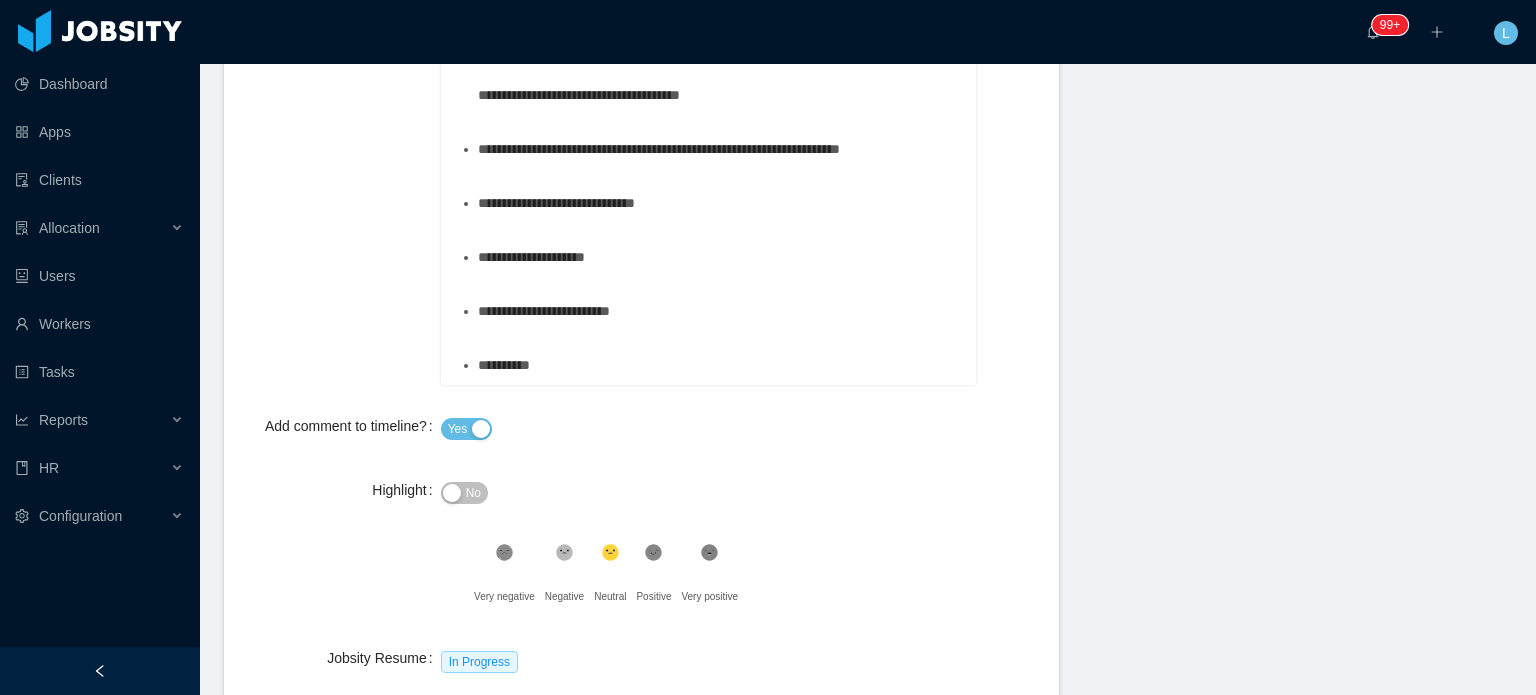 click on "**********" at bounding box center (719, 365) 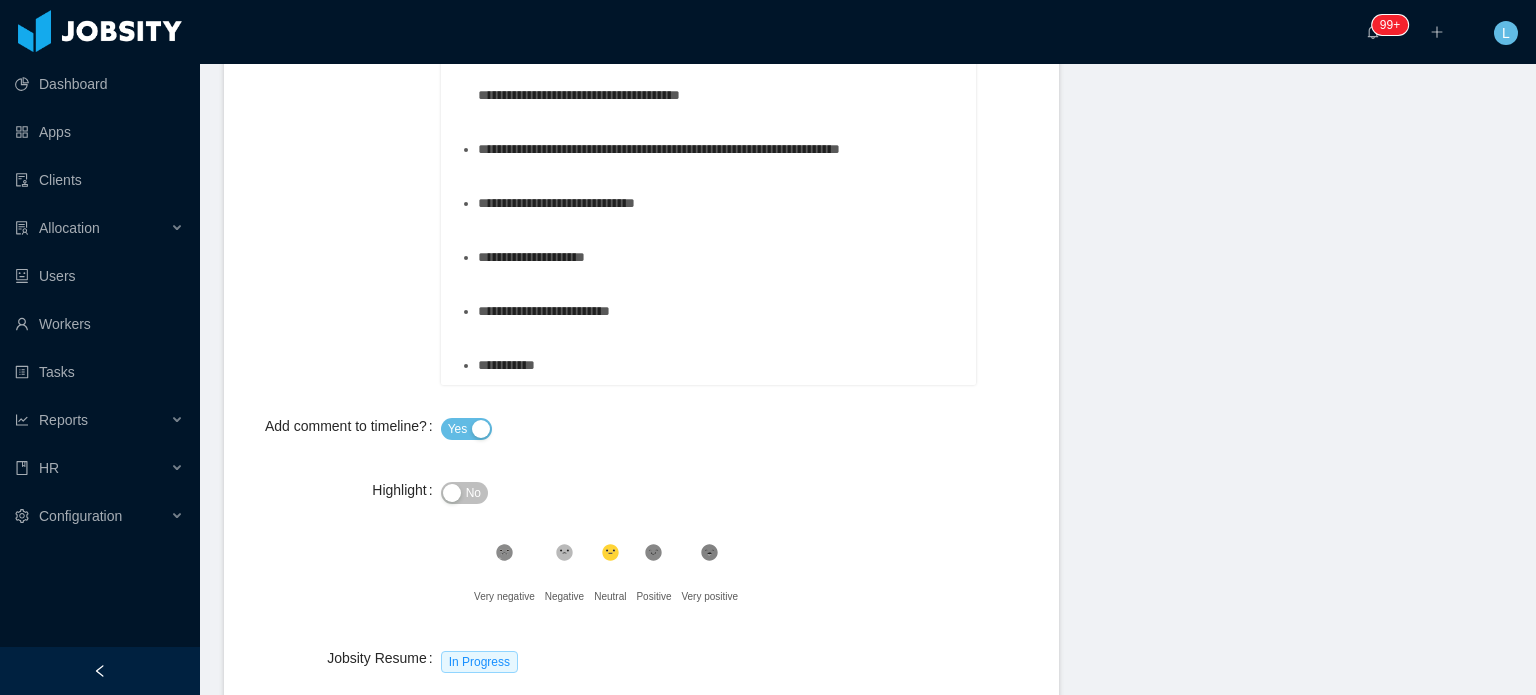 click on "**********" at bounding box center (719, 365) 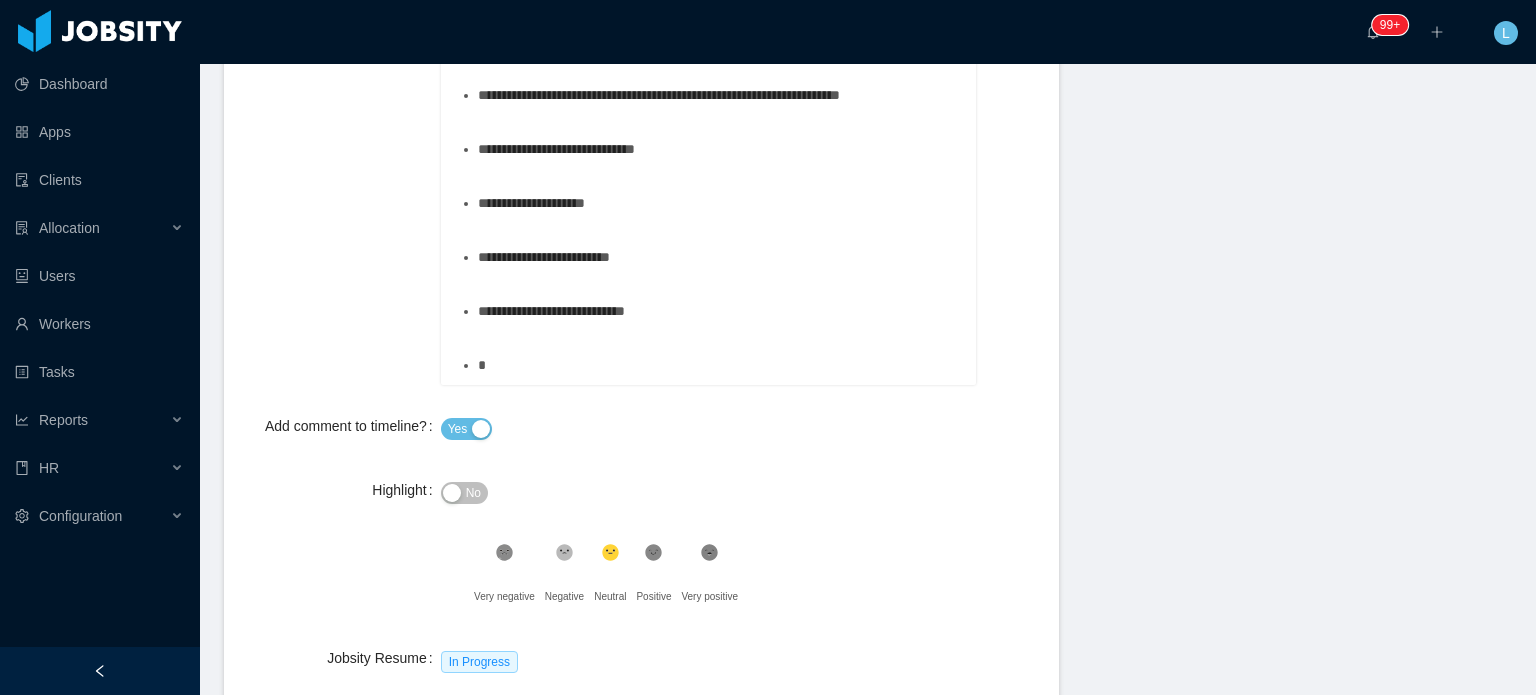 scroll, scrollTop: 1256, scrollLeft: 0, axis: vertical 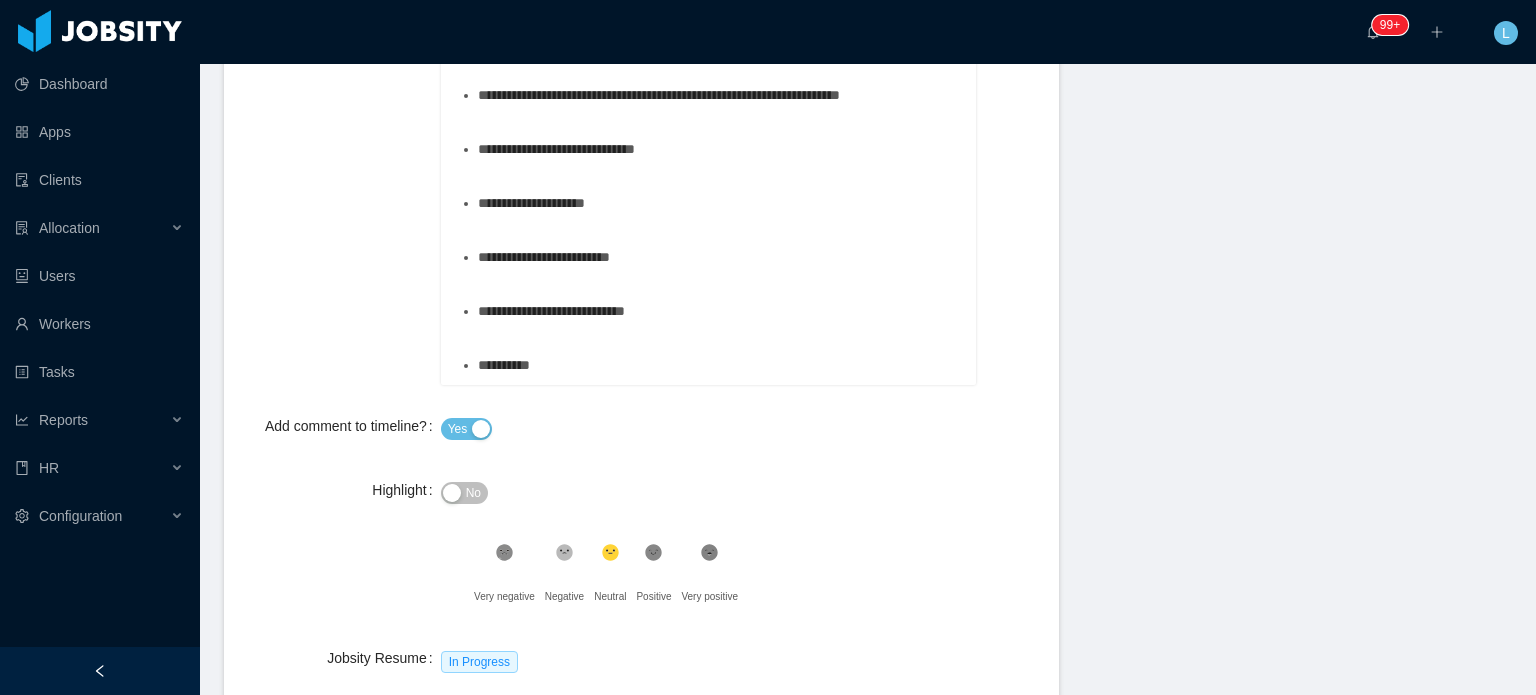 click on "*********" at bounding box center [719, 365] 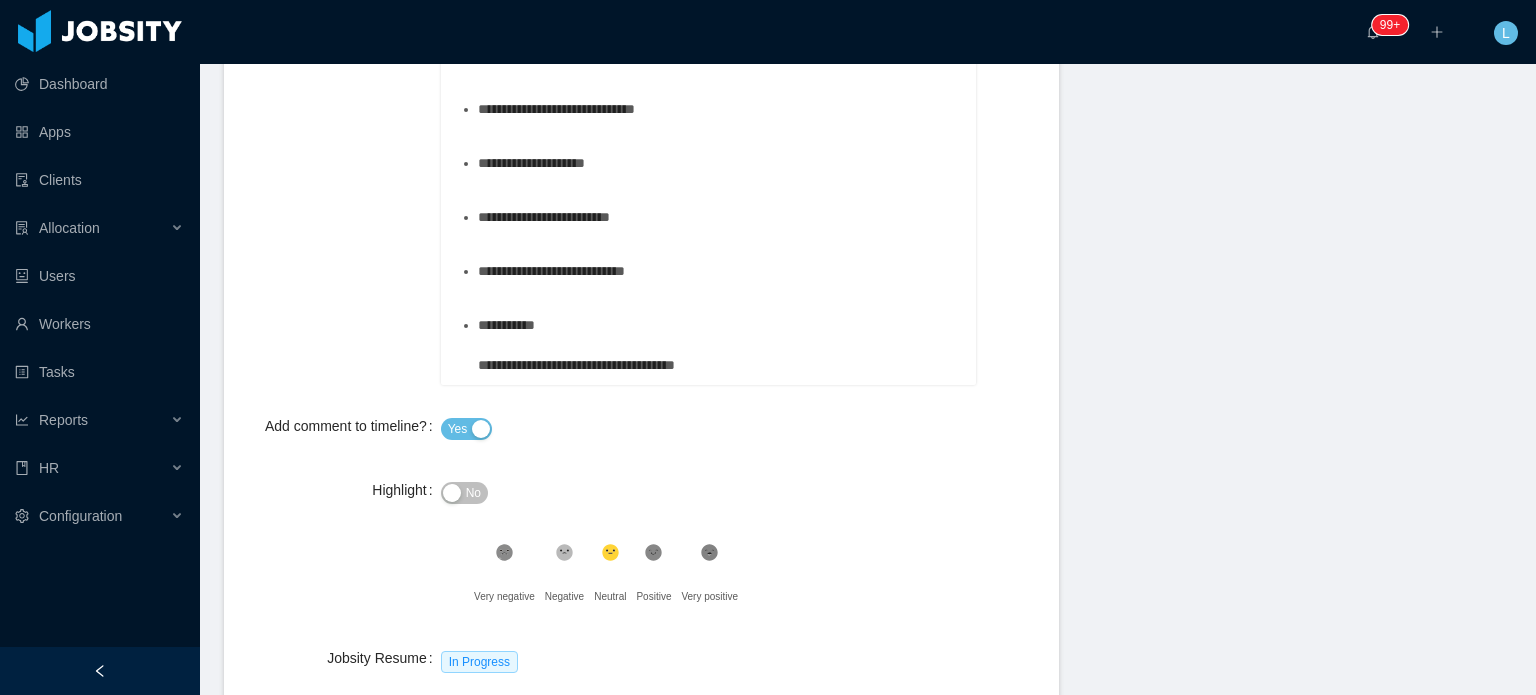 click on "**********" at bounding box center [719, 345] 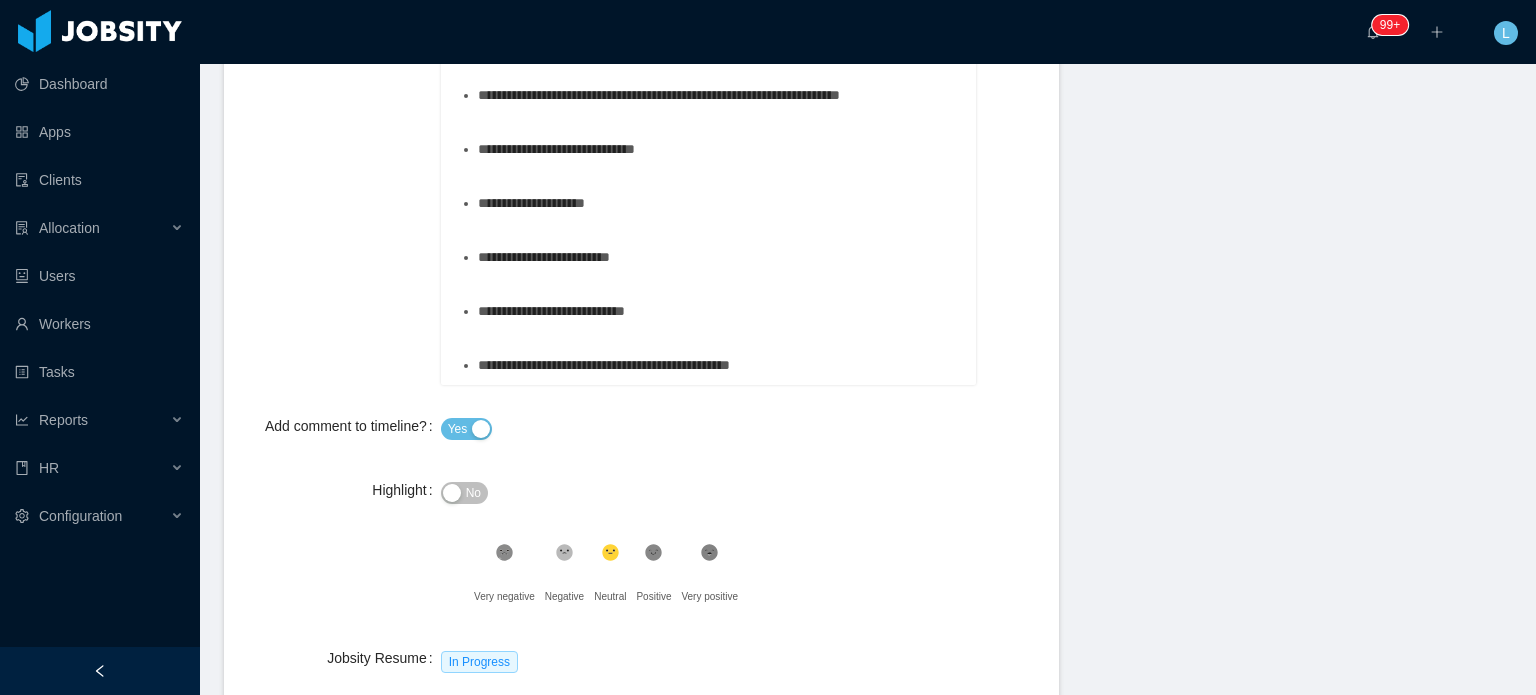 click on "**********" at bounding box center [719, 365] 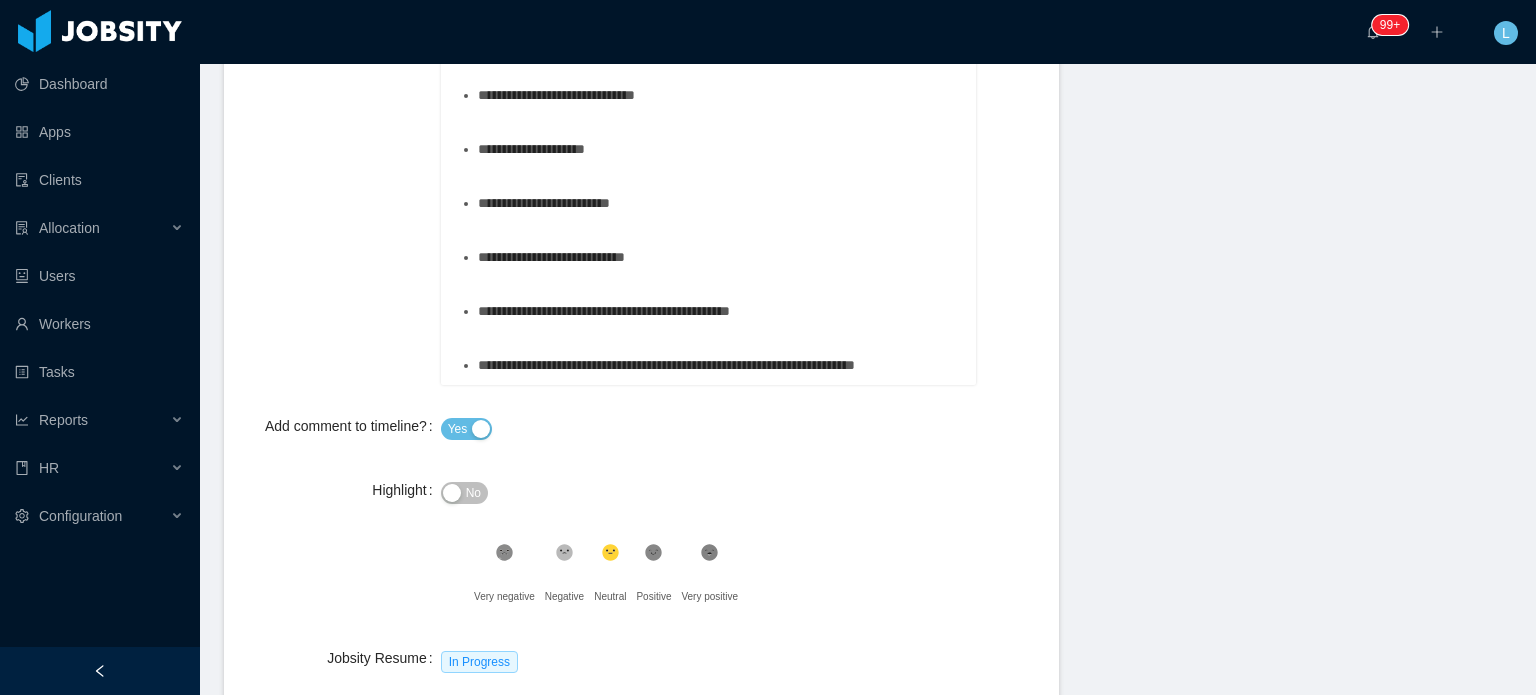 scroll, scrollTop: 1350, scrollLeft: 0, axis: vertical 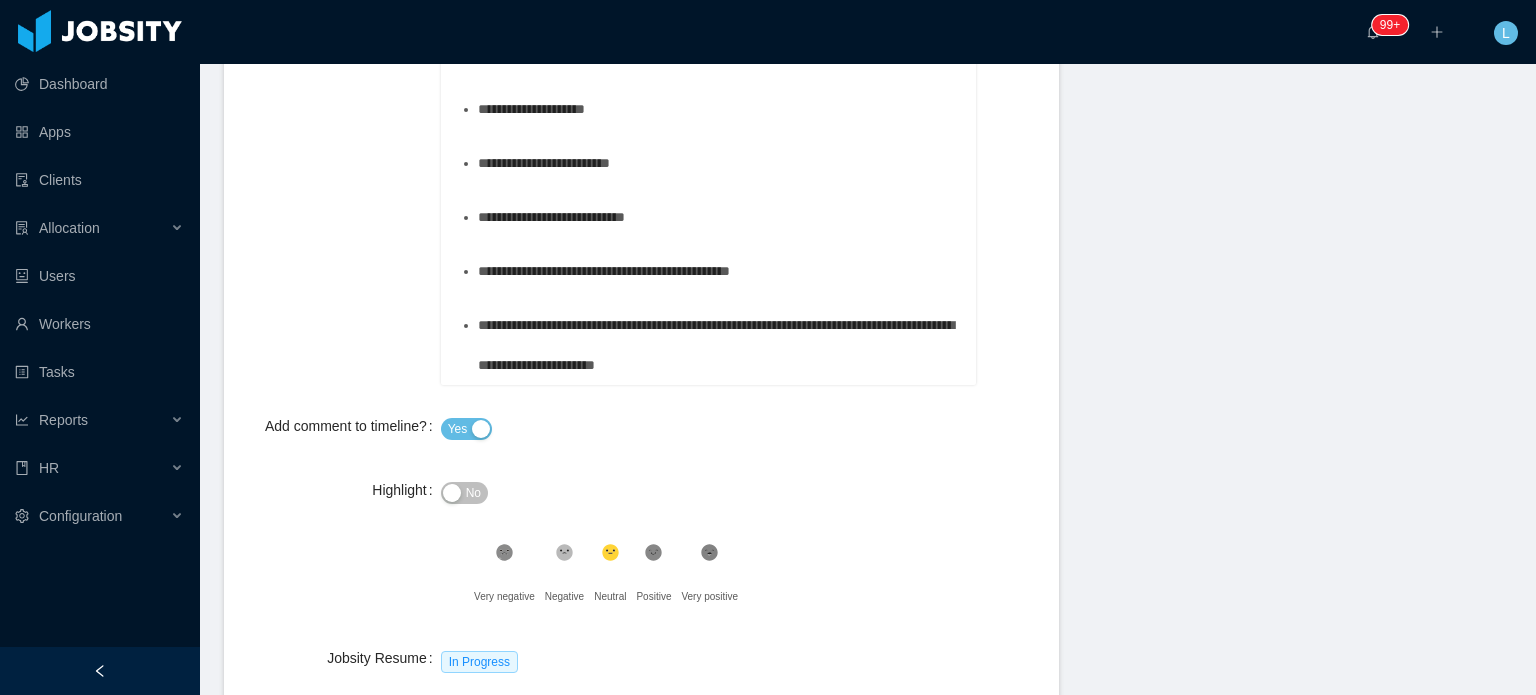 click on "**********" at bounding box center (716, 345) 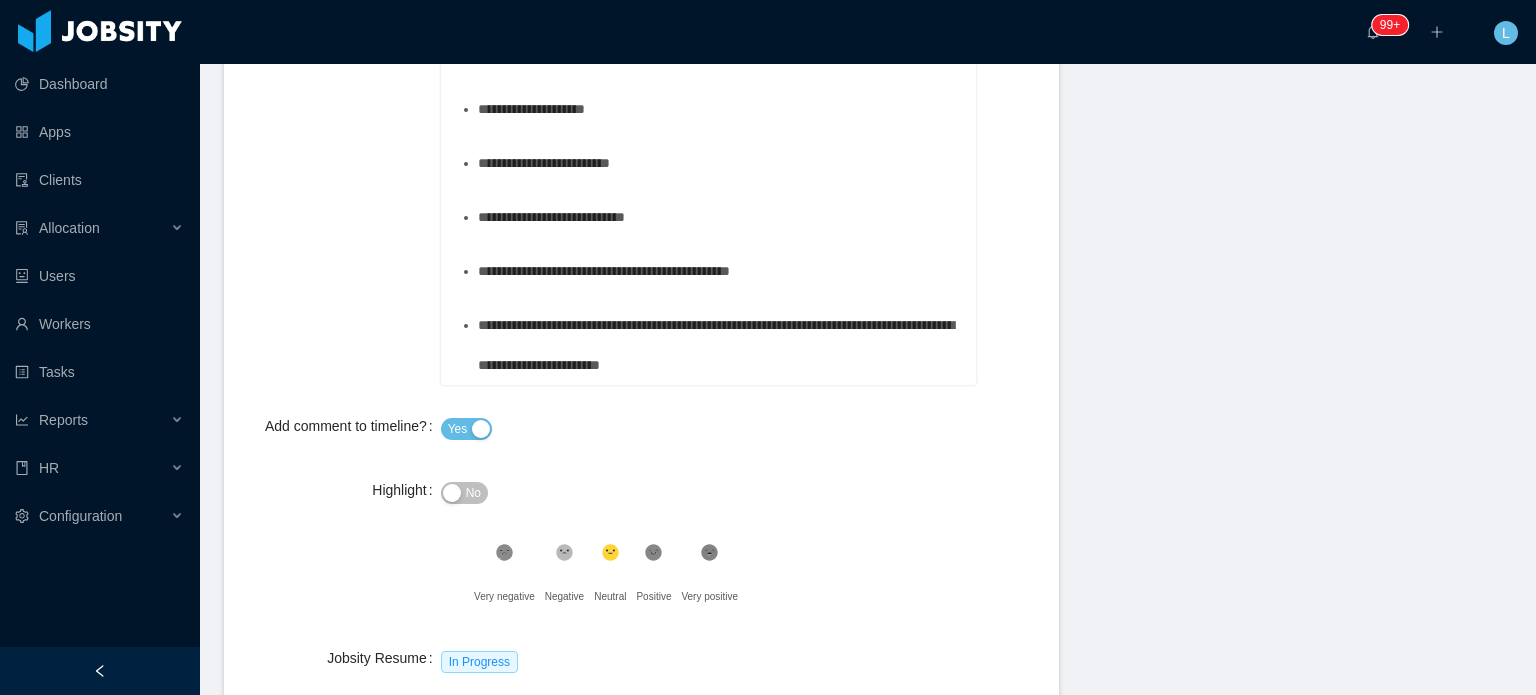 click on "**********" at bounding box center [719, 345] 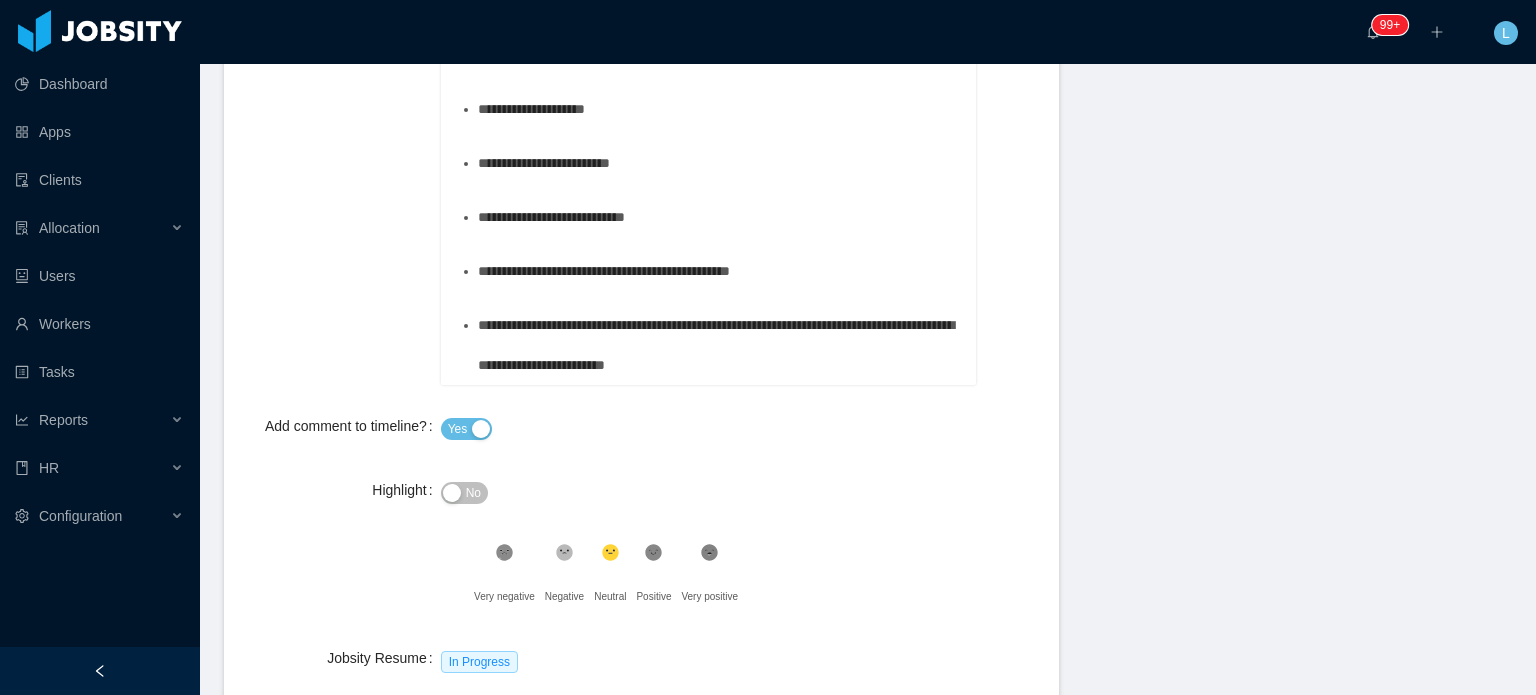 click on "**********" at bounding box center (719, 345) 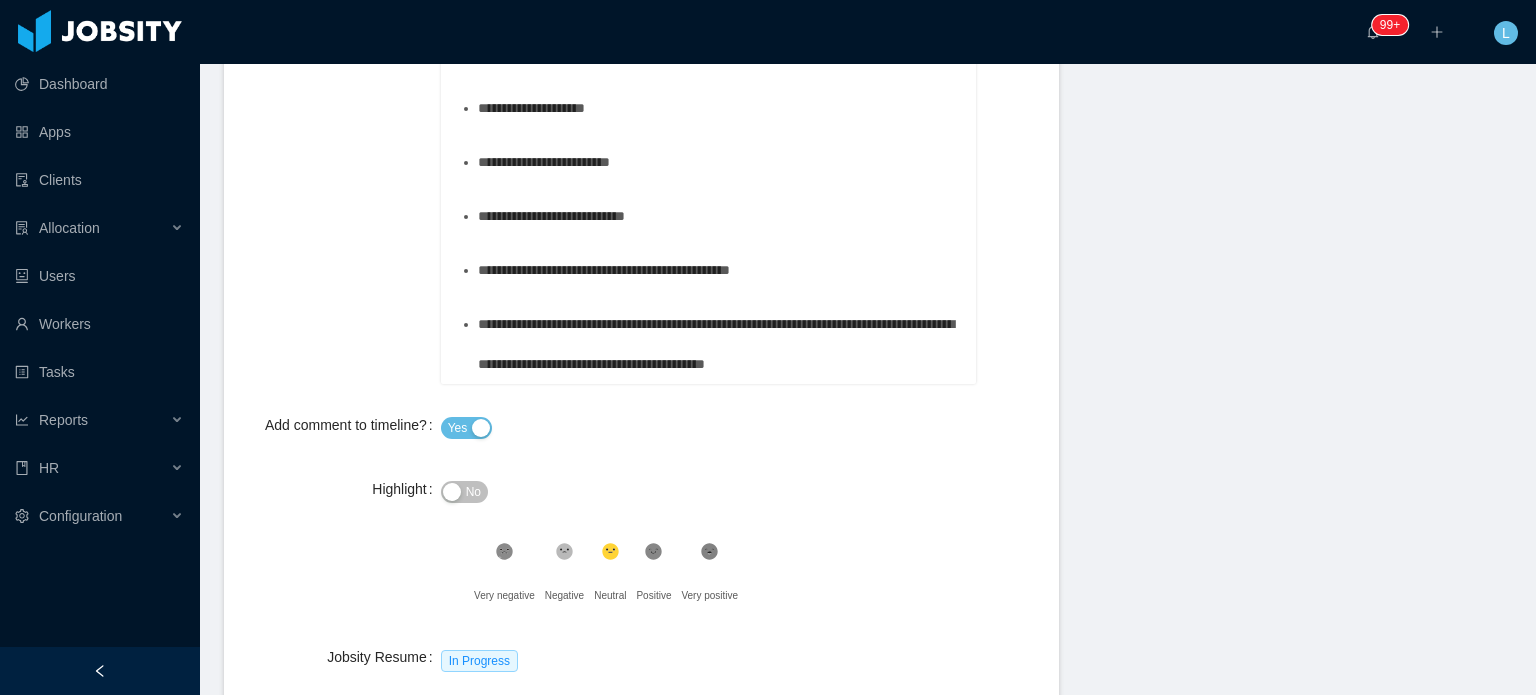 scroll, scrollTop: 931, scrollLeft: 0, axis: vertical 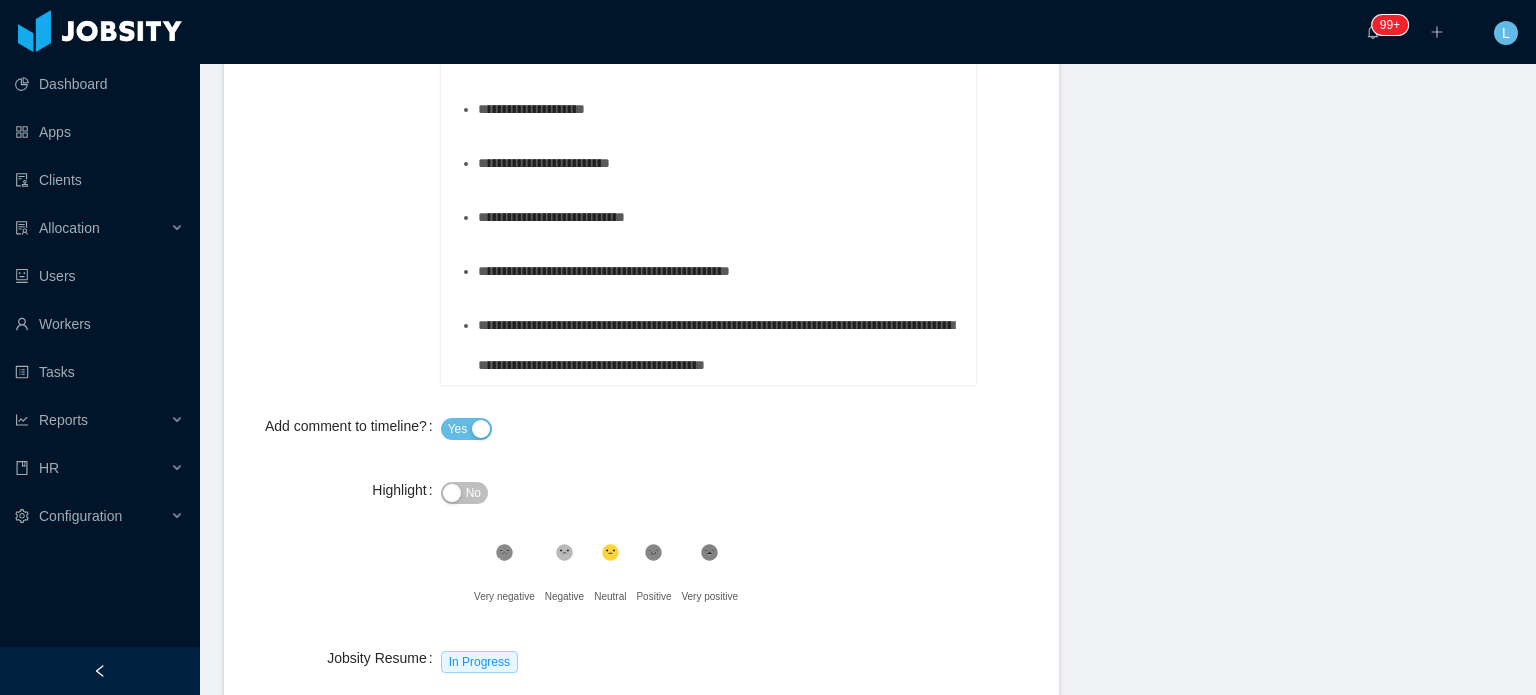 click on "**********" at bounding box center [719, 163] 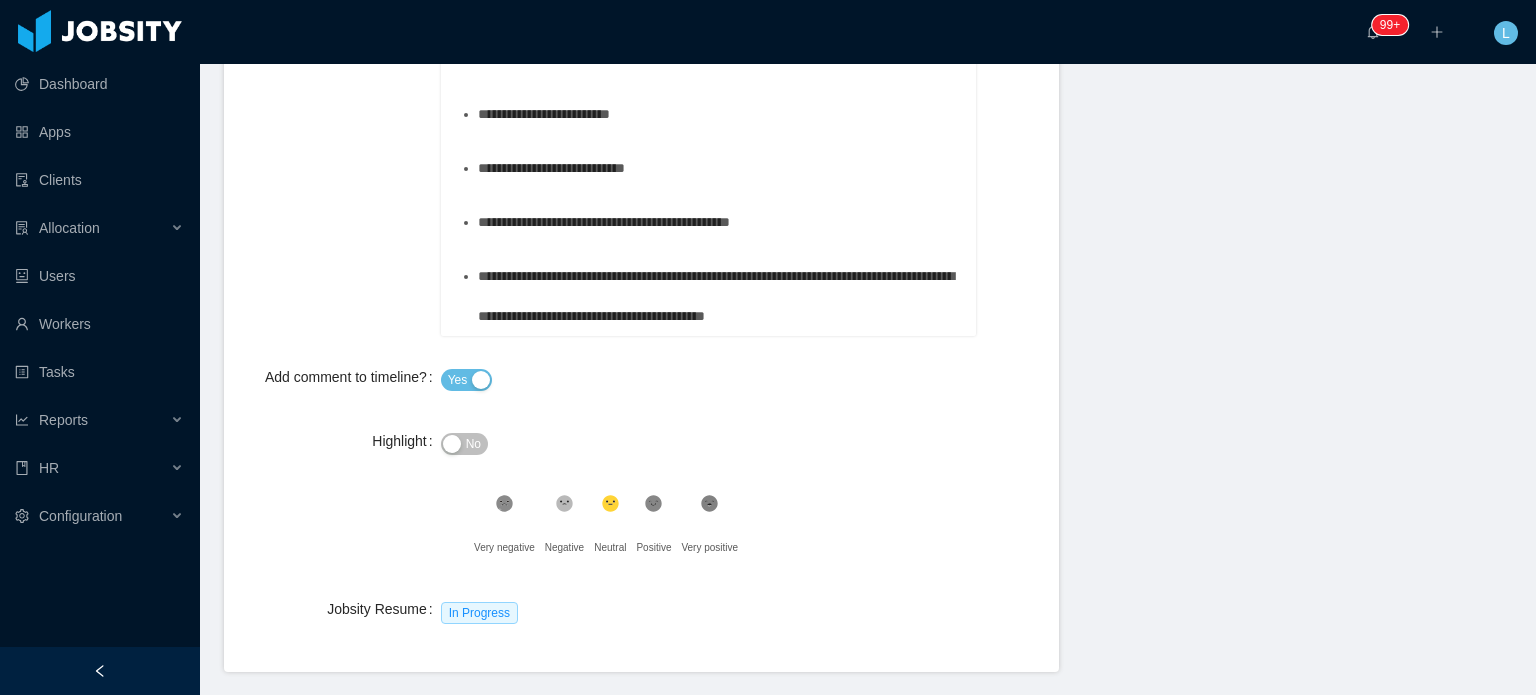 scroll, scrollTop: 769, scrollLeft: 0, axis: vertical 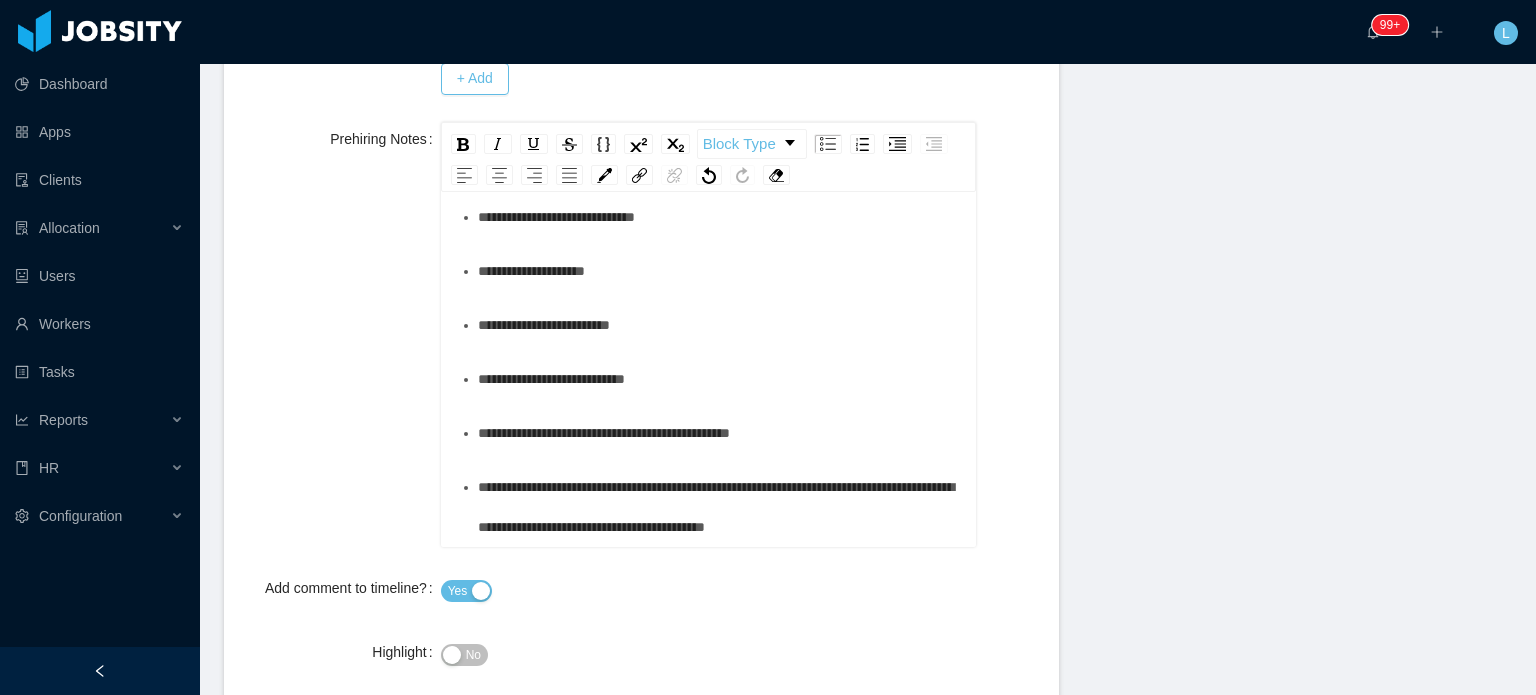 click on "**********" at bounding box center (719, 271) 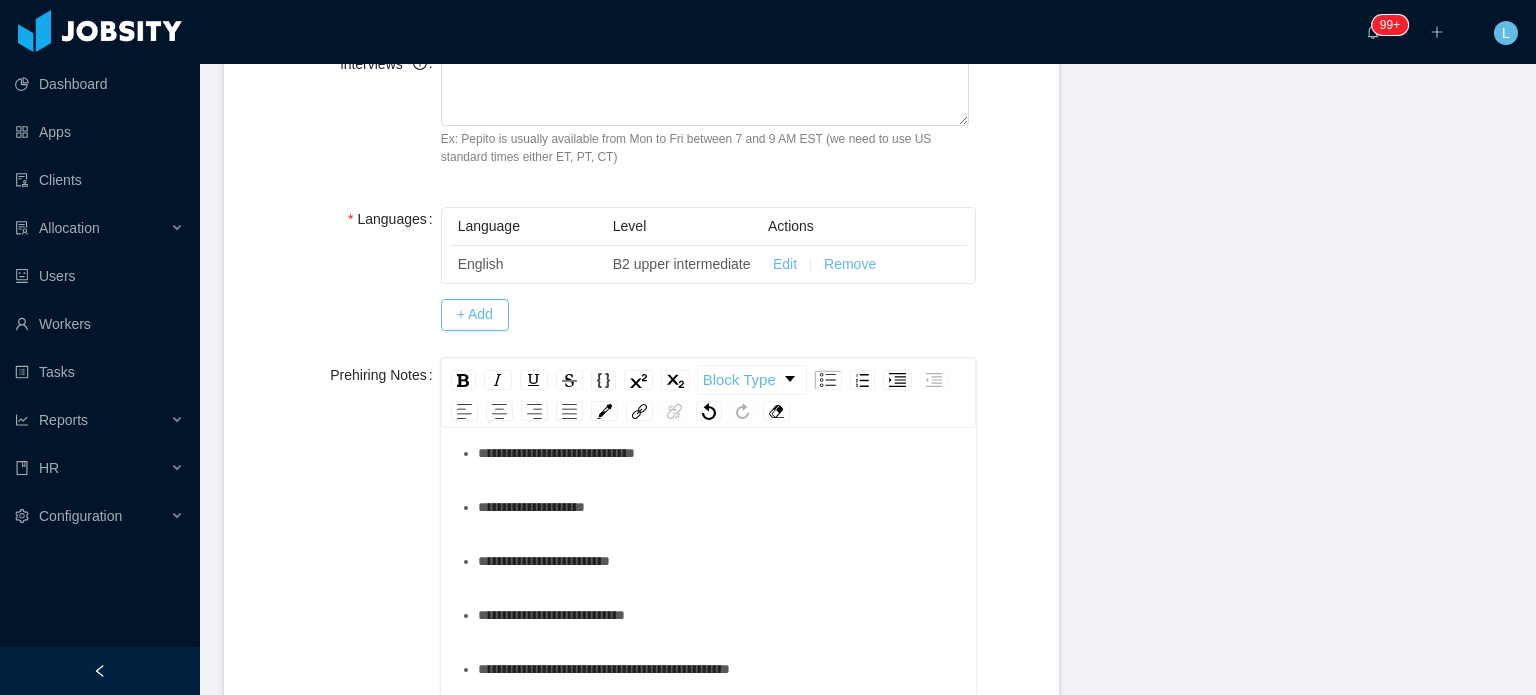 scroll, scrollTop: 569, scrollLeft: 0, axis: vertical 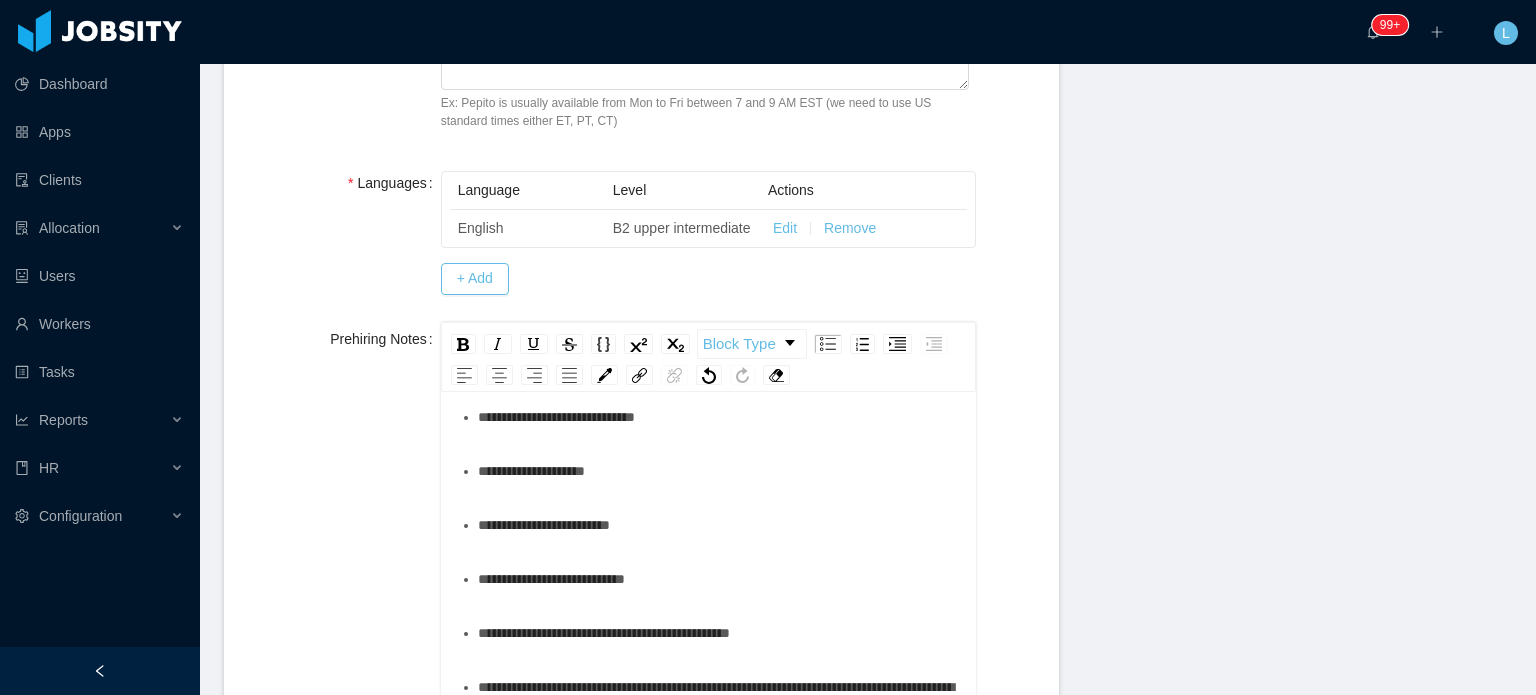 click on "**********" at bounding box center [719, 471] 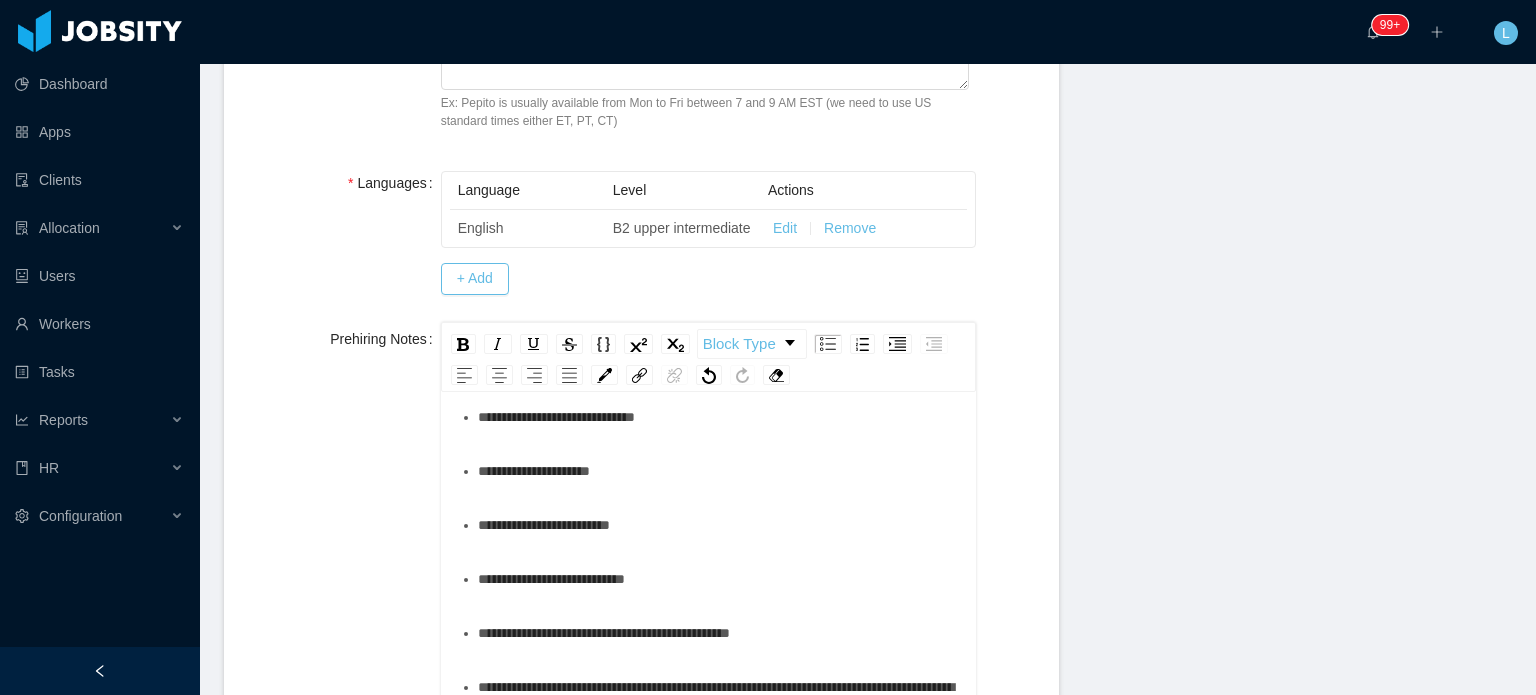click on "**********" at bounding box center [719, 471] 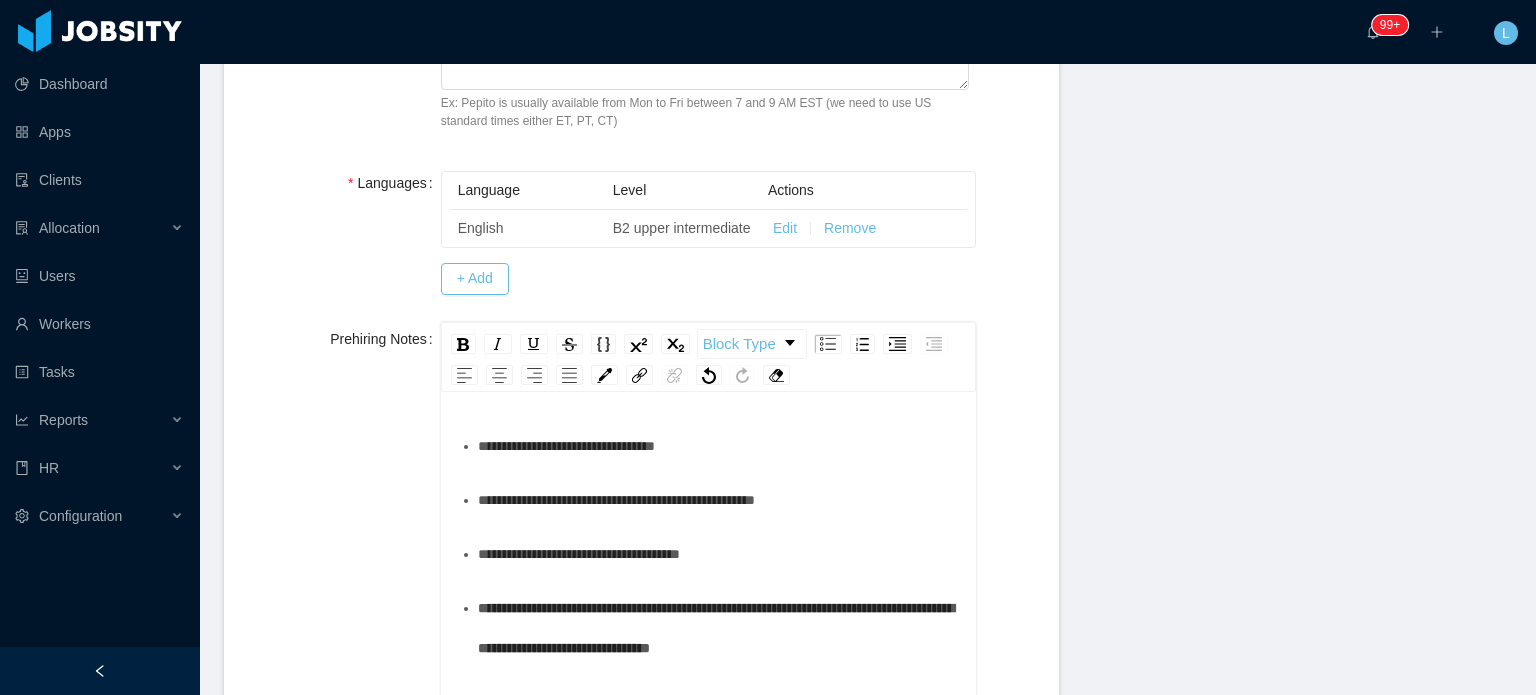 scroll, scrollTop: 660, scrollLeft: 0, axis: vertical 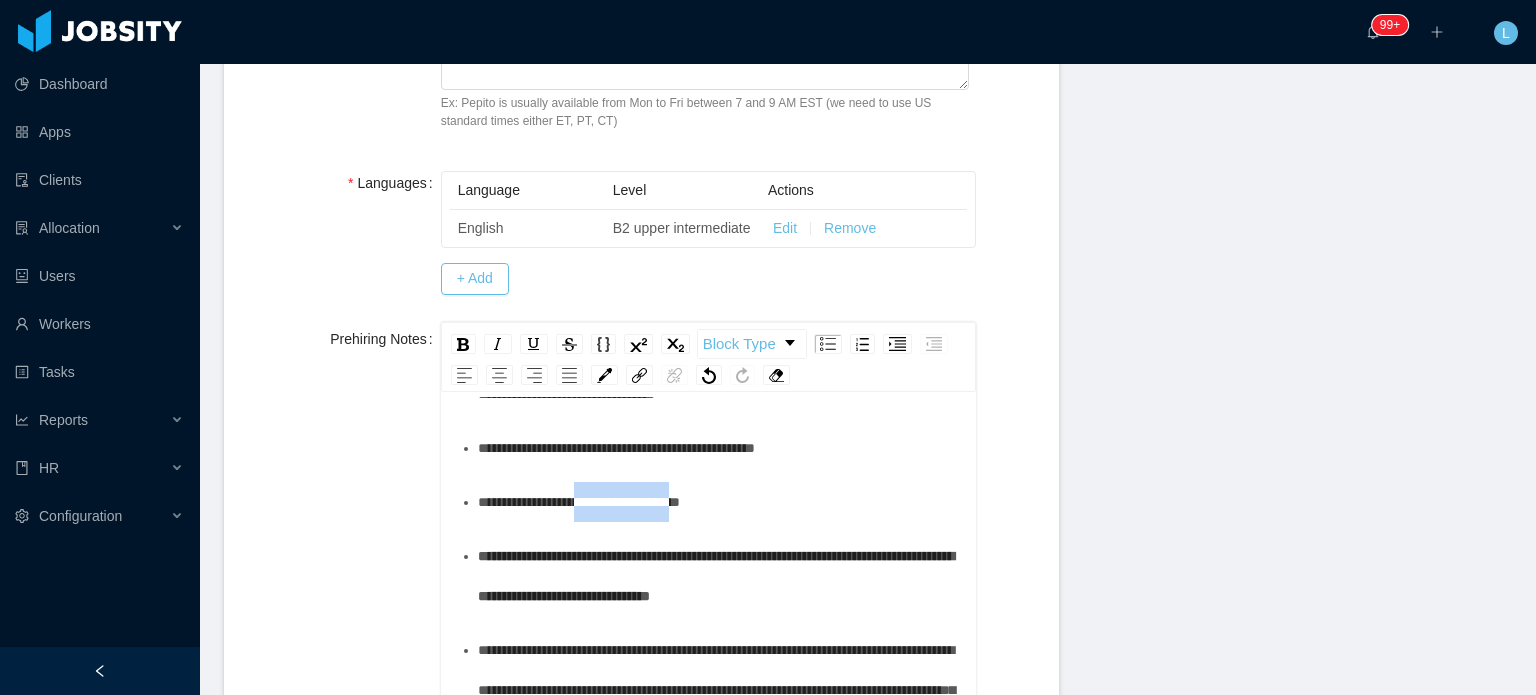 drag, startPoint x: 599, startPoint y: 641, endPoint x: 727, endPoint y: 638, distance: 128.03516 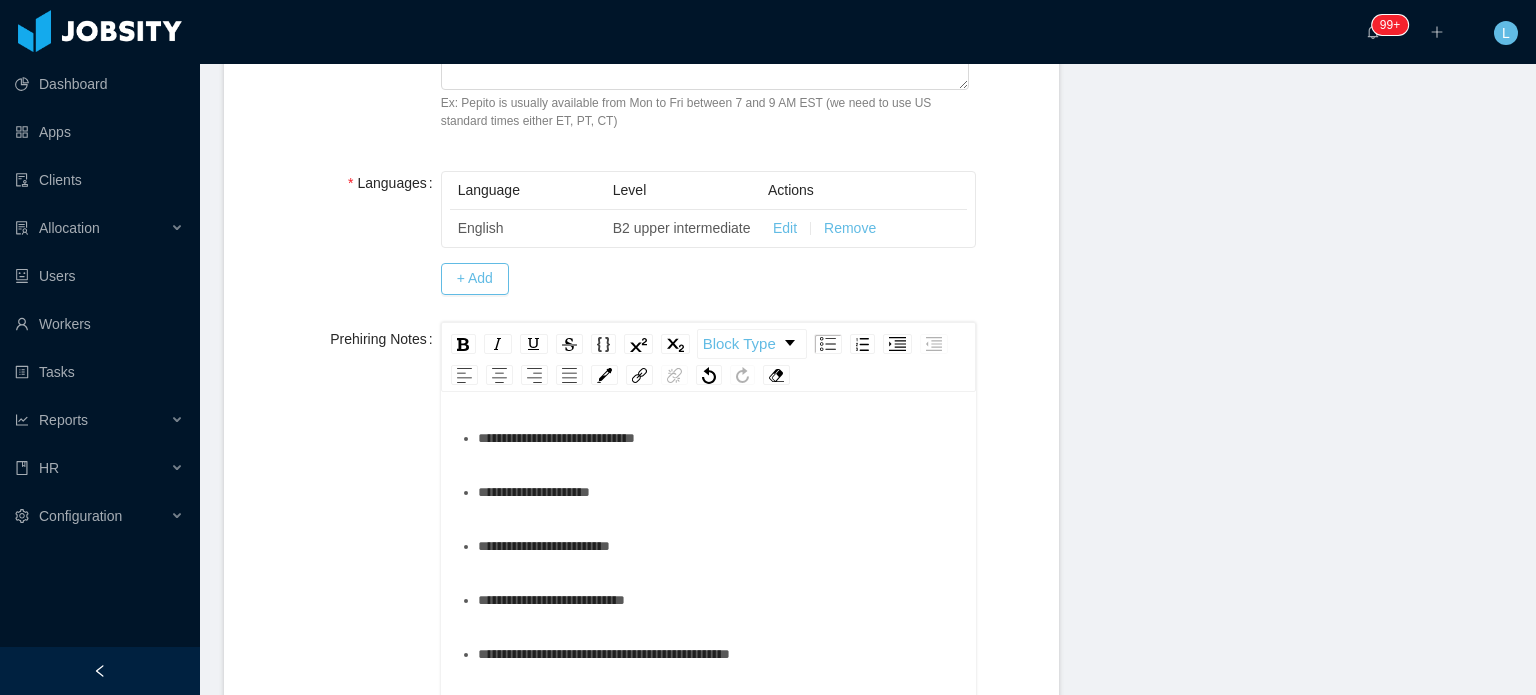 scroll, scrollTop: 1360, scrollLeft: 0, axis: vertical 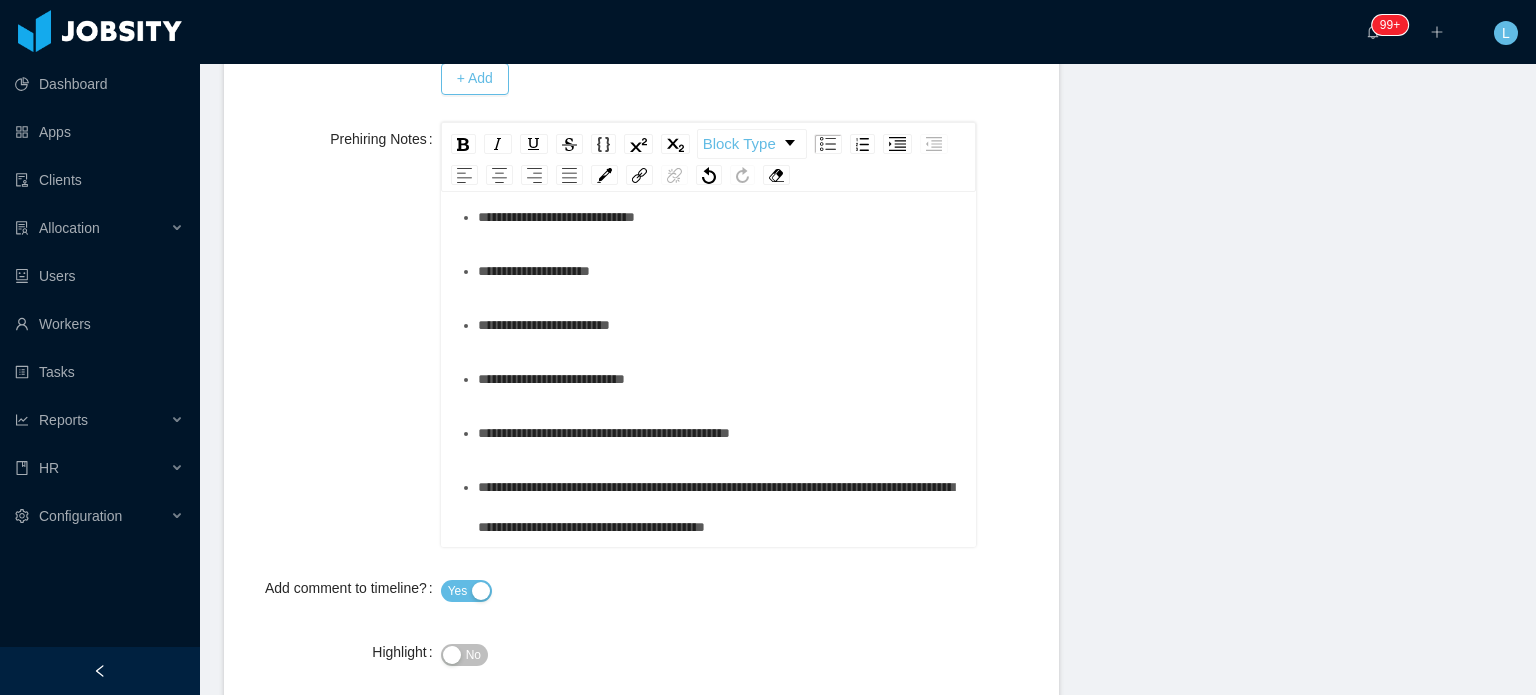 click on "**********" at bounding box center (719, 271) 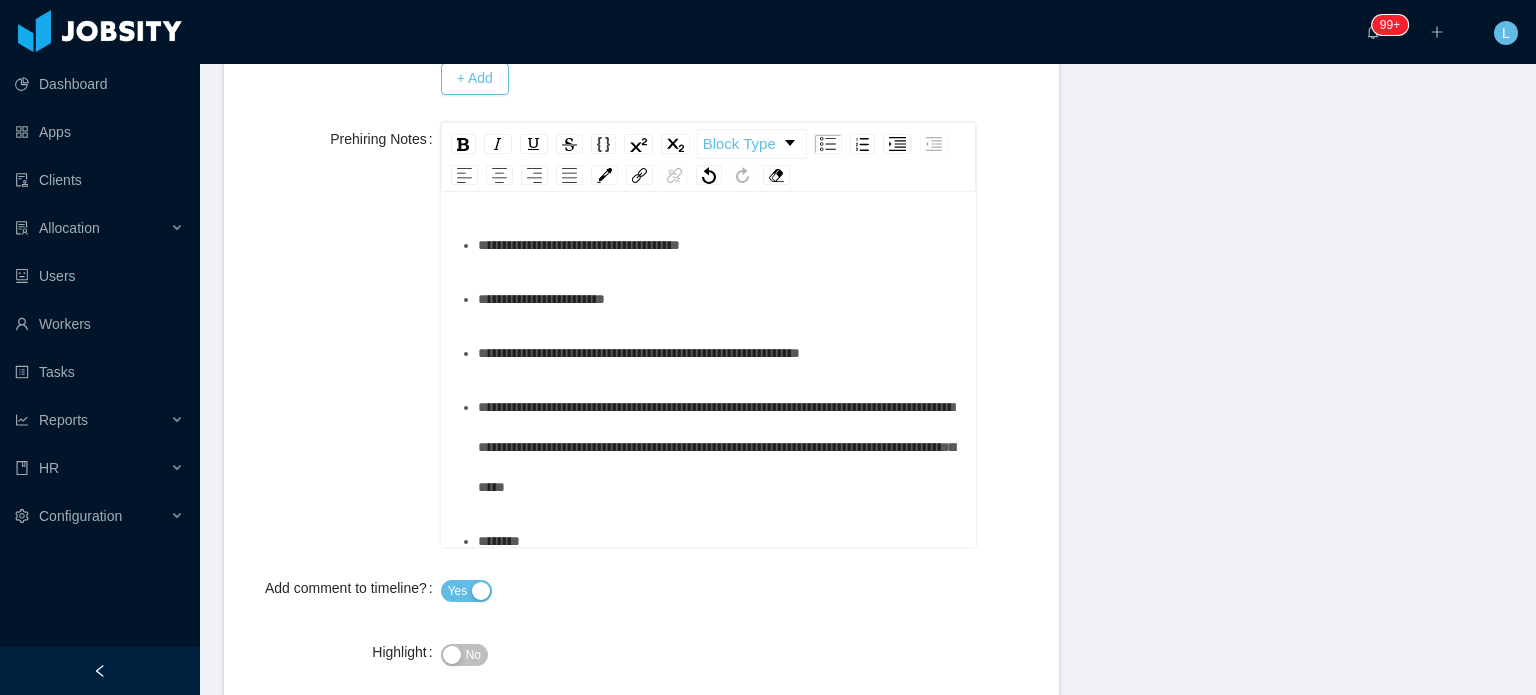 scroll, scrollTop: 0, scrollLeft: 0, axis: both 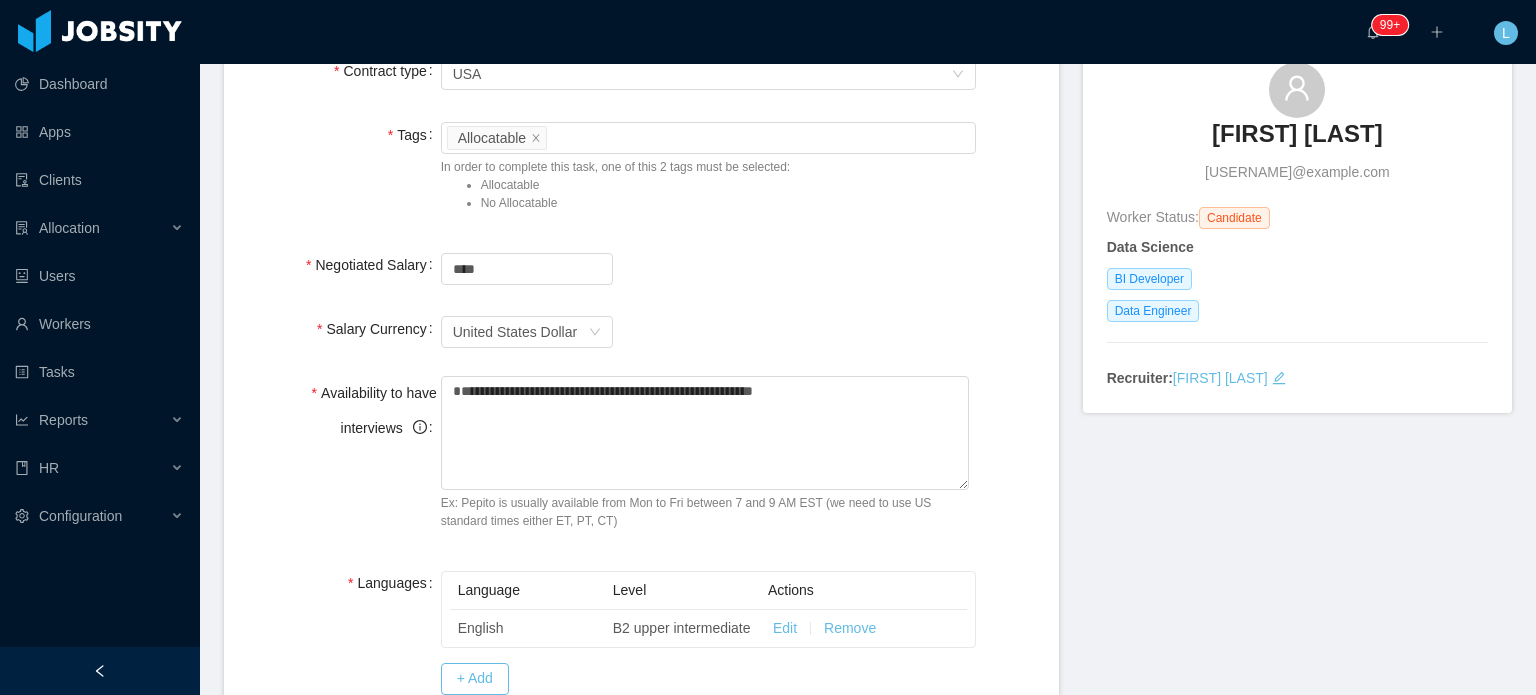 click on "Currency United States Dollar" at bounding box center (708, 332) 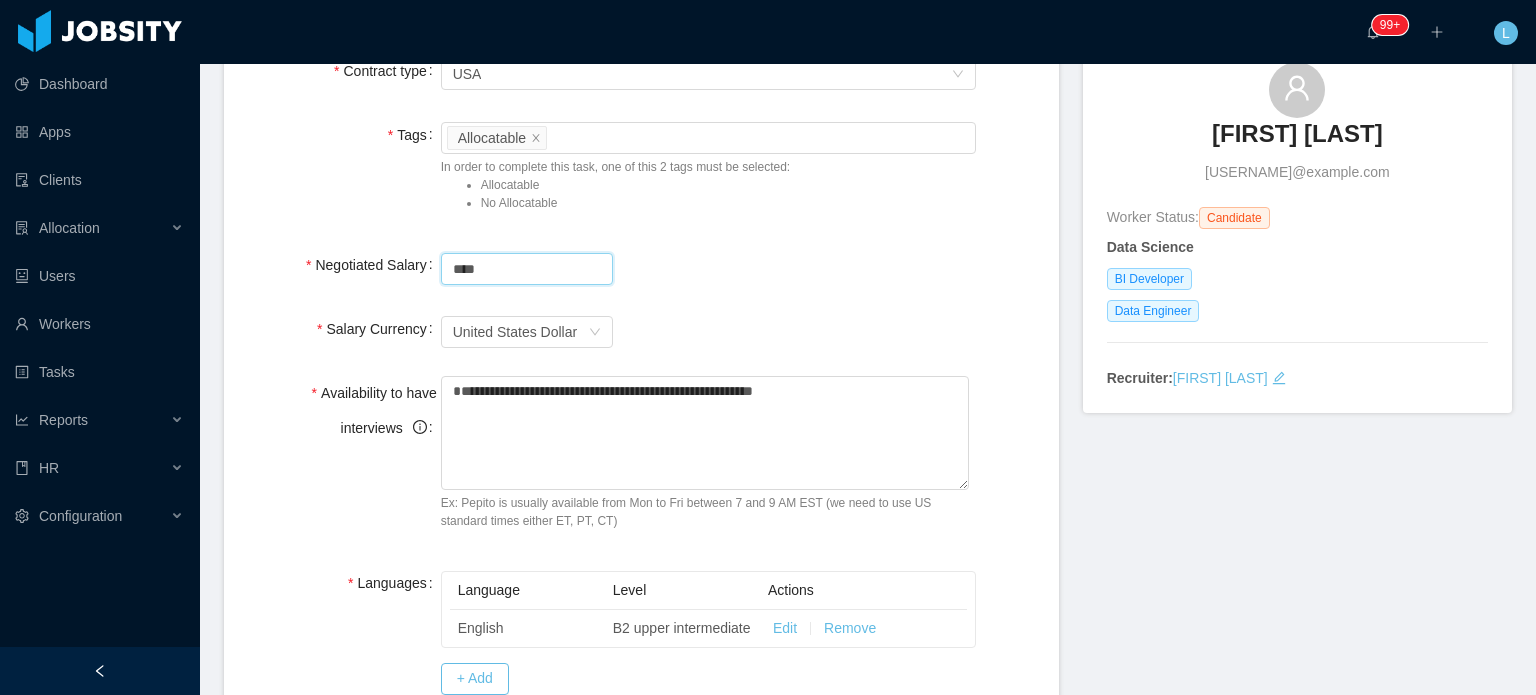 drag, startPoint x: 557, startPoint y: 266, endPoint x: 293, endPoint y: 276, distance: 264.18933 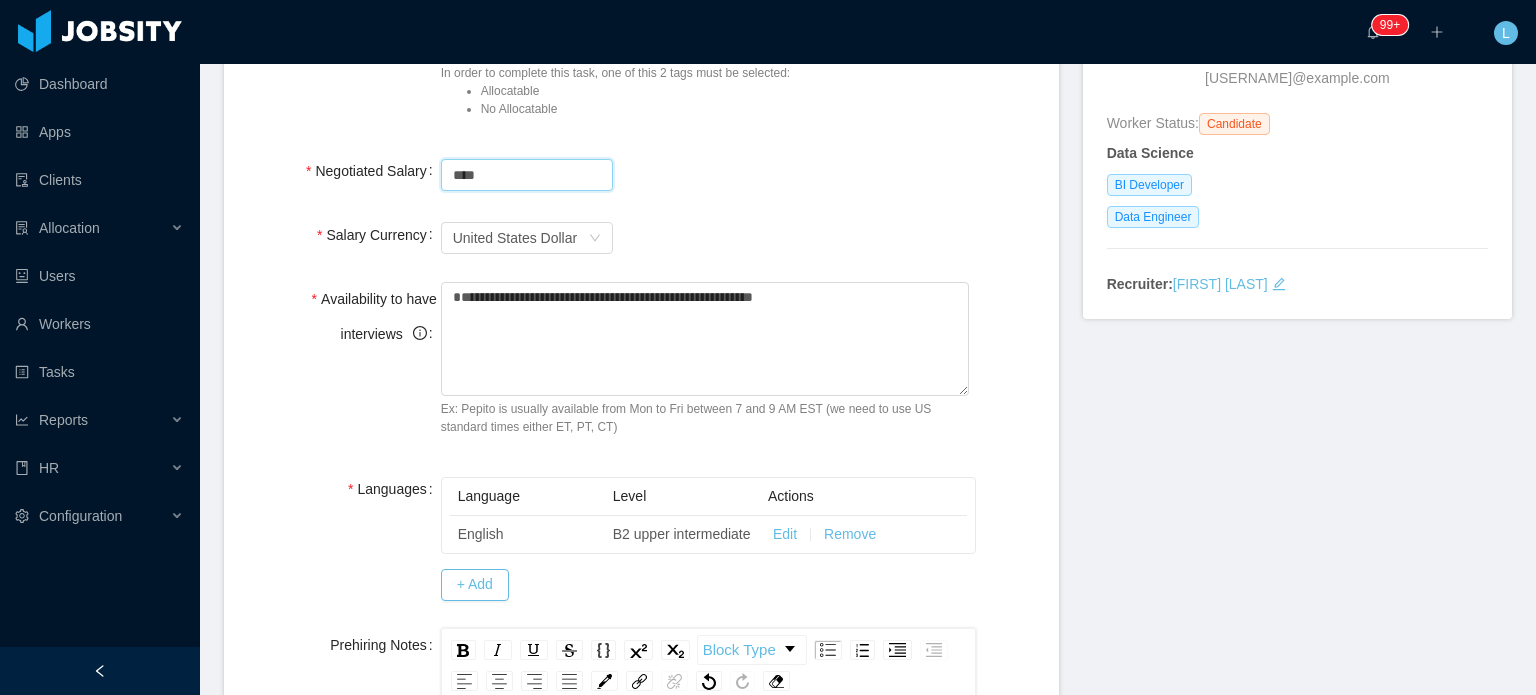 scroll, scrollTop: 769, scrollLeft: 0, axis: vertical 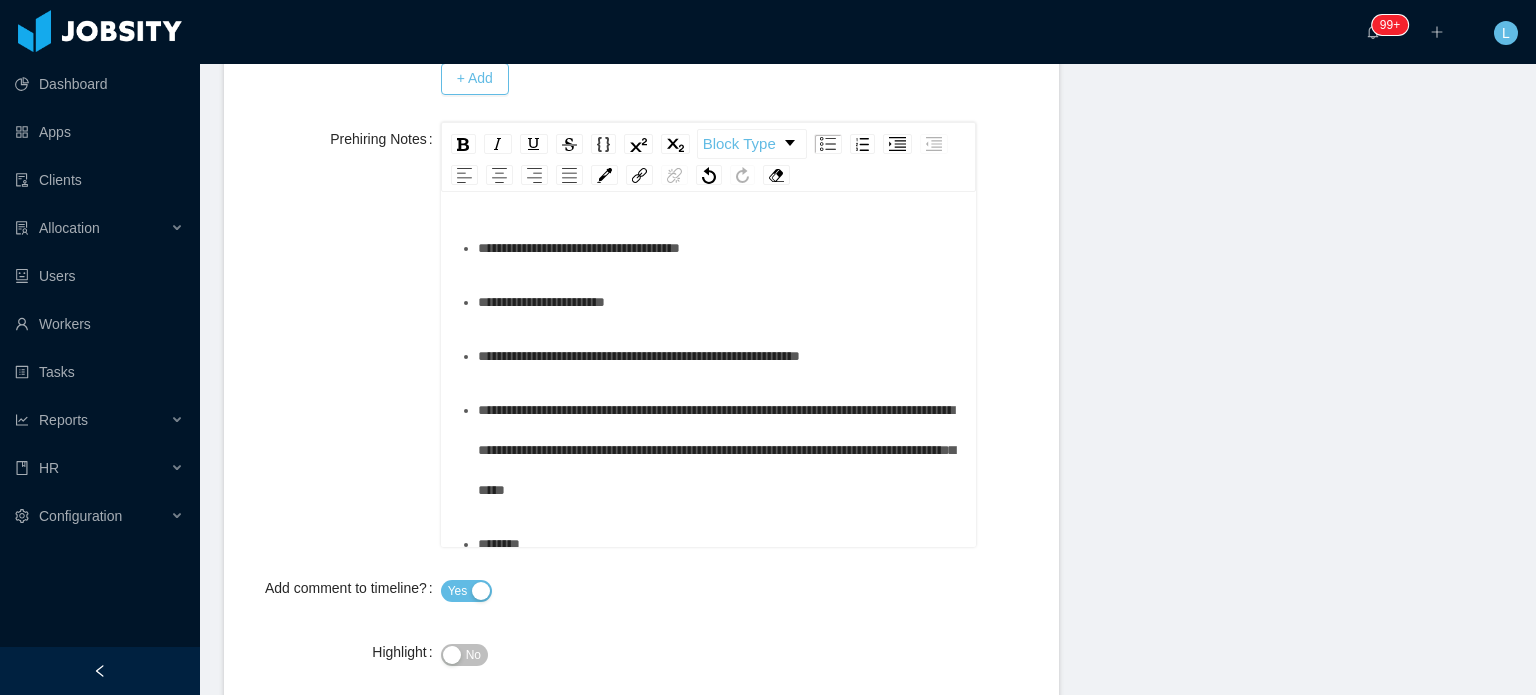 type on "*******" 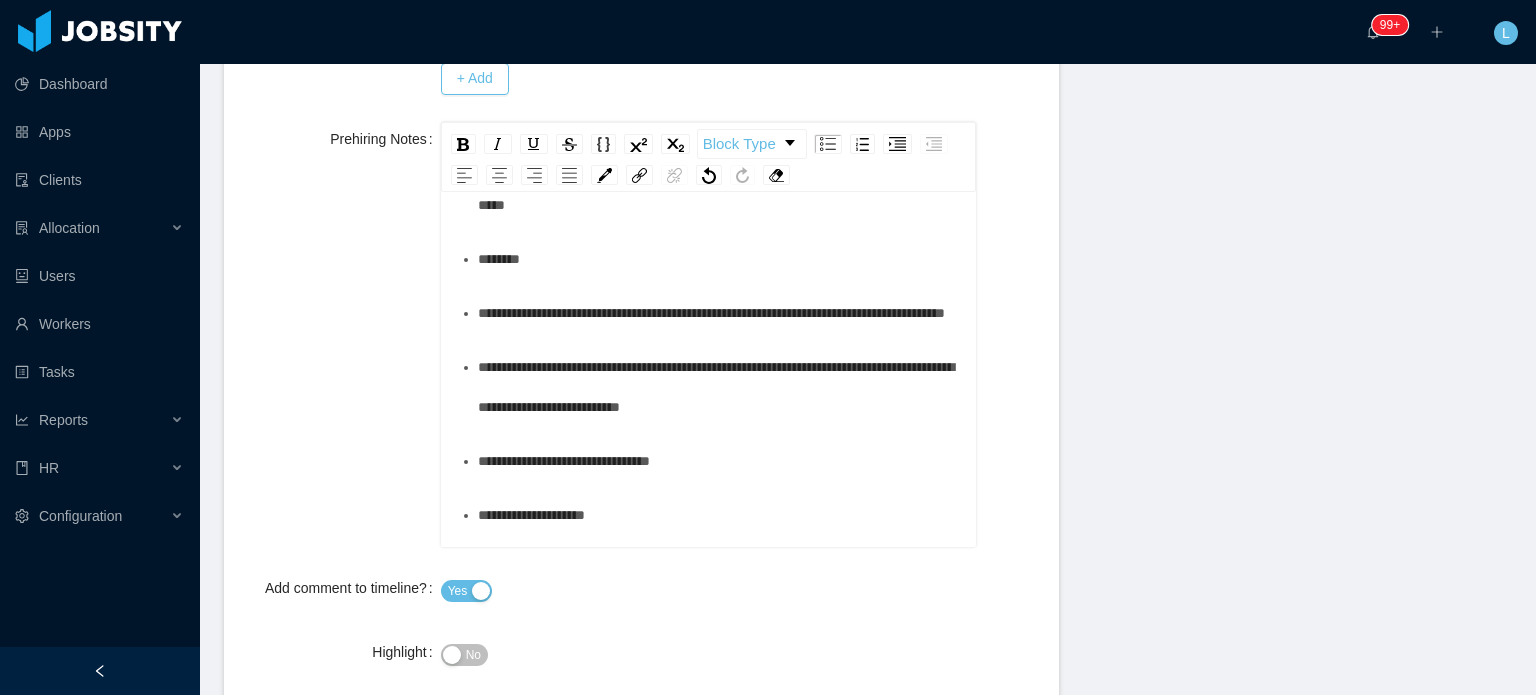 scroll, scrollTop: 300, scrollLeft: 0, axis: vertical 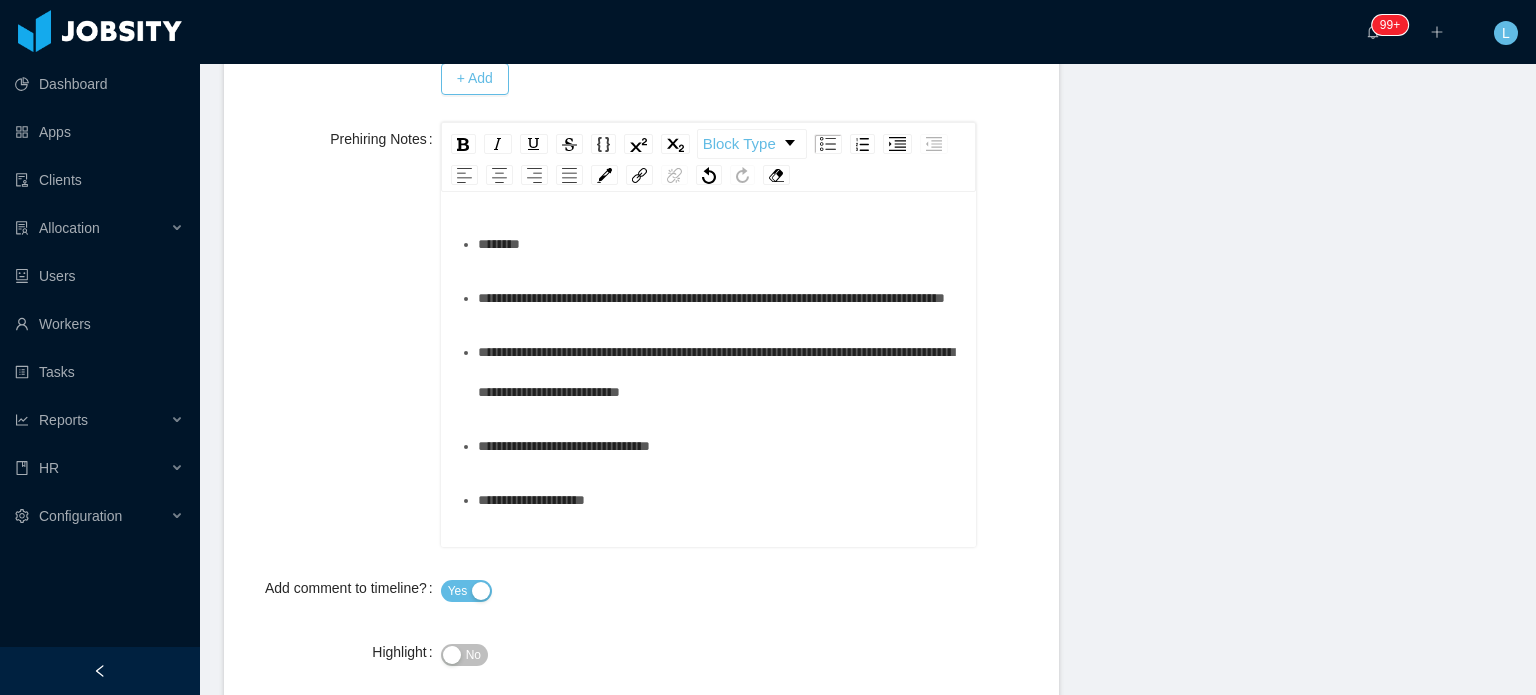 click on "******" at bounding box center (719, 244) 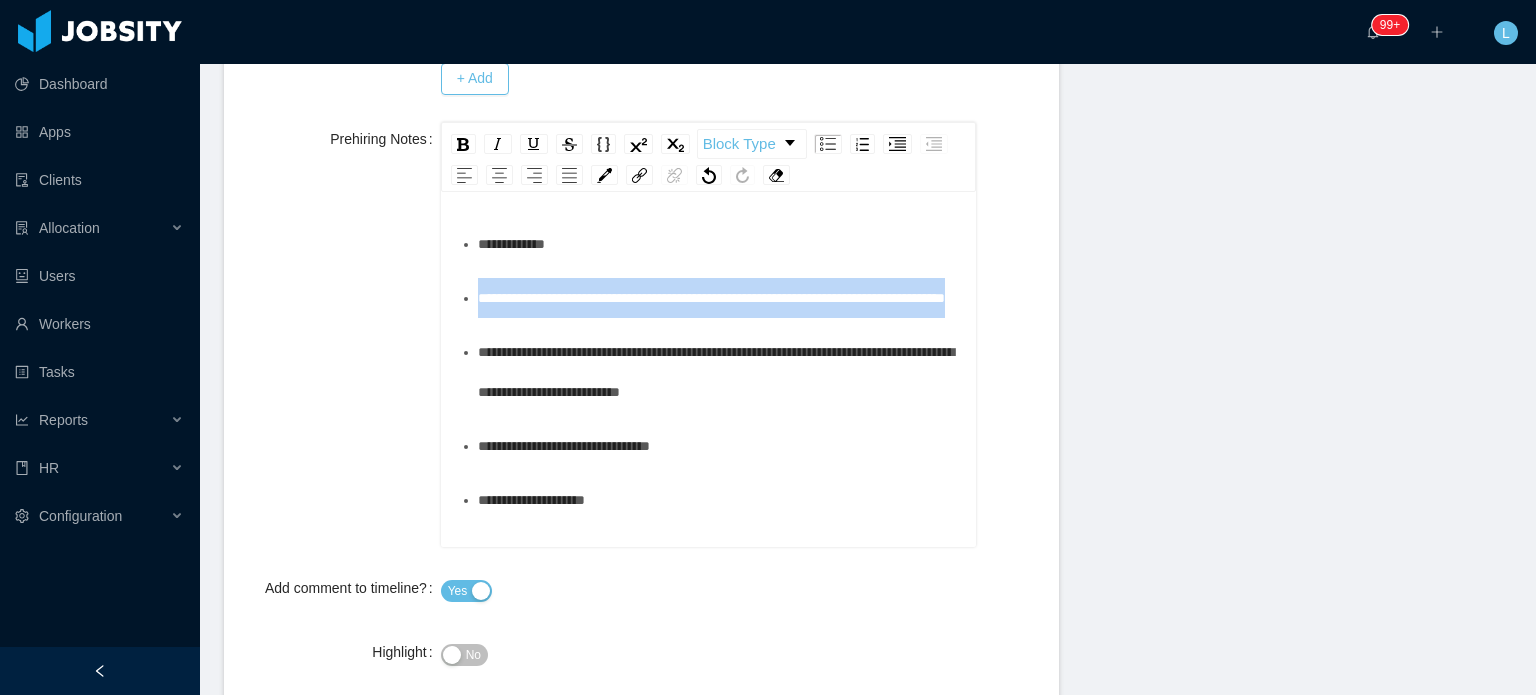 drag, startPoint x: 654, startPoint y: 440, endPoint x: 463, endPoint y: 387, distance: 198.21706 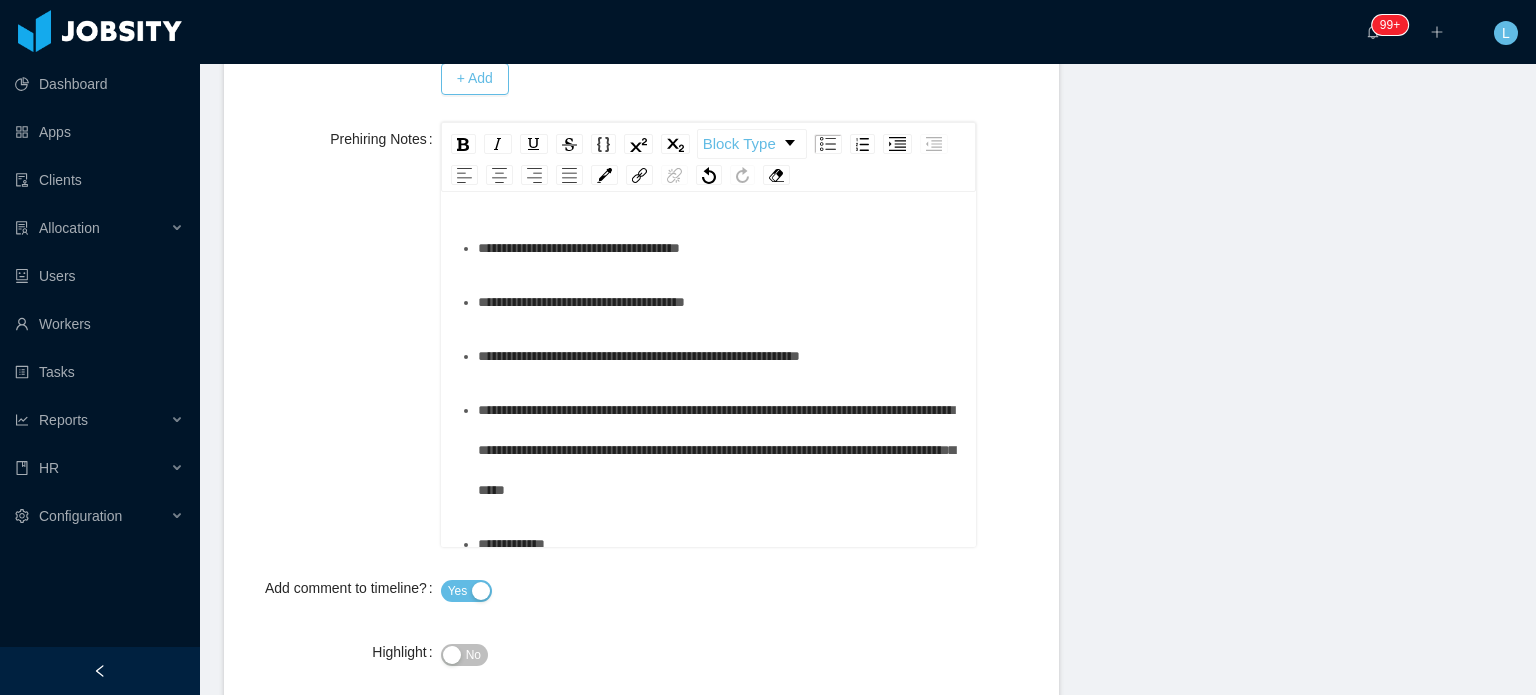 scroll, scrollTop: 100, scrollLeft: 0, axis: vertical 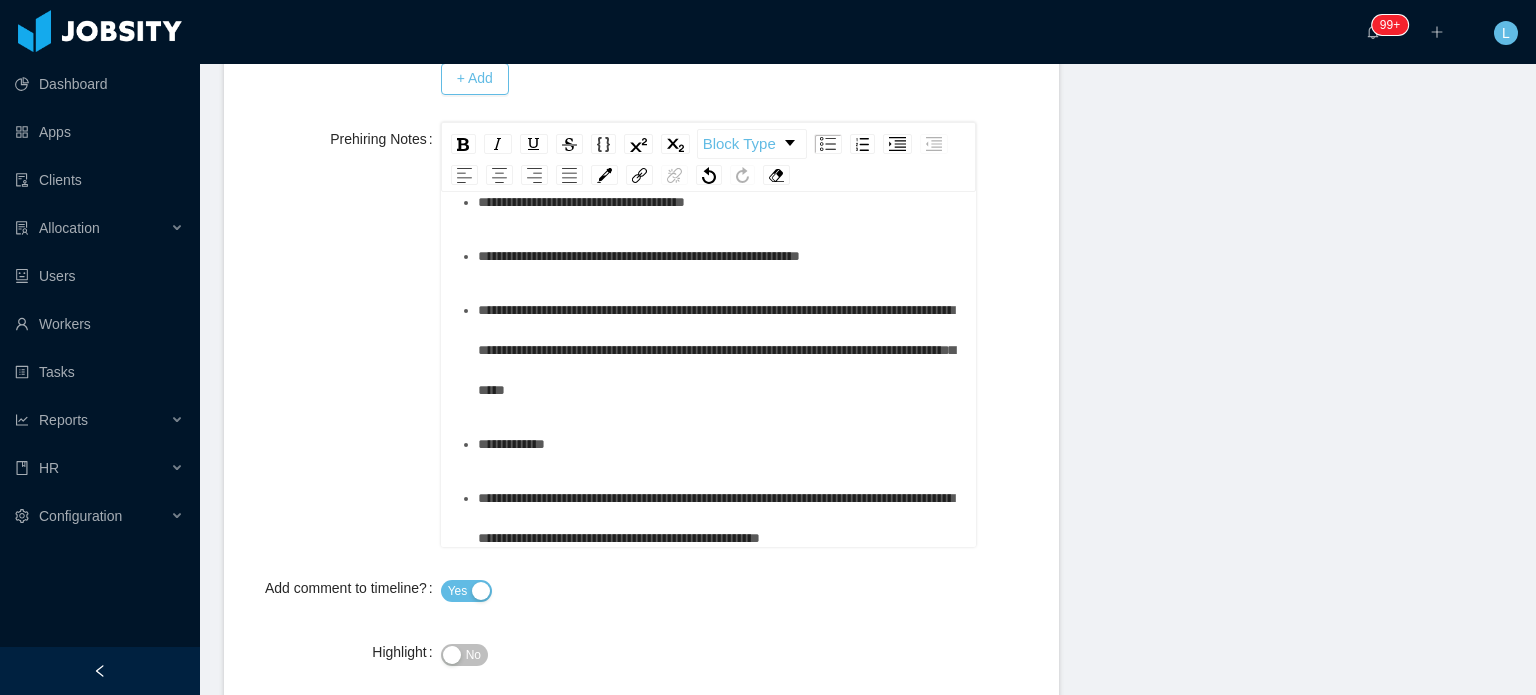 click on "**********" at bounding box center [716, 350] 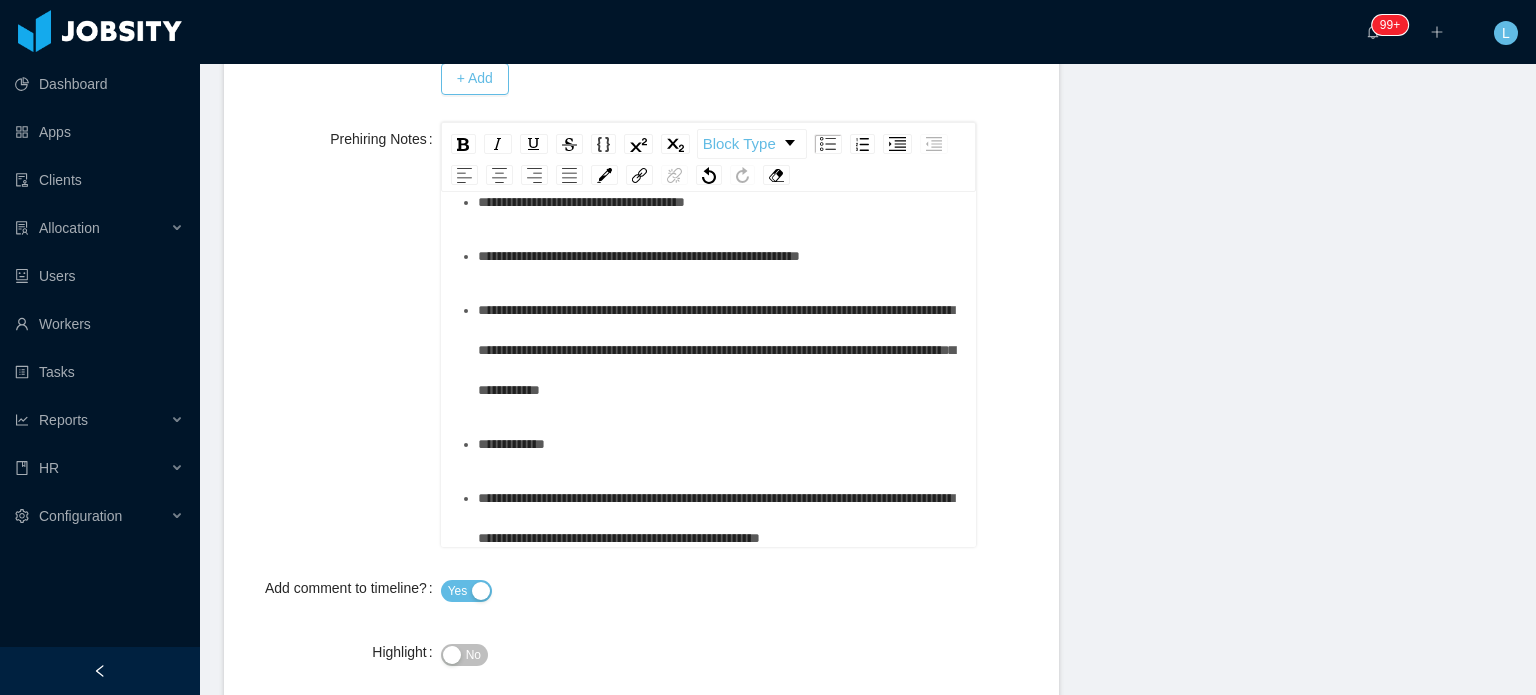 click on "**********" at bounding box center (716, 350) 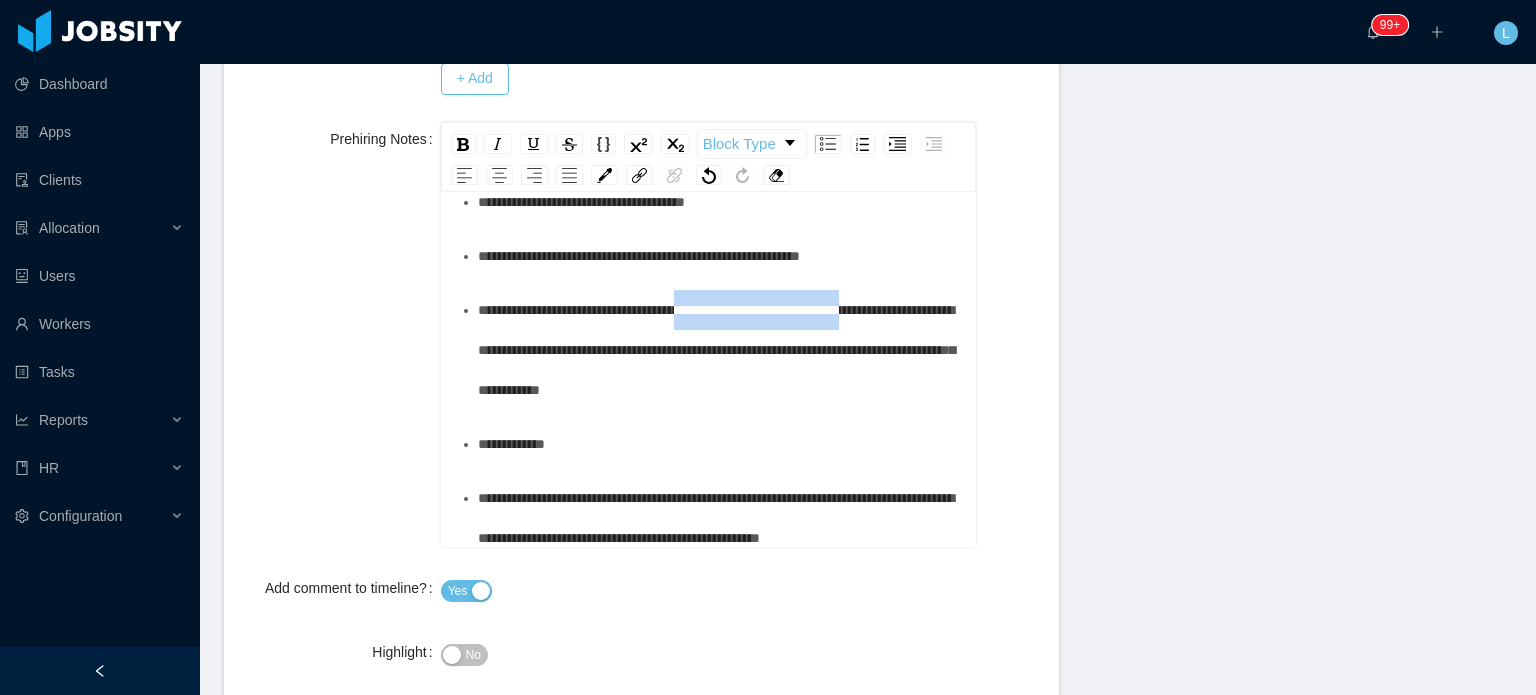 drag, startPoint x: 710, startPoint y: 372, endPoint x: 896, endPoint y: 366, distance: 186.09676 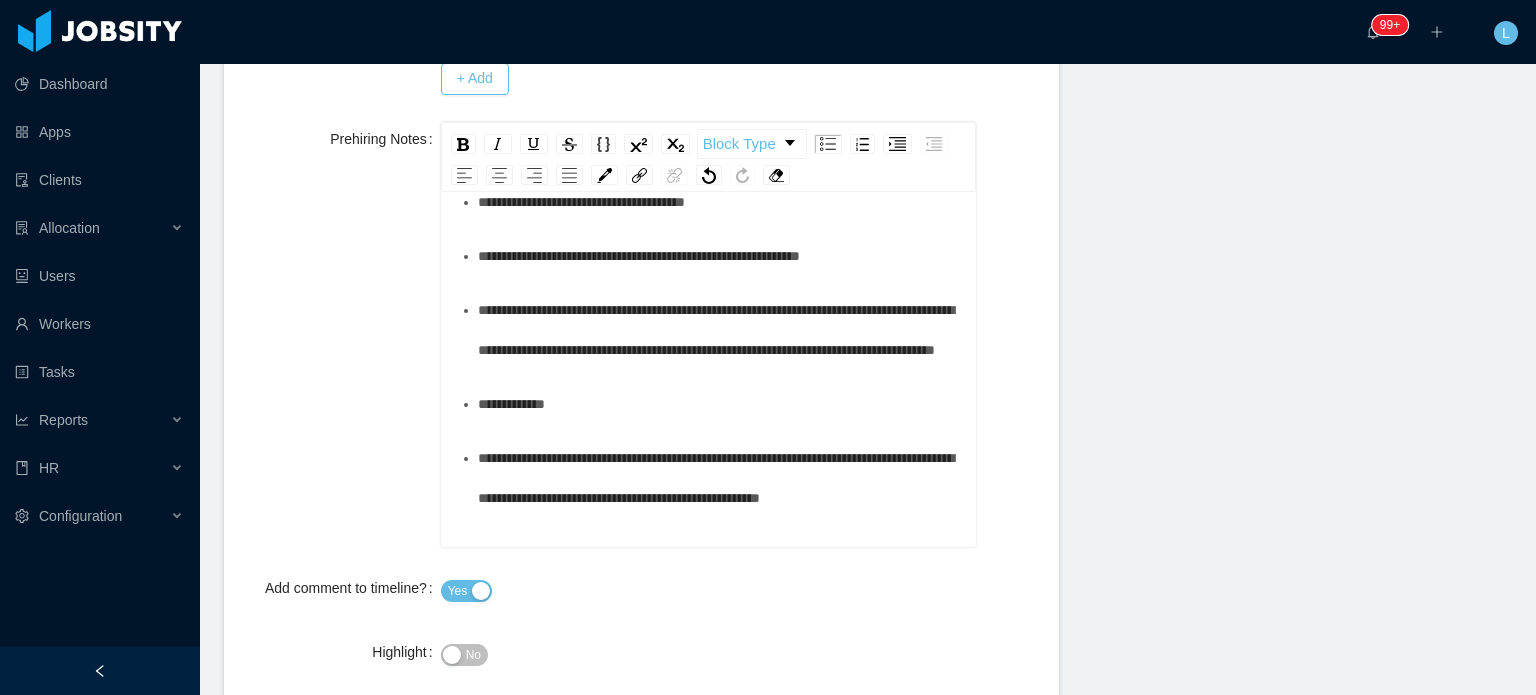 click on "**********" at bounding box center [719, 330] 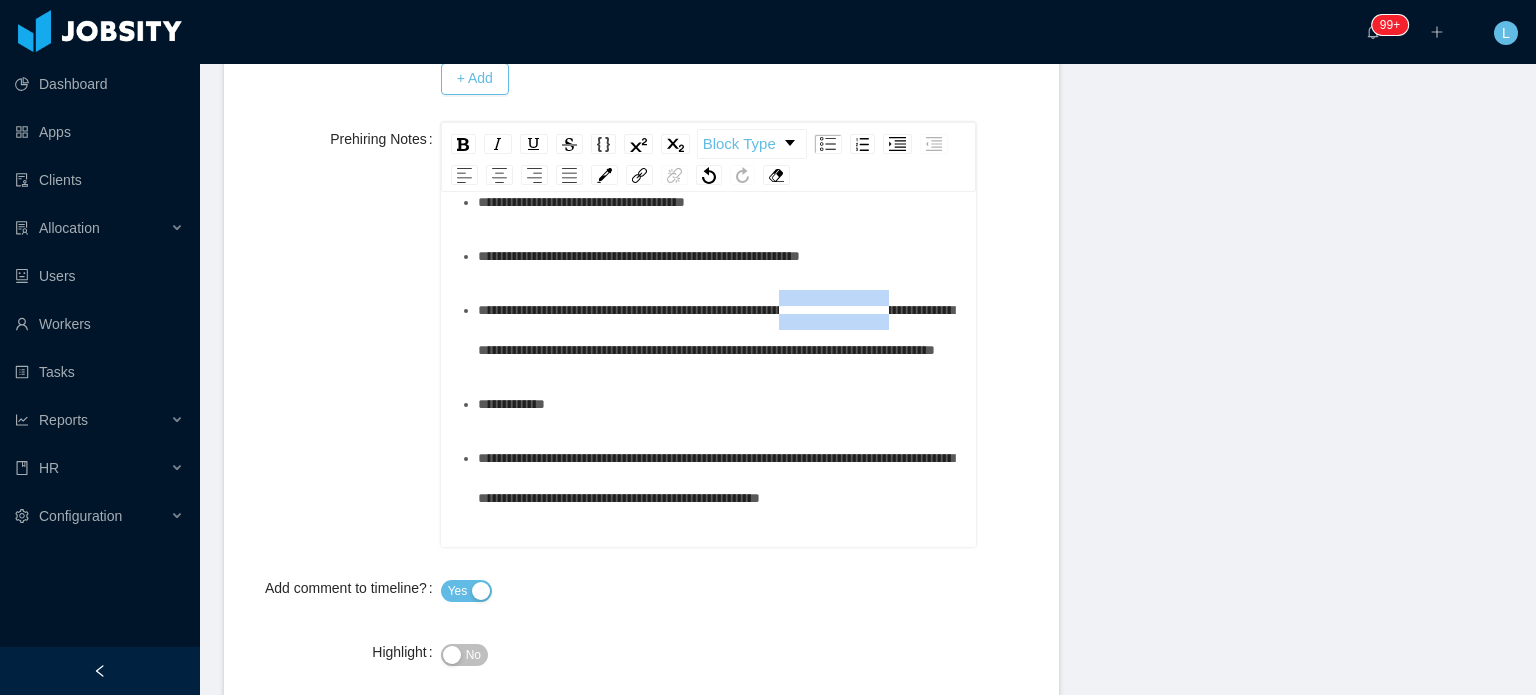 drag, startPoint x: 852, startPoint y: 370, endPoint x: 527, endPoint y: 396, distance: 326.03833 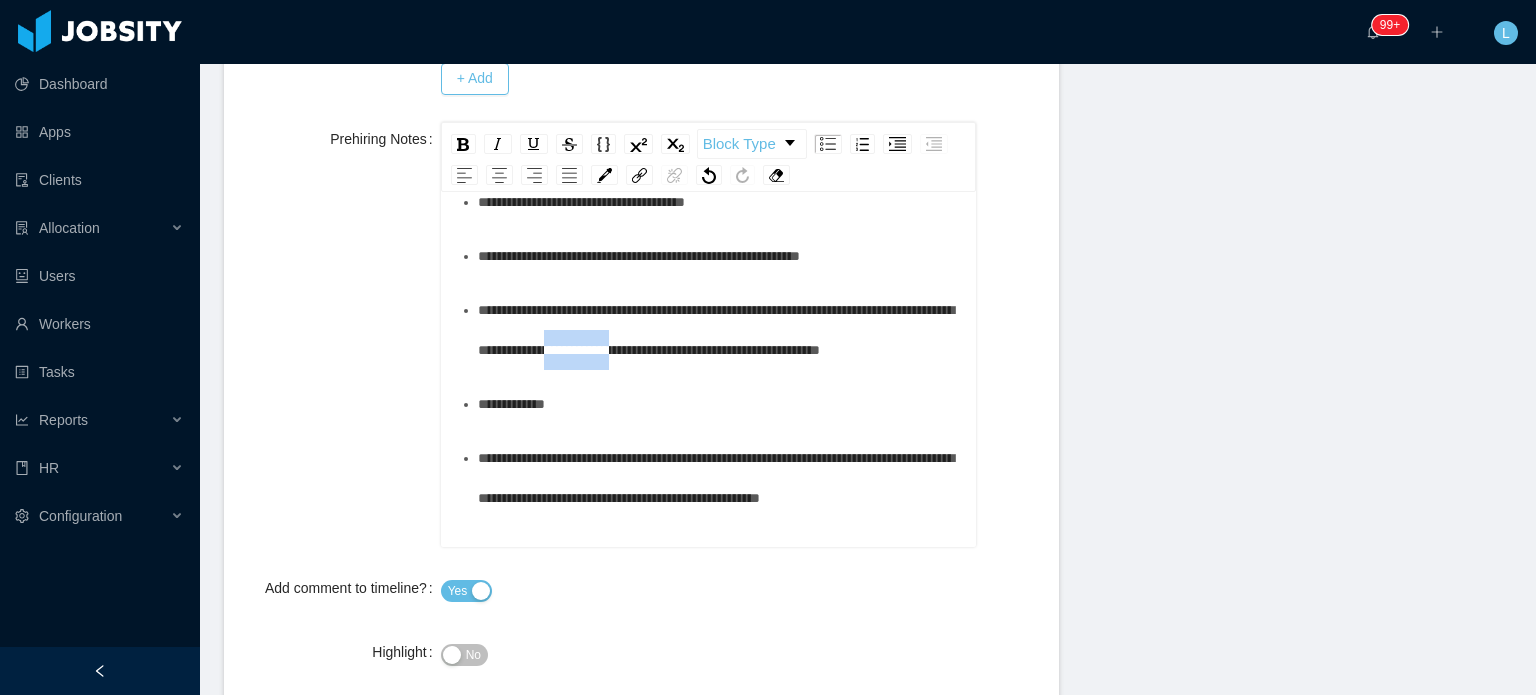 drag, startPoint x: 714, startPoint y: 409, endPoint x: 784, endPoint y: 413, distance: 70.11419 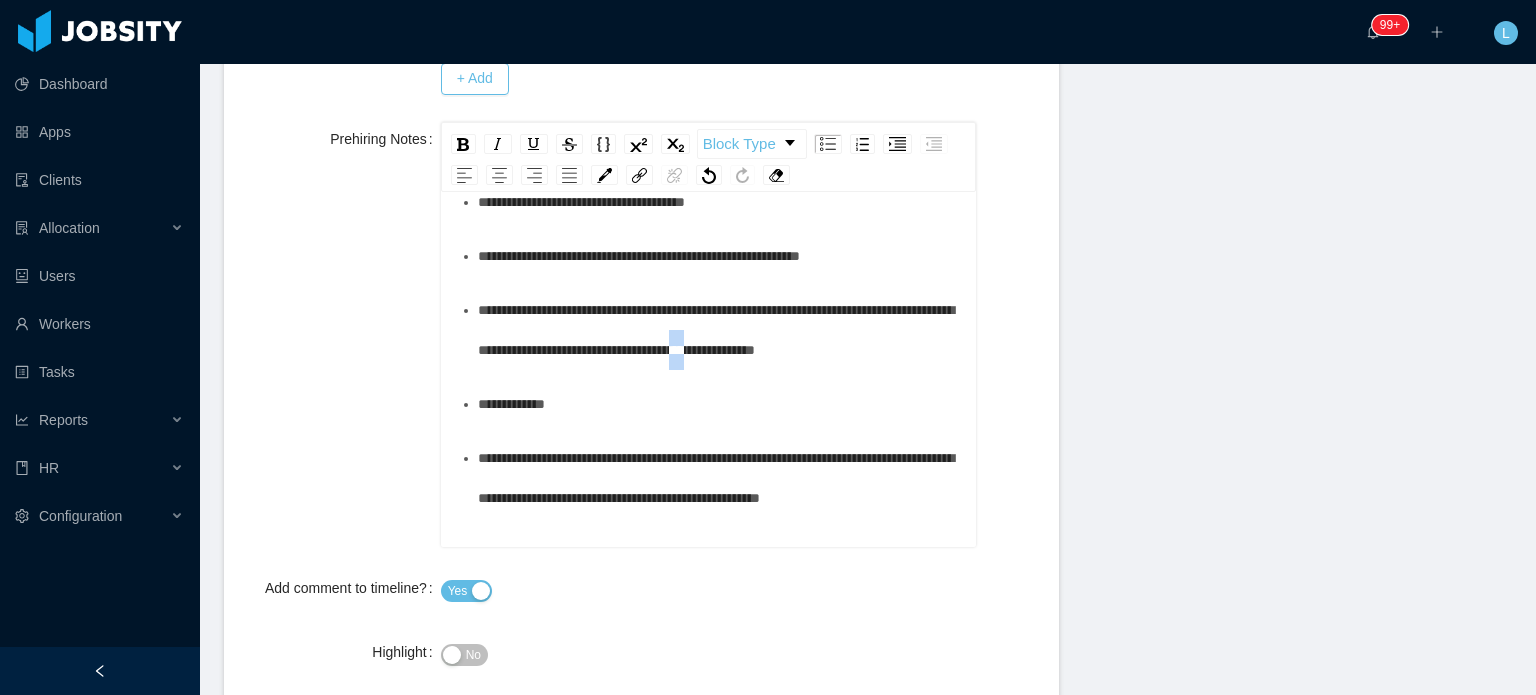 drag, startPoint x: 872, startPoint y: 410, endPoint x: 893, endPoint y: 412, distance: 21.095022 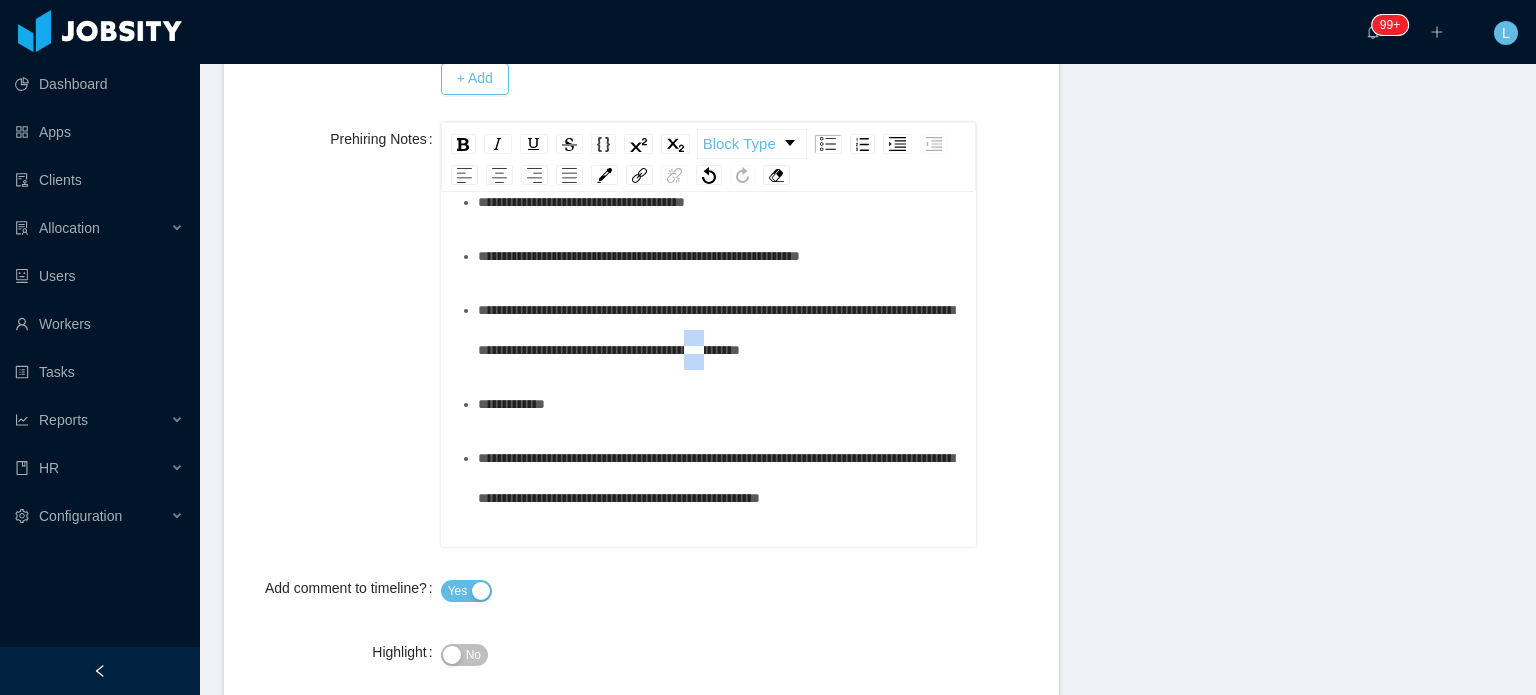 drag, startPoint x: 892, startPoint y: 412, endPoint x: 912, endPoint y: 413, distance: 20.024984 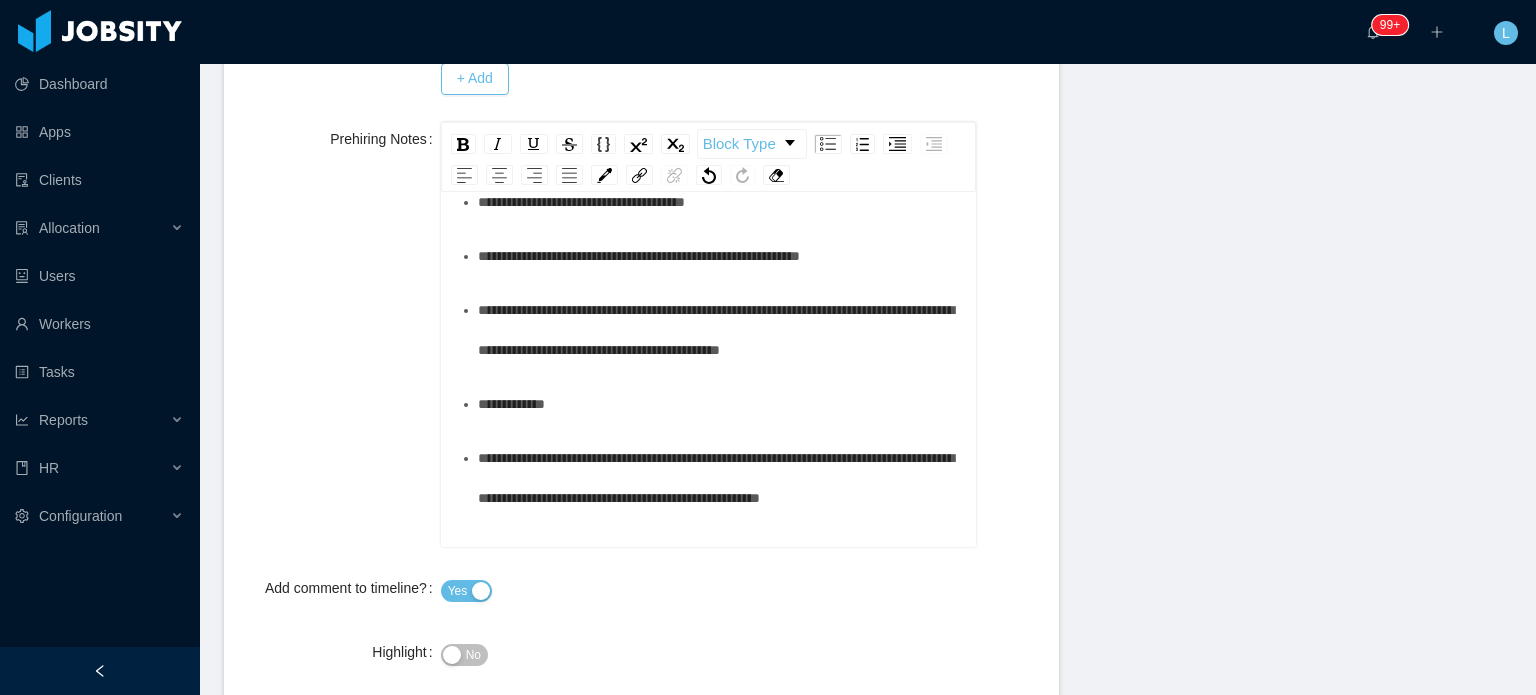 click on "**********" at bounding box center [716, 330] 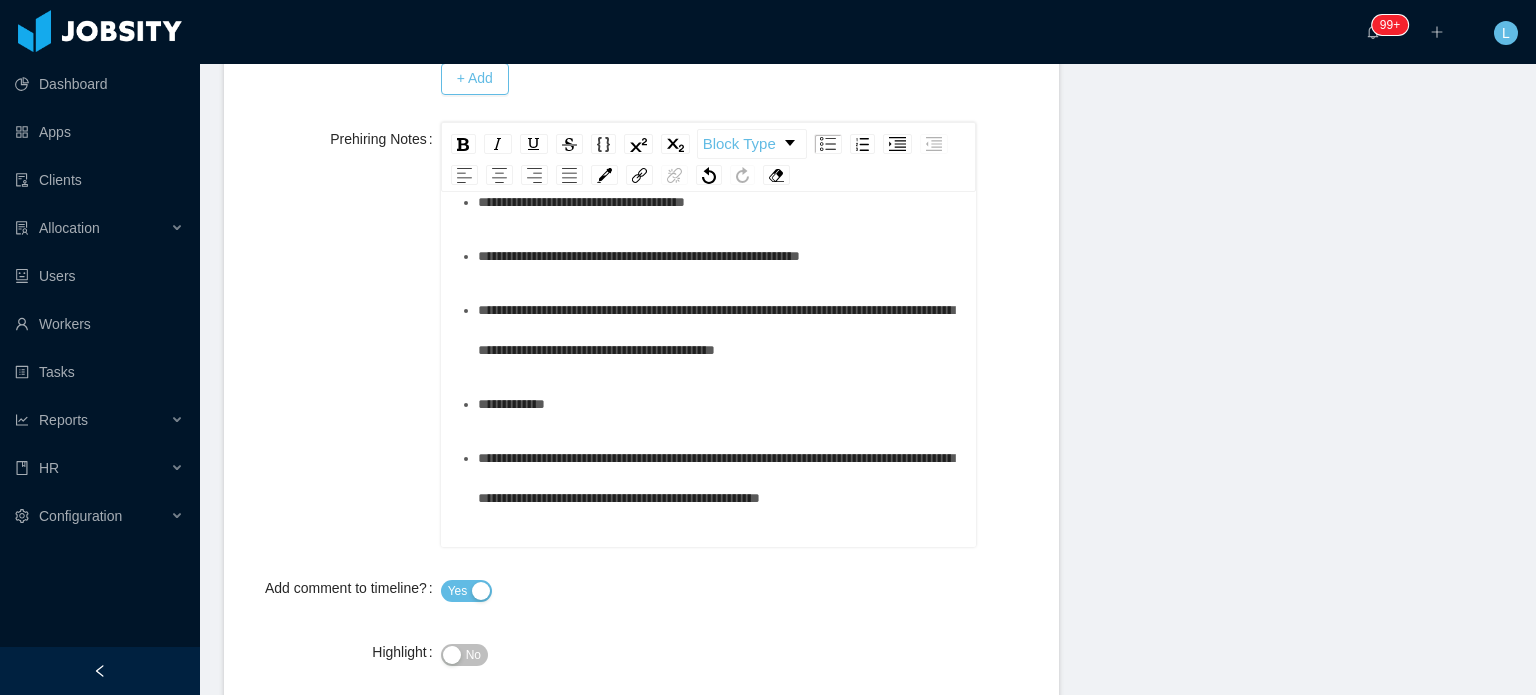 click on "**********" at bounding box center [719, 330] 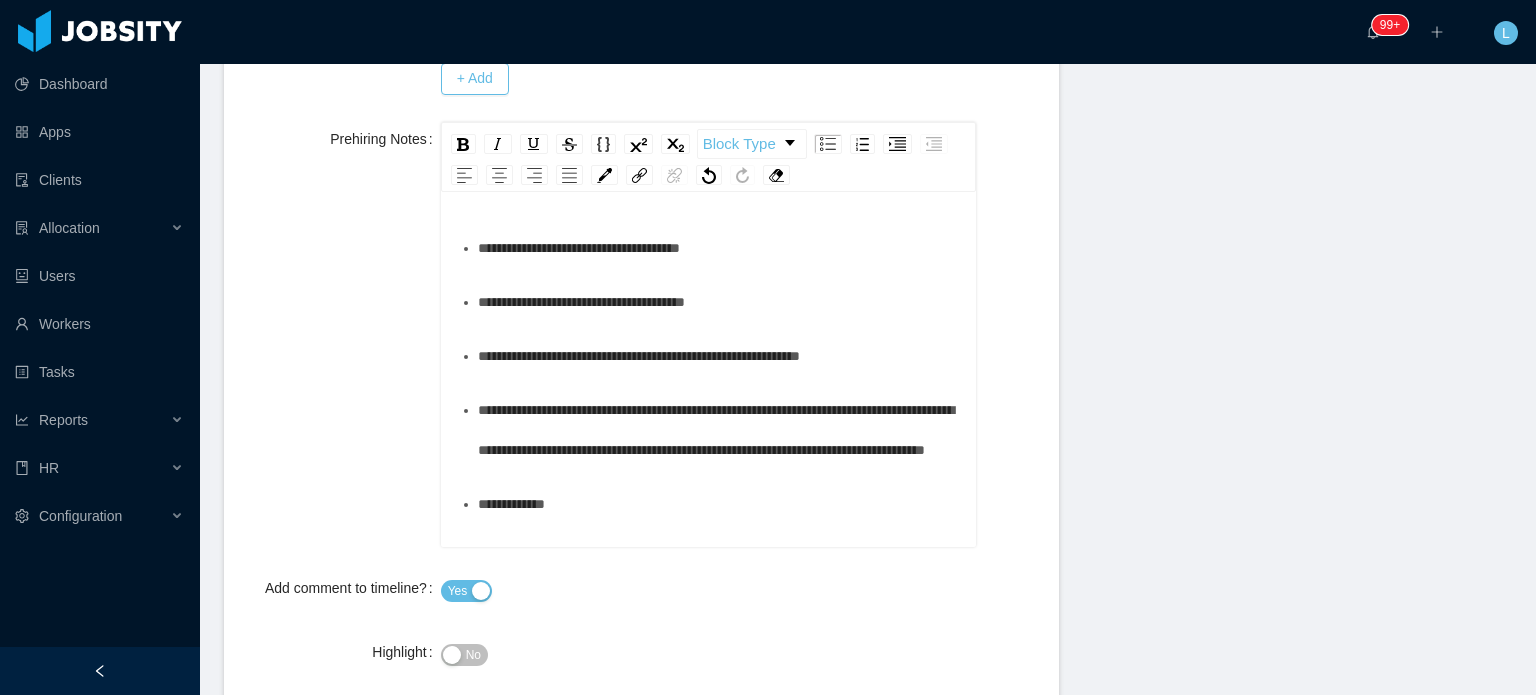 scroll, scrollTop: 0, scrollLeft: 0, axis: both 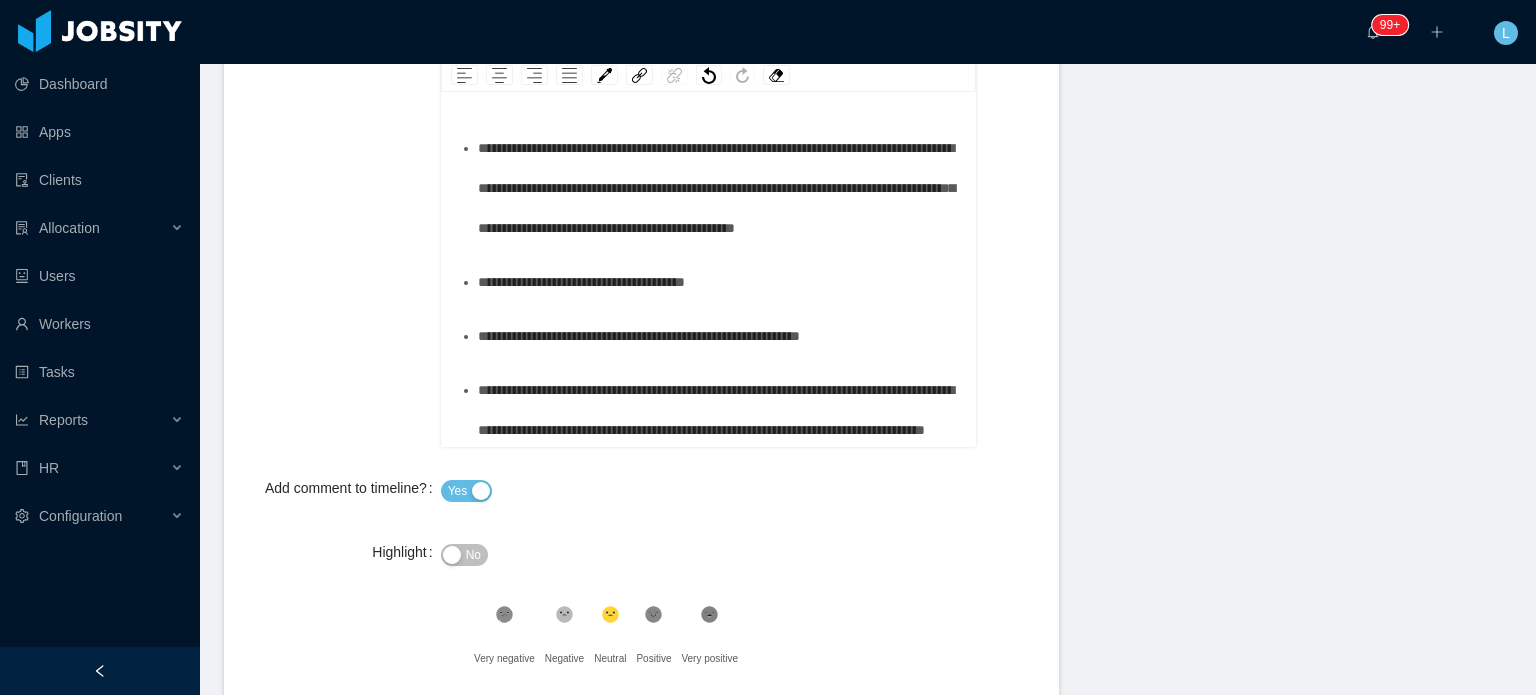 click on "No" at bounding box center (464, 555) 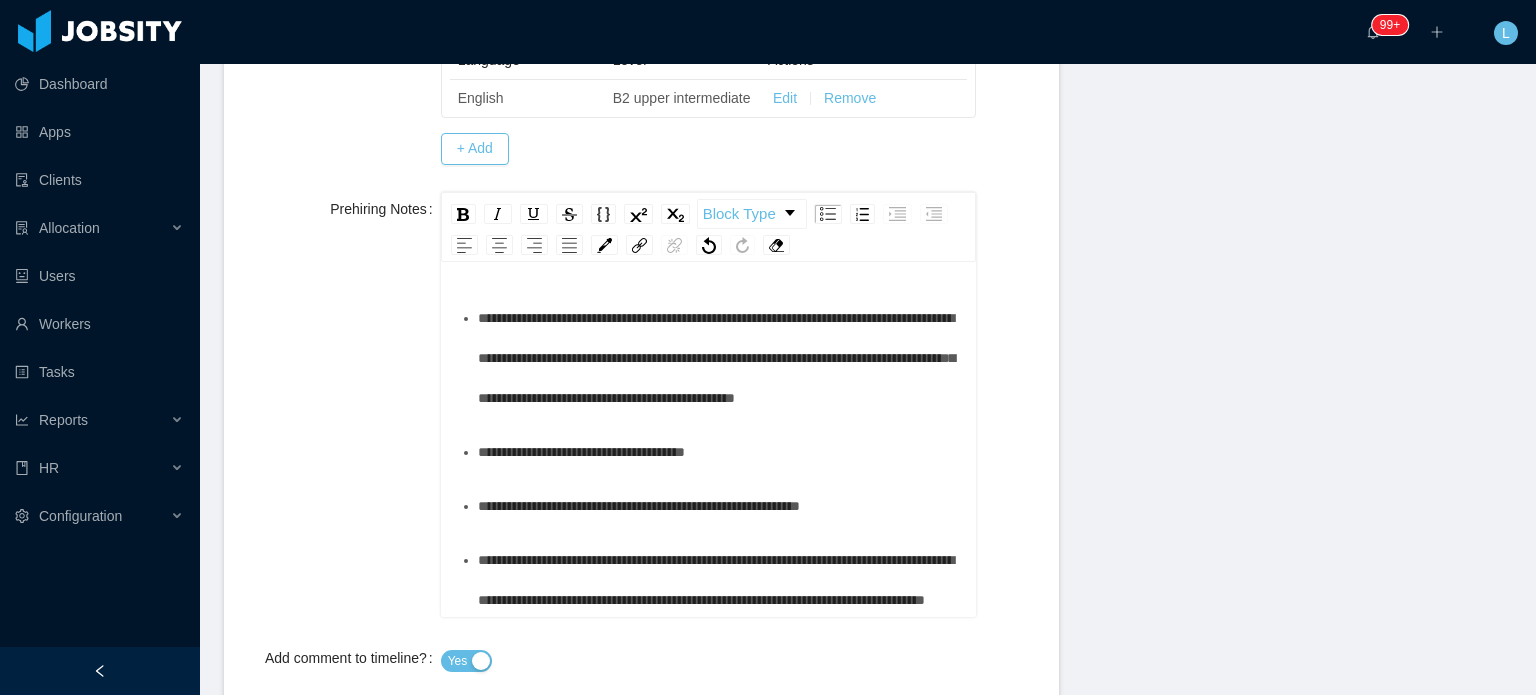 scroll, scrollTop: 669, scrollLeft: 0, axis: vertical 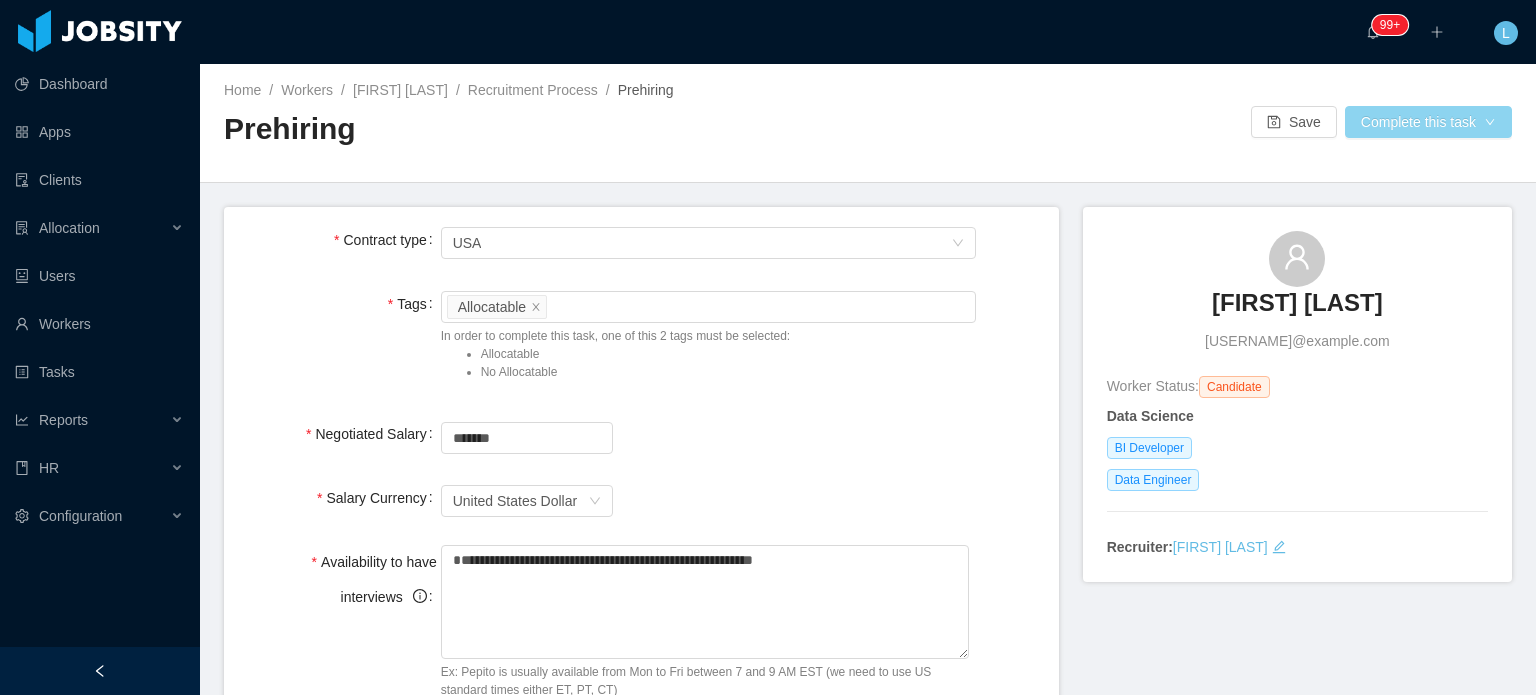 click on "Complete this task" at bounding box center (1428, 122) 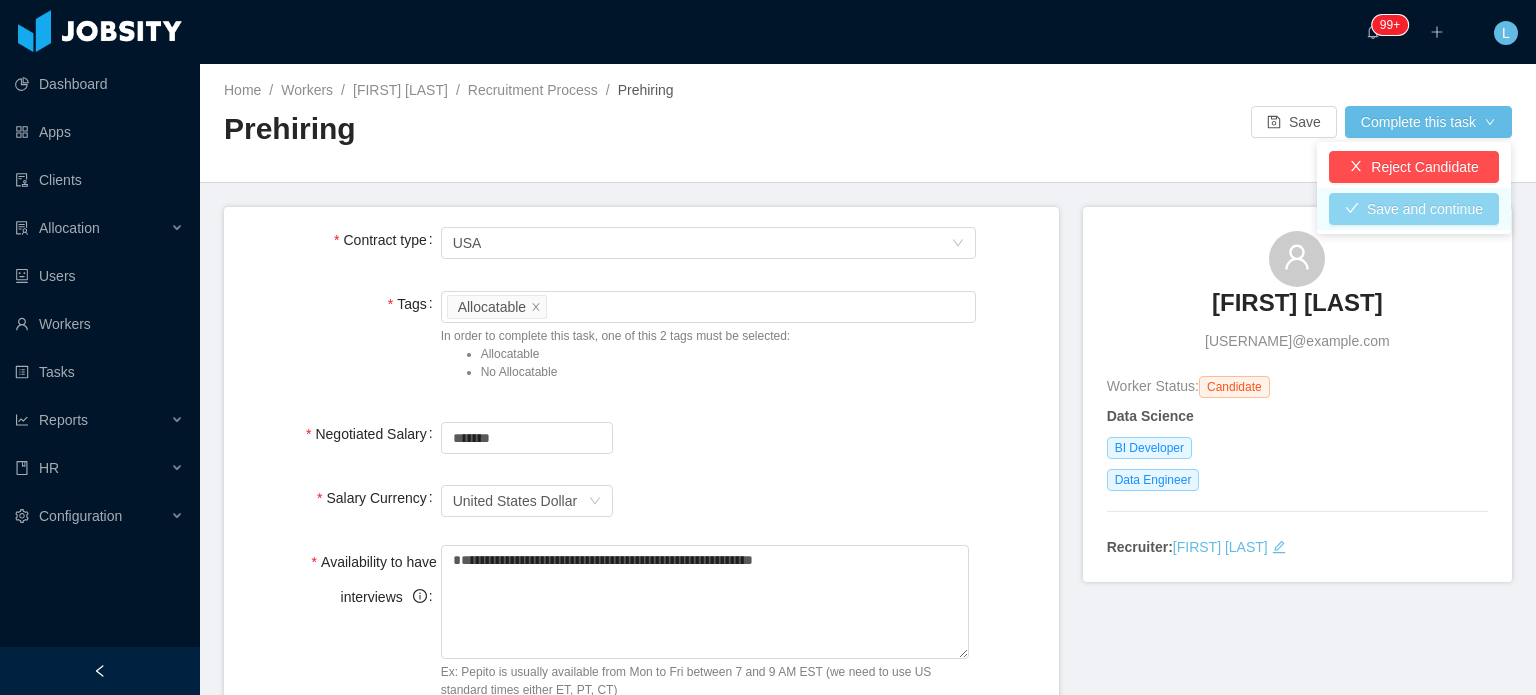 click on "Save and continue" at bounding box center (1414, 209) 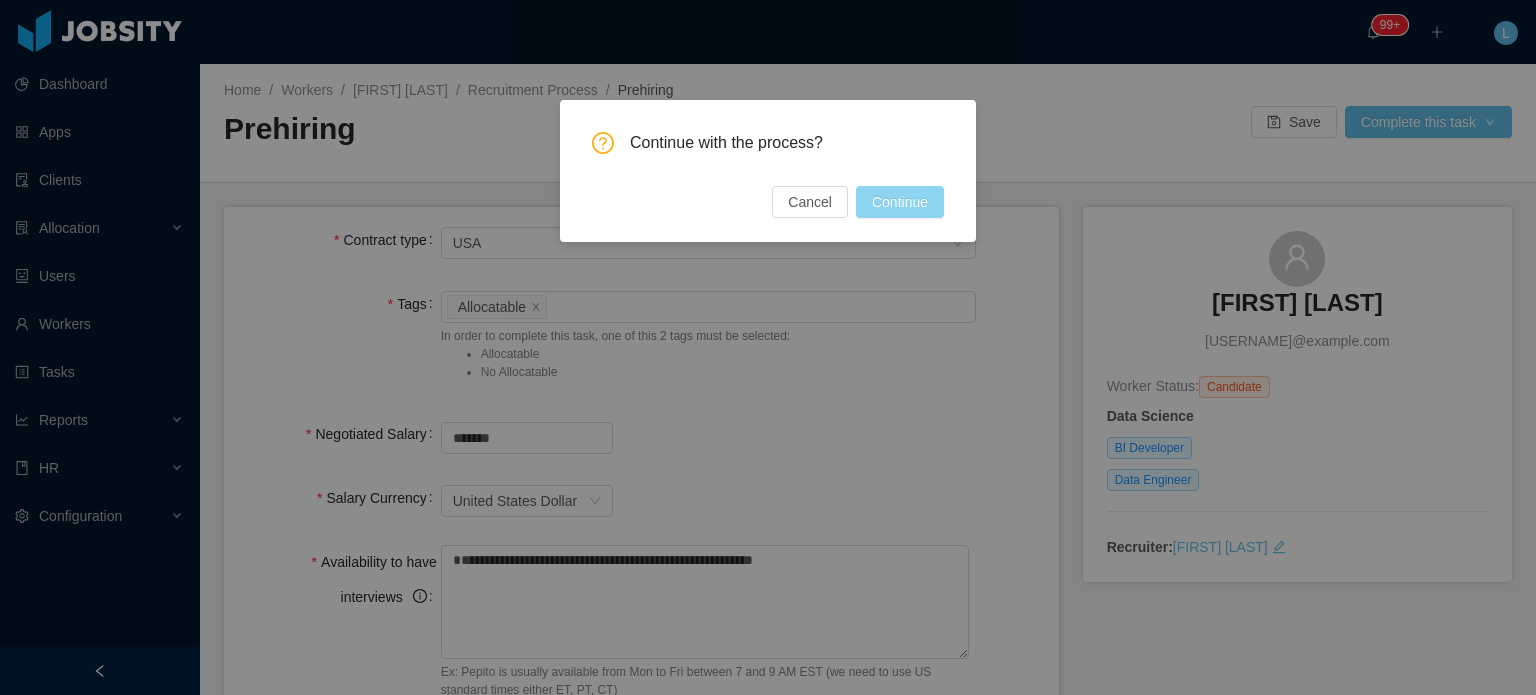 click on "Continue" at bounding box center [900, 202] 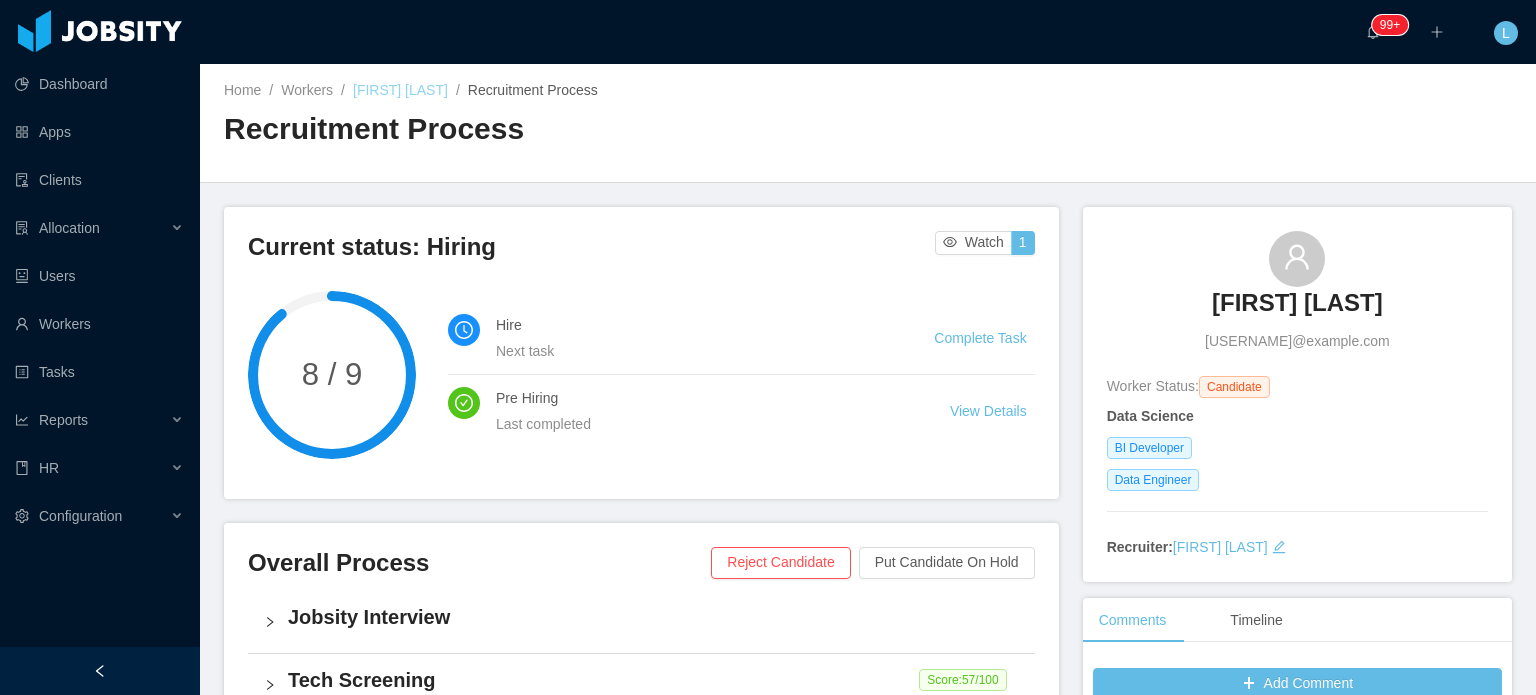 click on "David Vallejo Herrera" at bounding box center (400, 90) 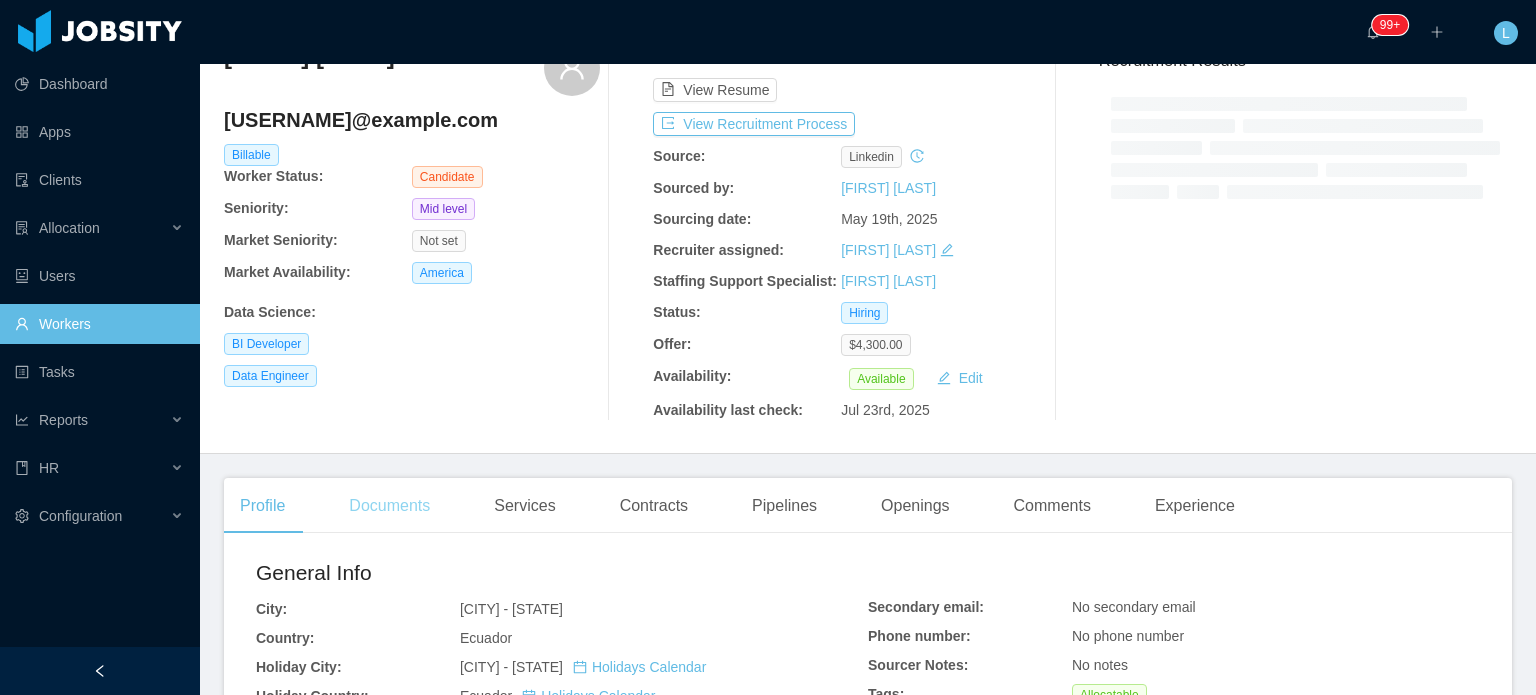 click on "Documents" at bounding box center [389, 506] 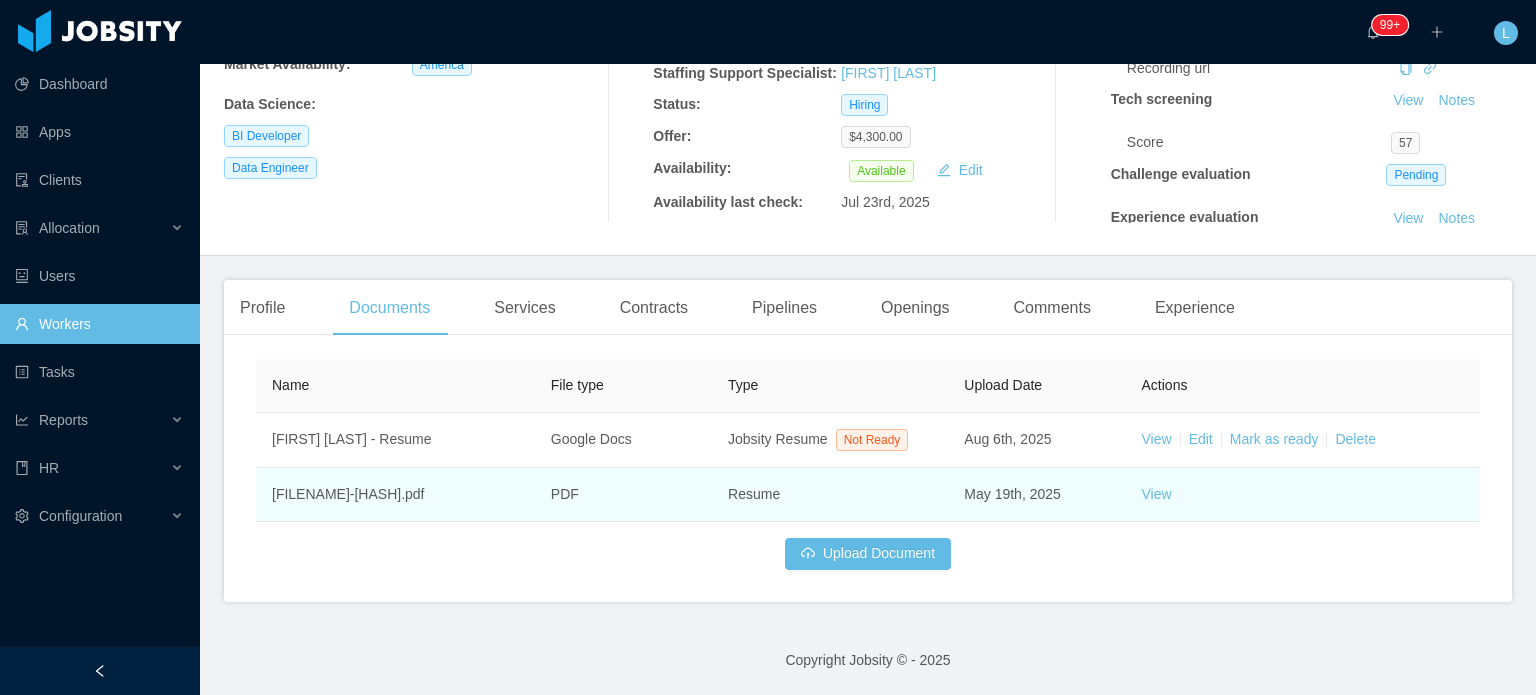 scroll, scrollTop: 328, scrollLeft: 0, axis: vertical 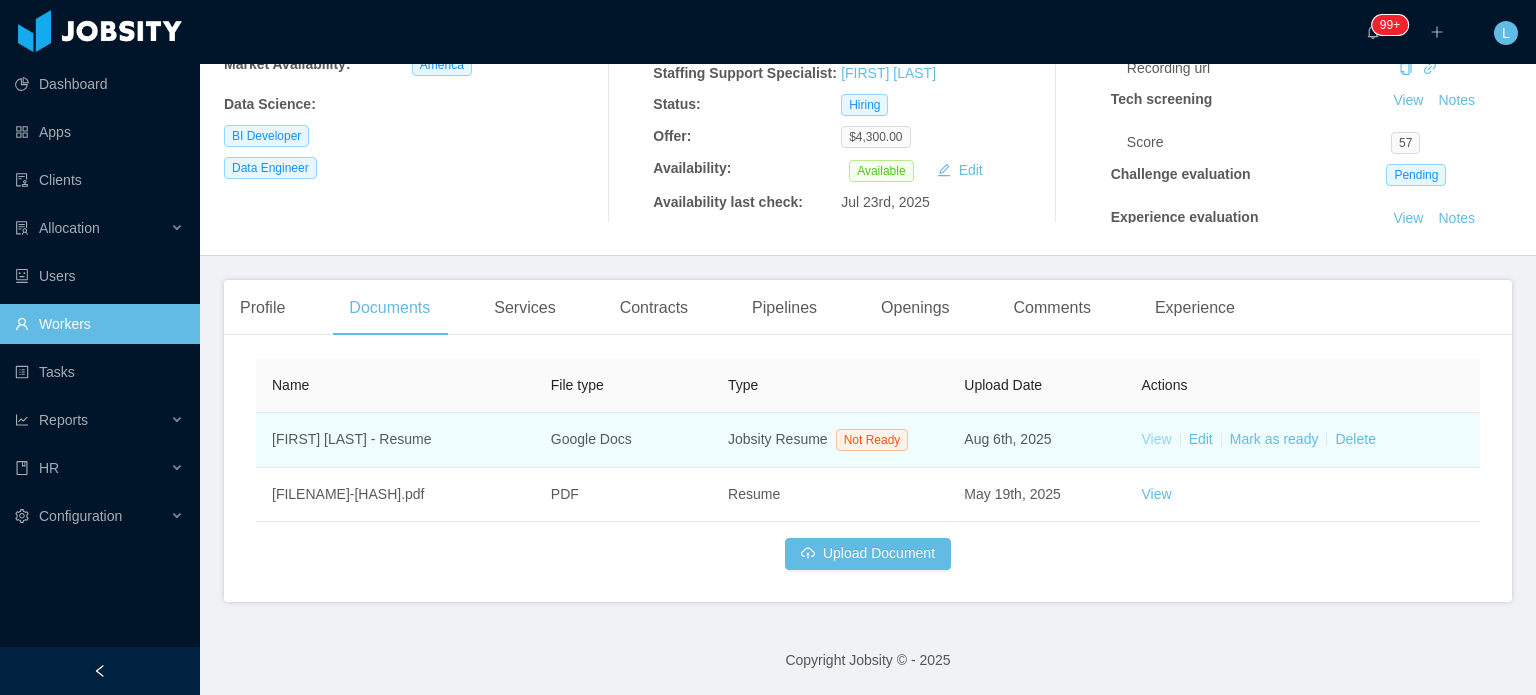 click on "View" at bounding box center [1157, 439] 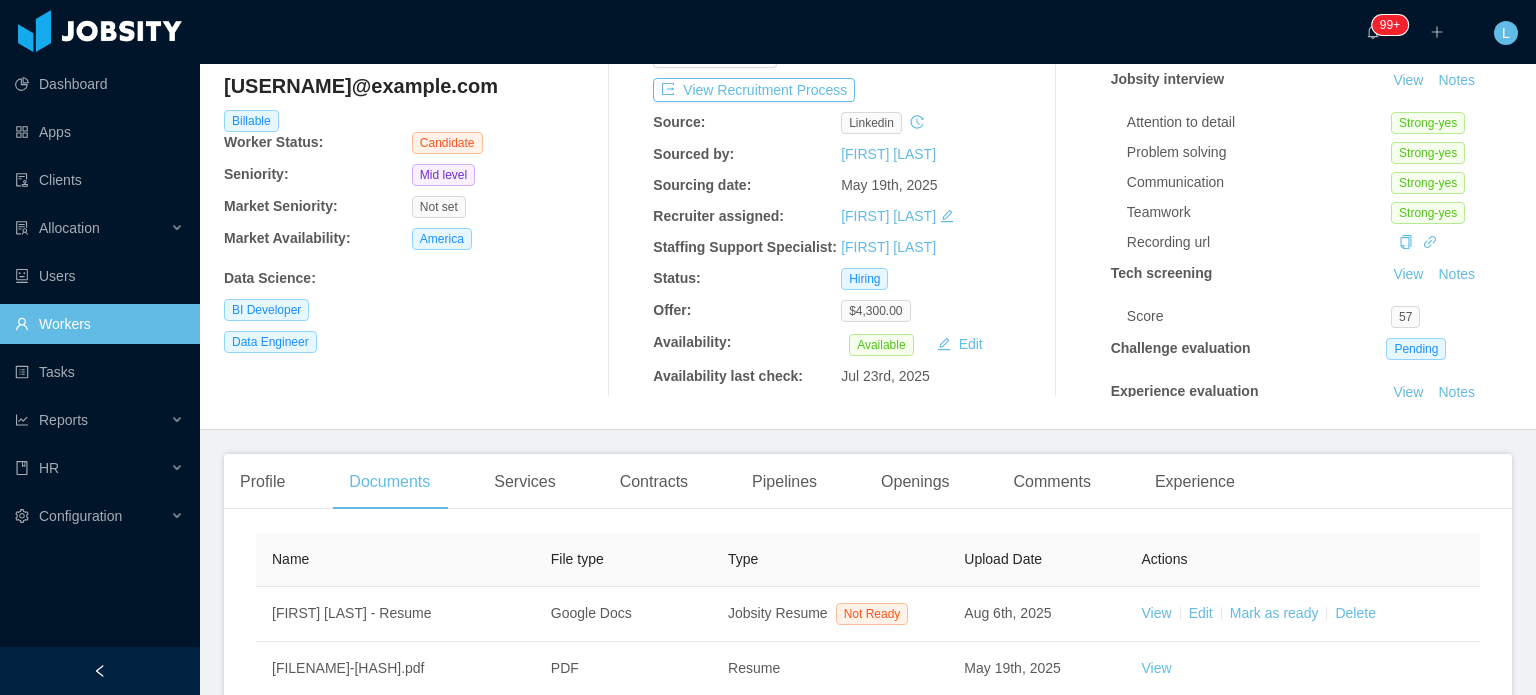 scroll, scrollTop: 128, scrollLeft: 0, axis: vertical 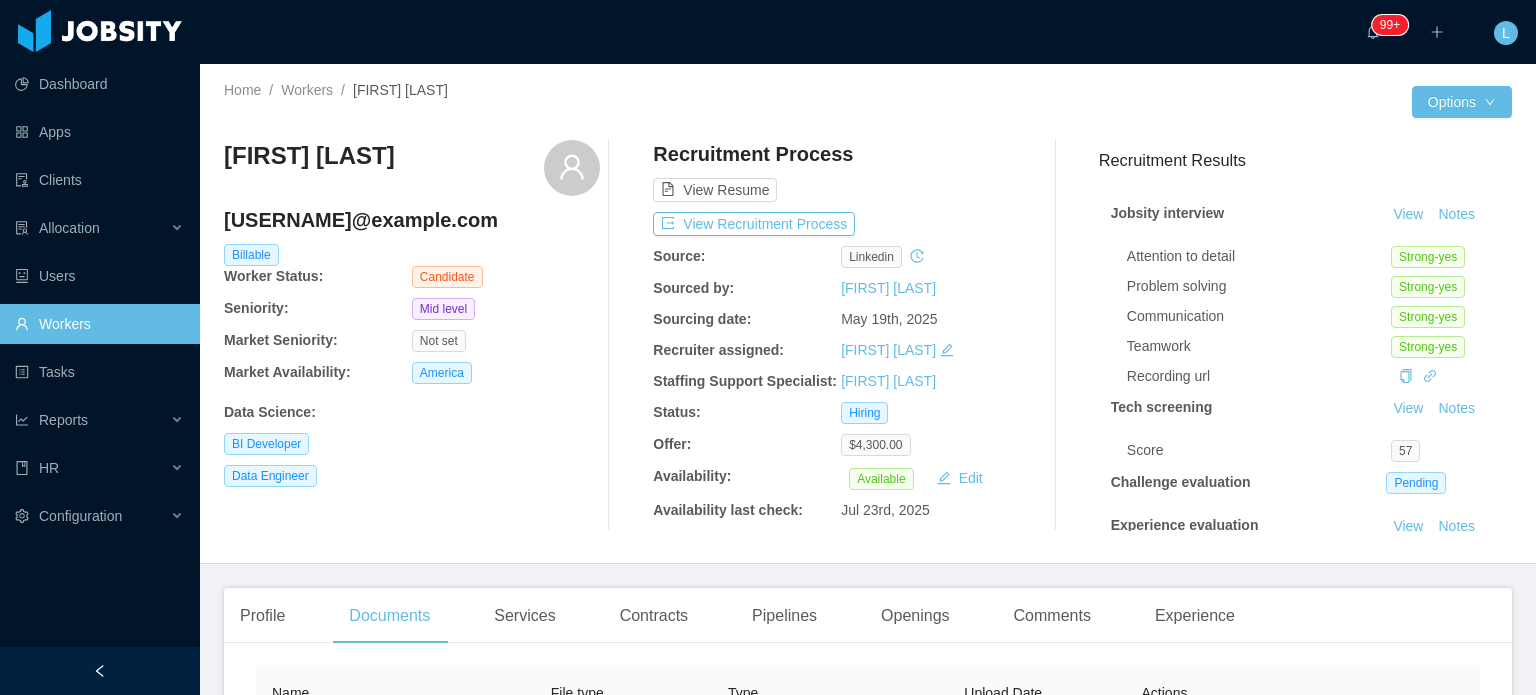 click on "David Vallejo Herrera" at bounding box center [309, 156] 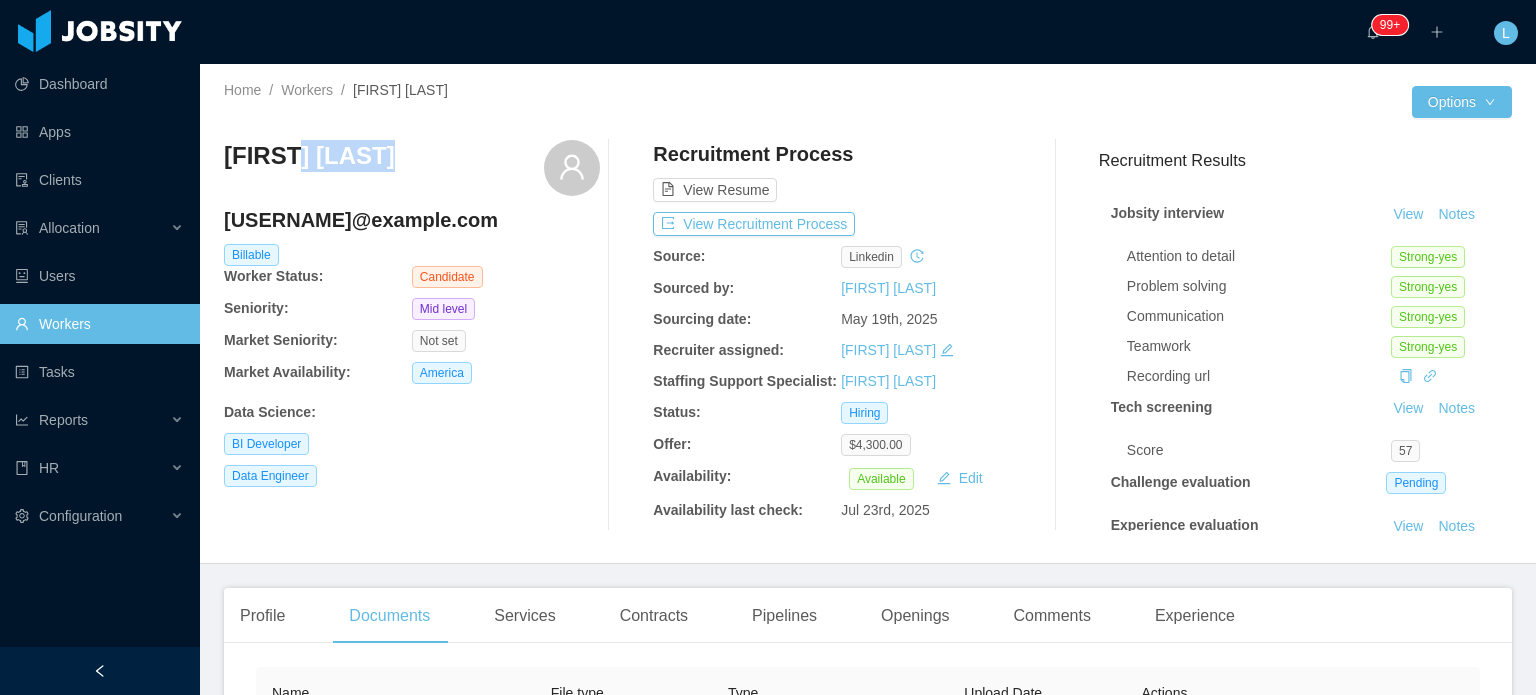 click on "David Vallejo Herrera" at bounding box center (309, 156) 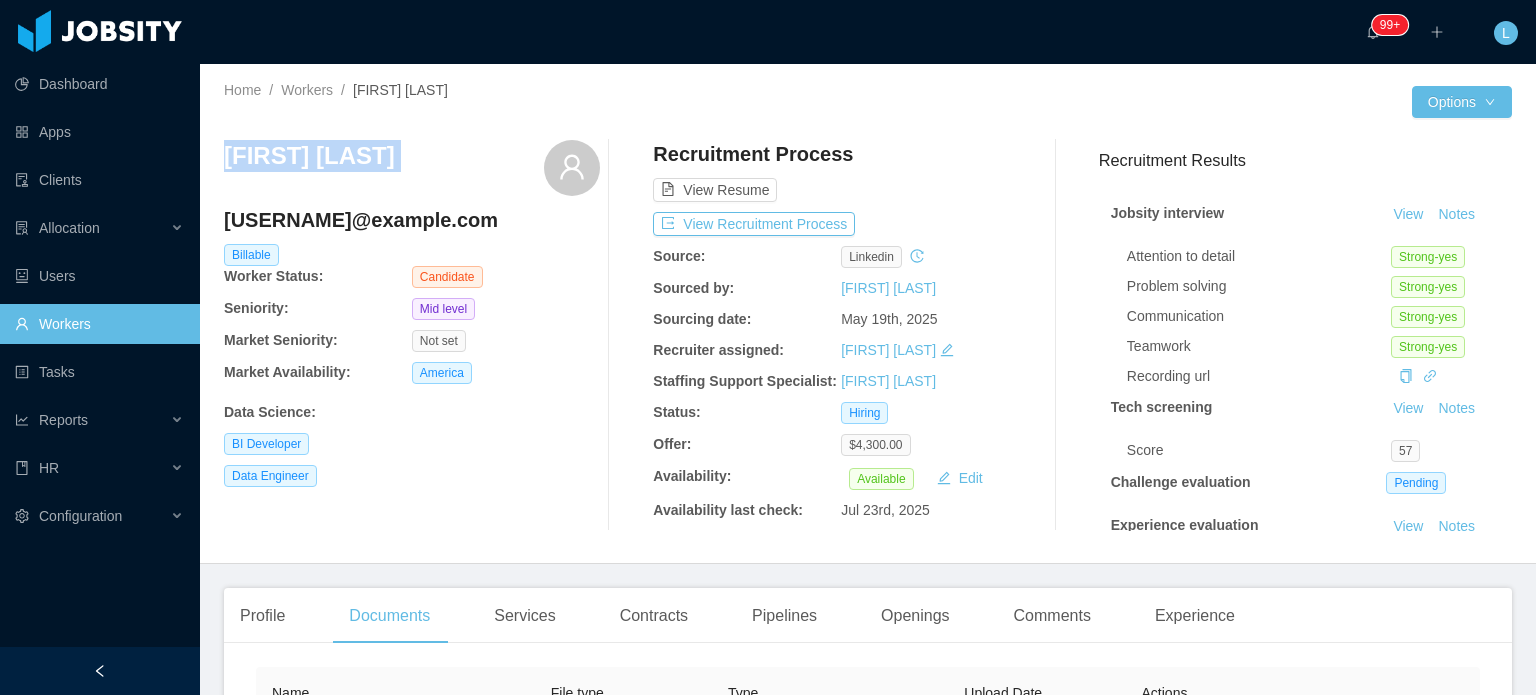 click on "David Vallejo Herrera" at bounding box center [309, 156] 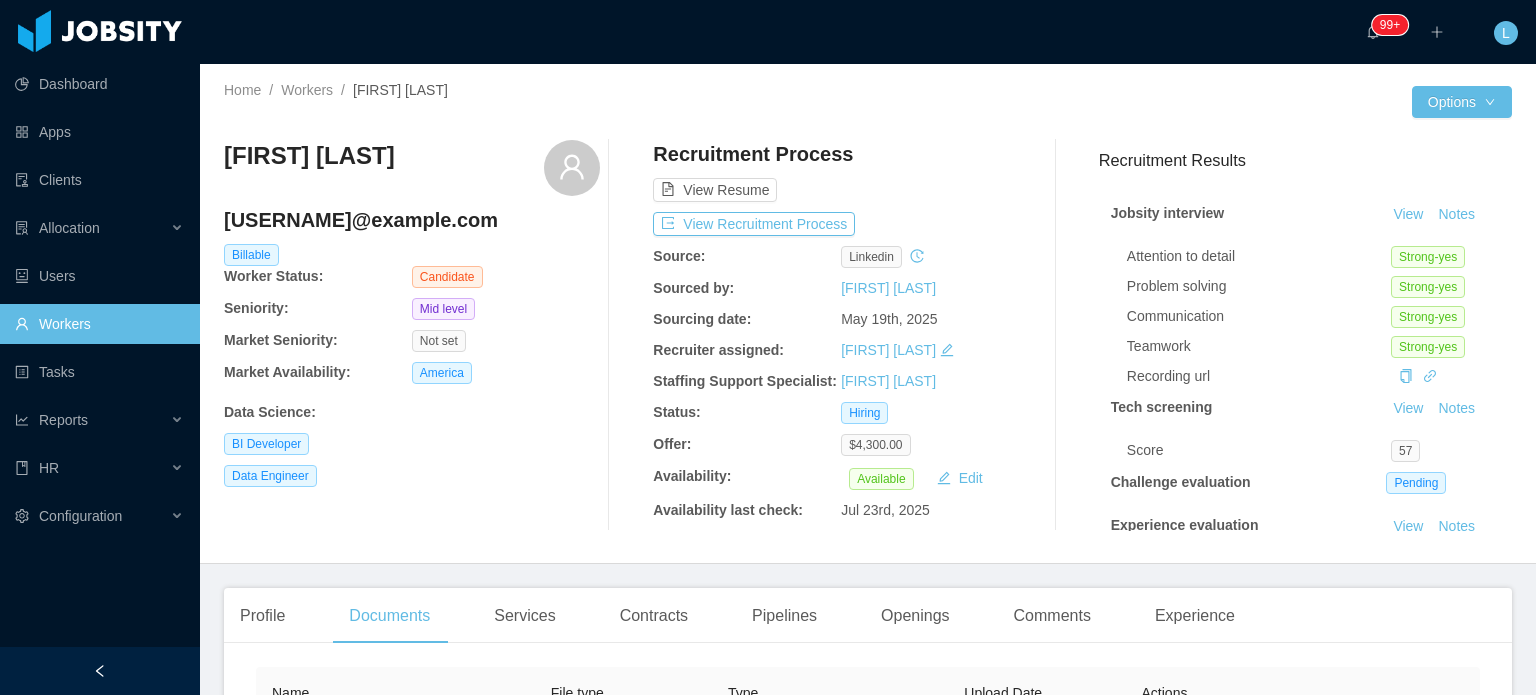 click on "vallejohdavid@gmail.com" at bounding box center [412, 220] 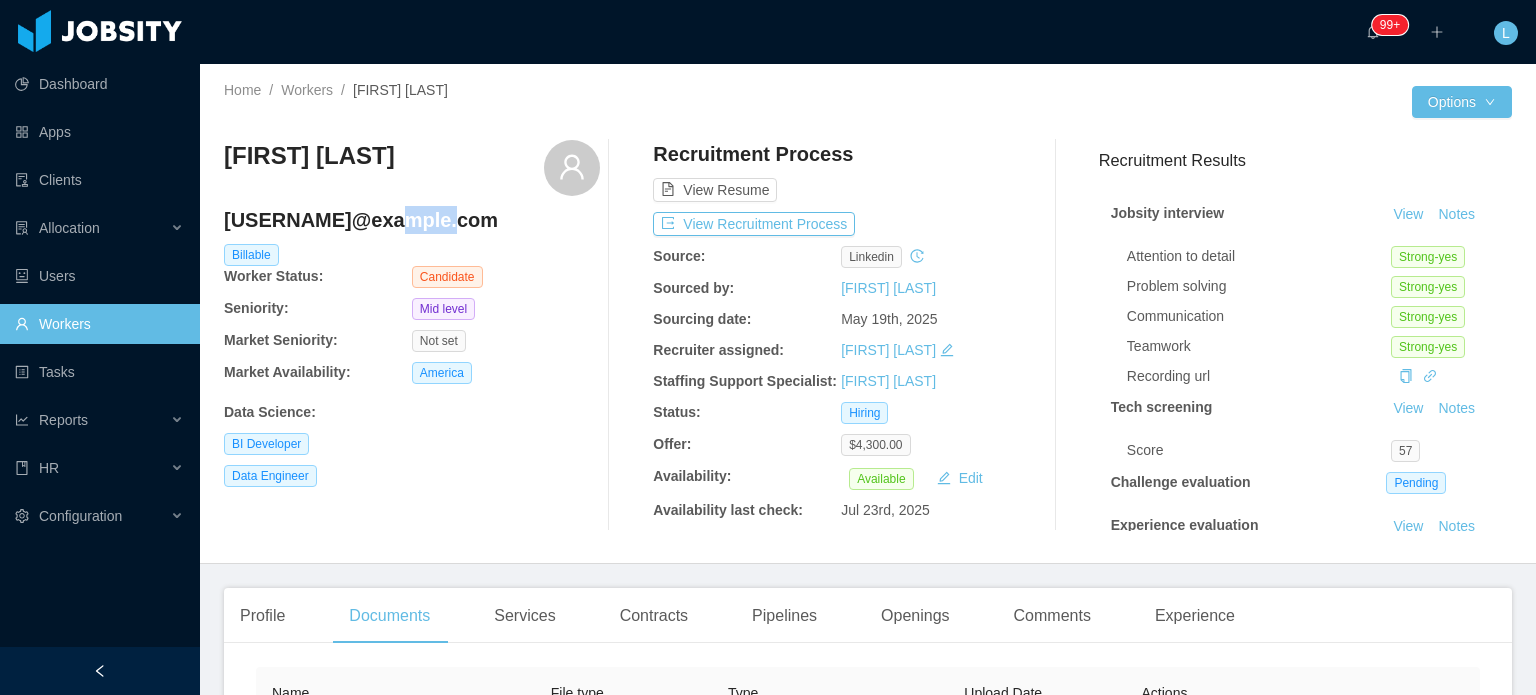 click on "vallejohdavid@gmail.com" at bounding box center (412, 220) 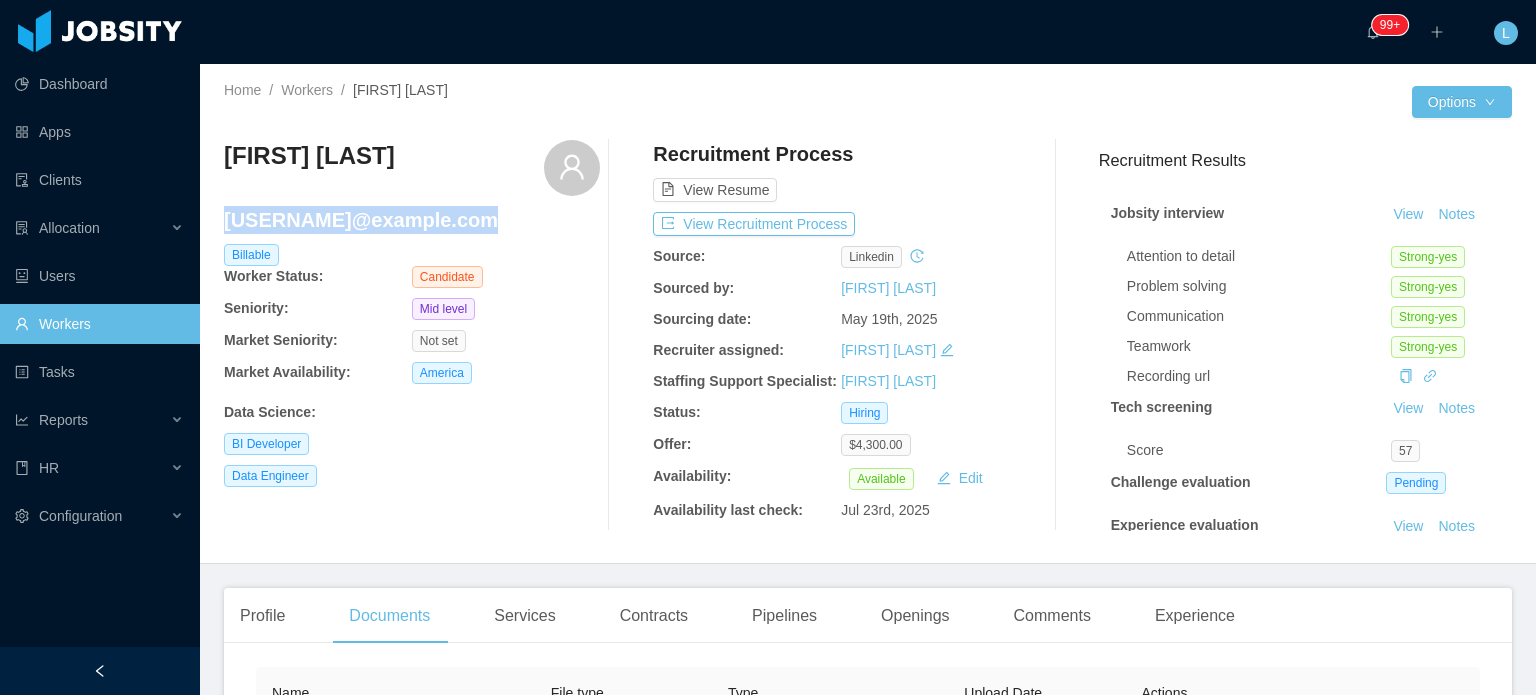 click on "vallejohdavid@gmail.com" at bounding box center (412, 220) 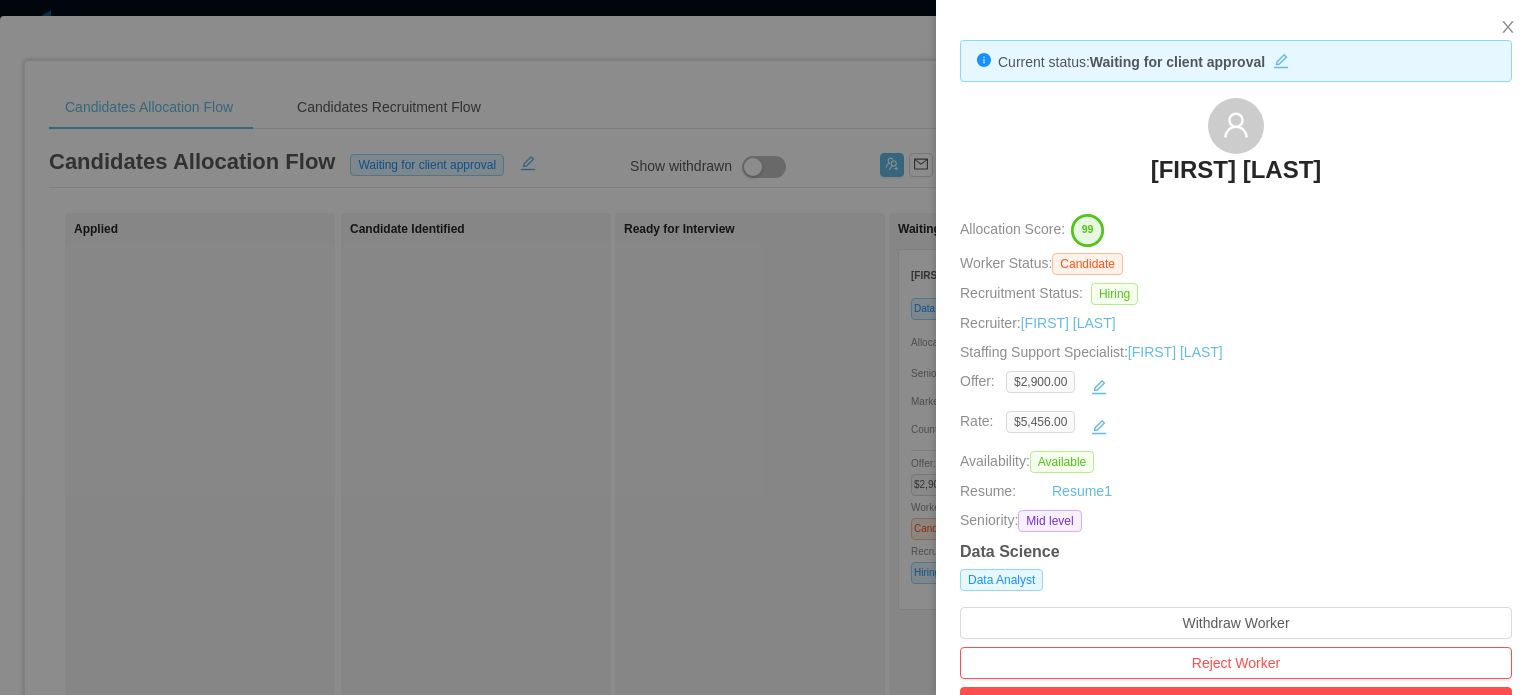scroll, scrollTop: 0, scrollLeft: 0, axis: both 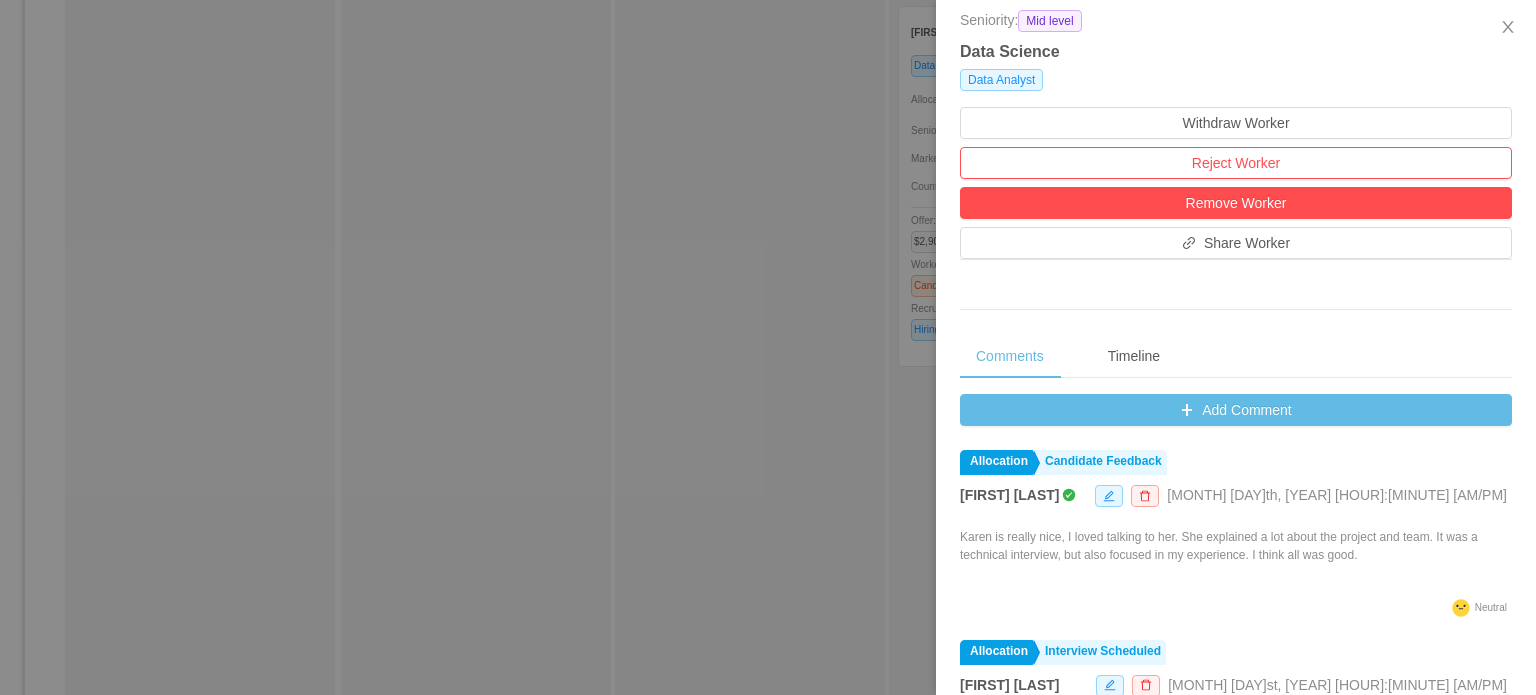 drag, startPoint x: 808, startPoint y: 463, endPoint x: 849, endPoint y: 458, distance: 41.303753 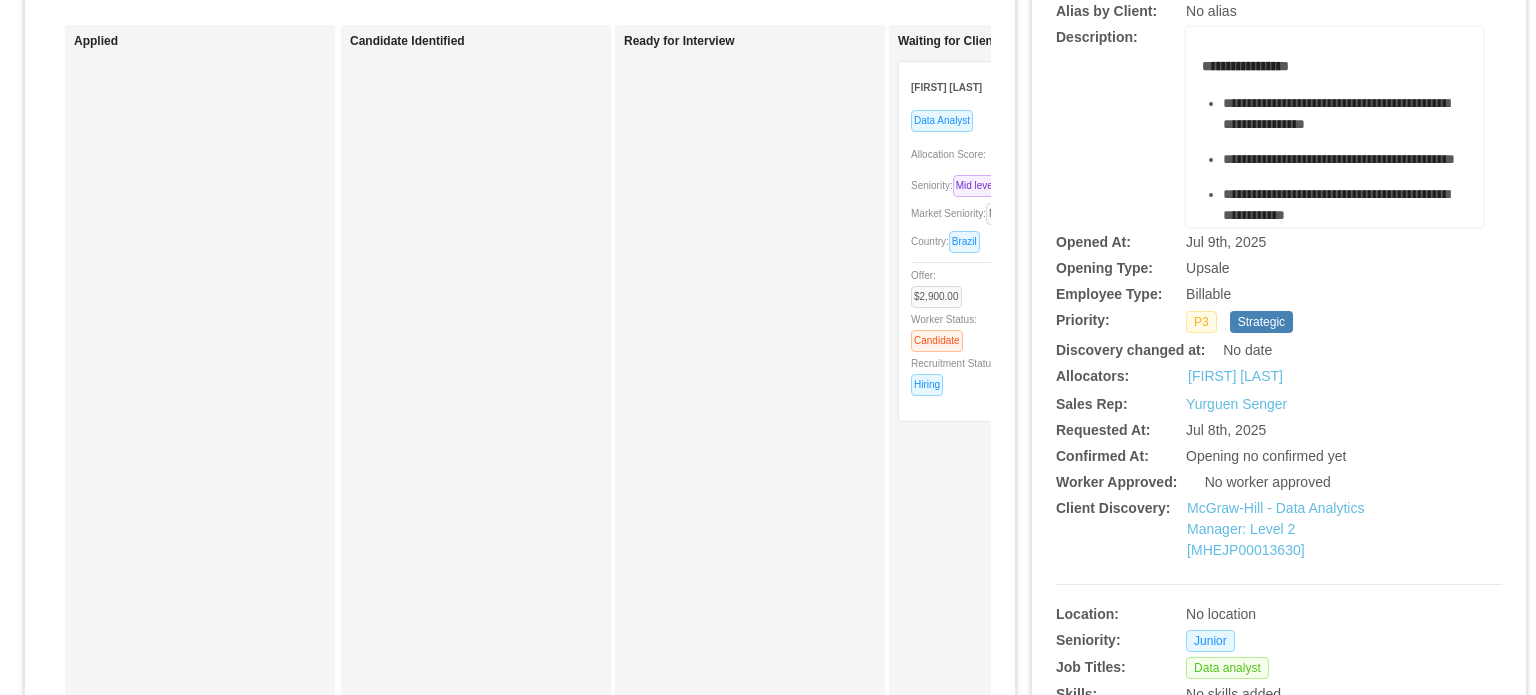 scroll, scrollTop: 0, scrollLeft: 0, axis: both 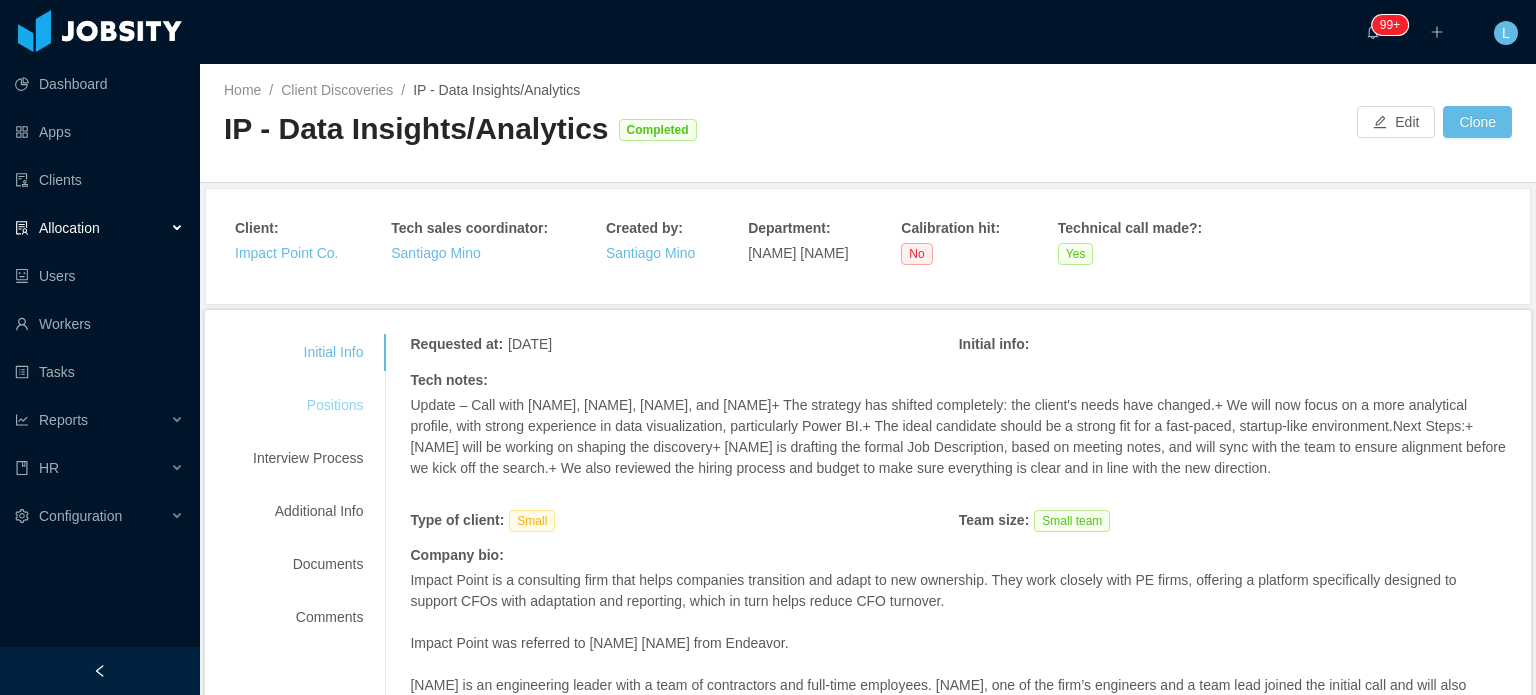 click on "Positions" at bounding box center (308, 405) 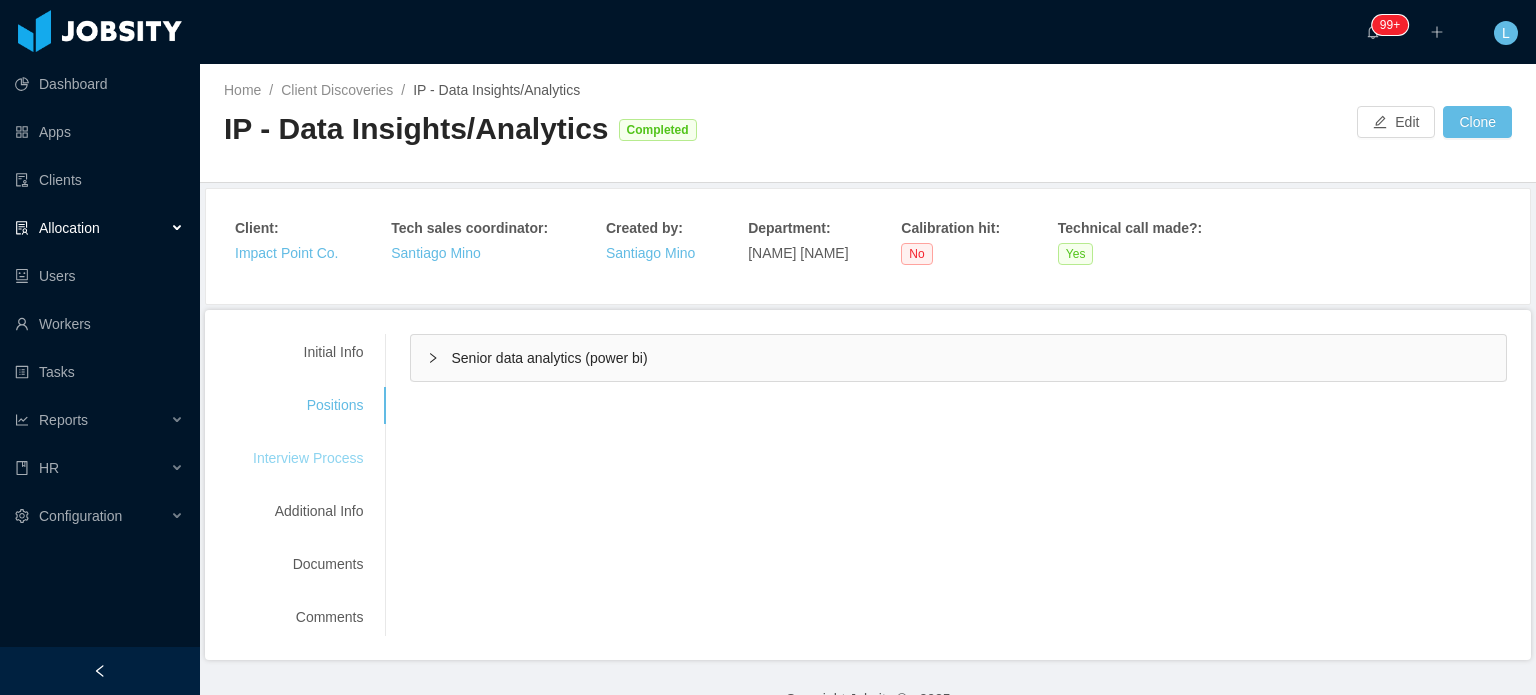 click on "Interview Process" at bounding box center [308, 458] 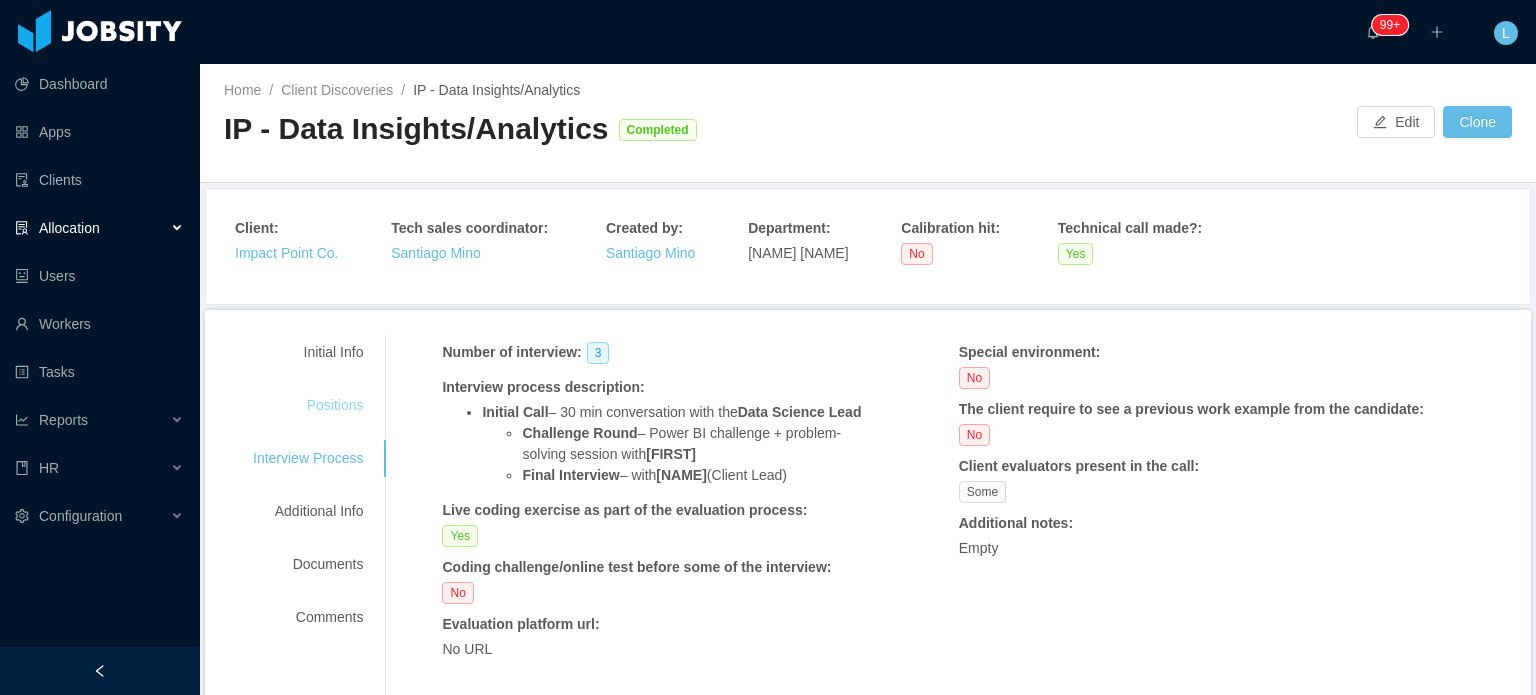 click on "Positions" at bounding box center (308, 405) 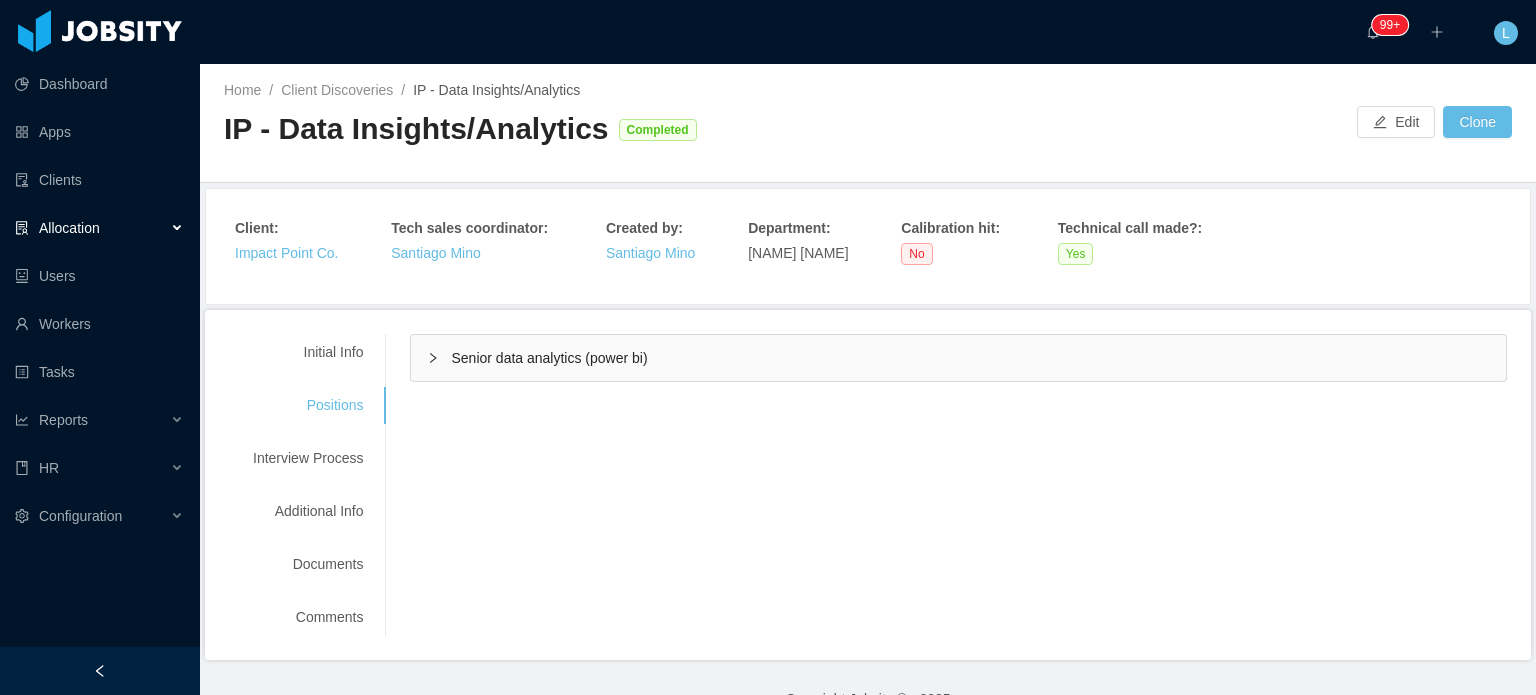 click on "Senior data analytics (power bi)" at bounding box center (549, 358) 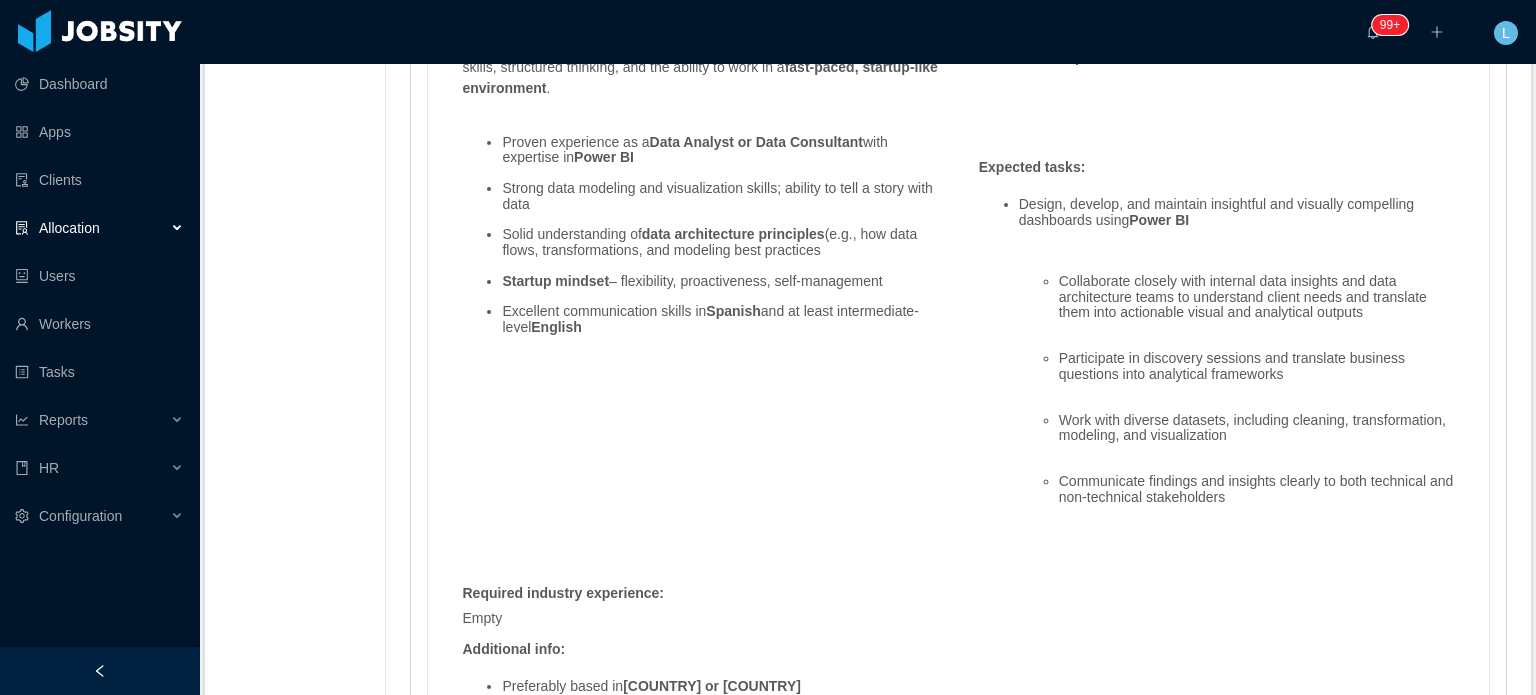 scroll, scrollTop: 1800, scrollLeft: 0, axis: vertical 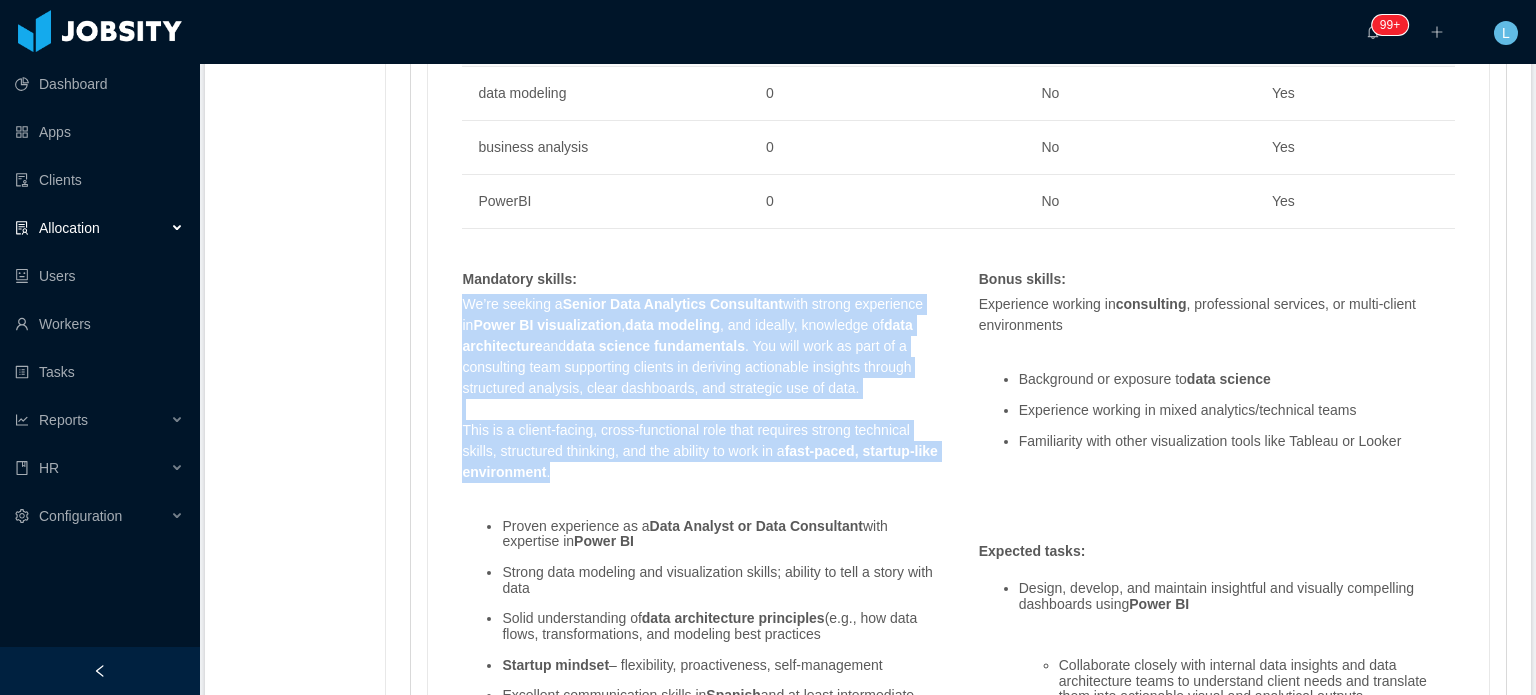 drag, startPoint x: 460, startPoint y: 301, endPoint x: 645, endPoint y: 479, distance: 256.72748 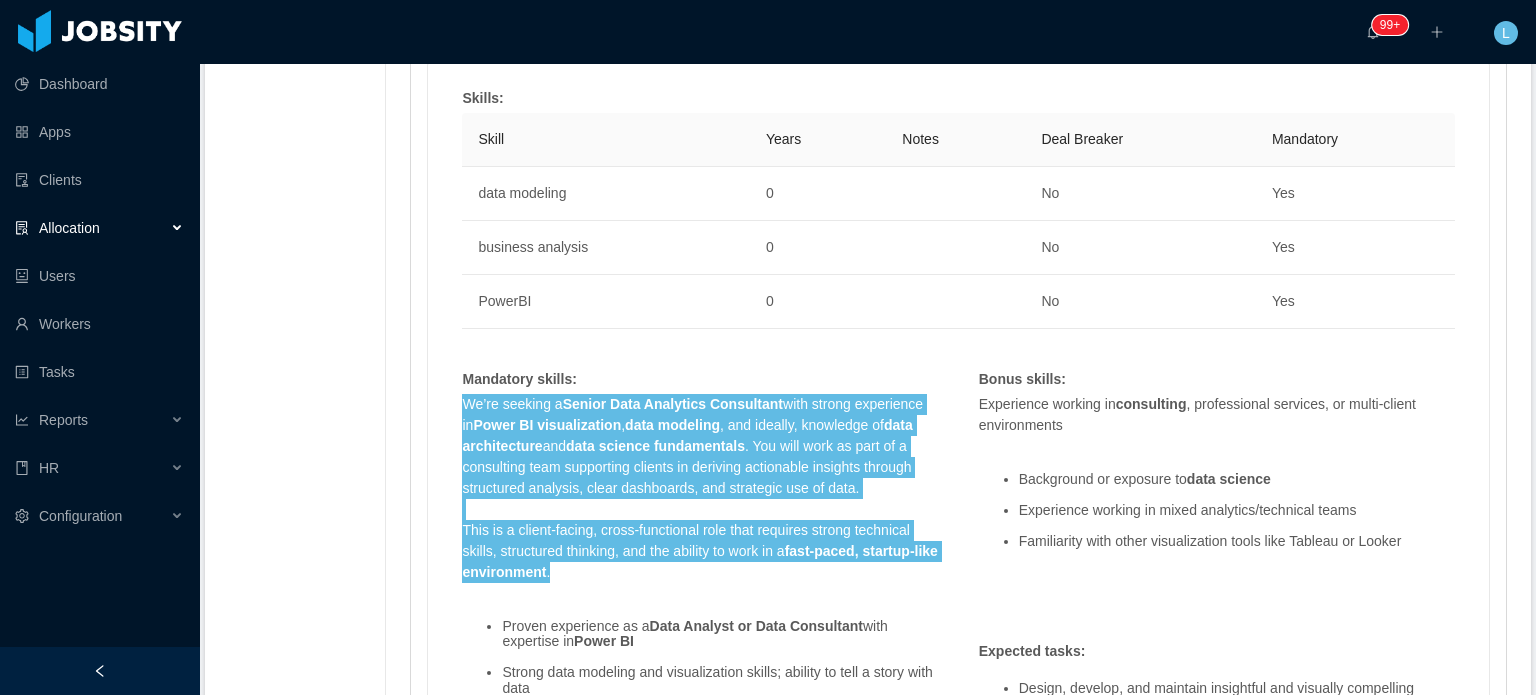 scroll, scrollTop: 1100, scrollLeft: 0, axis: vertical 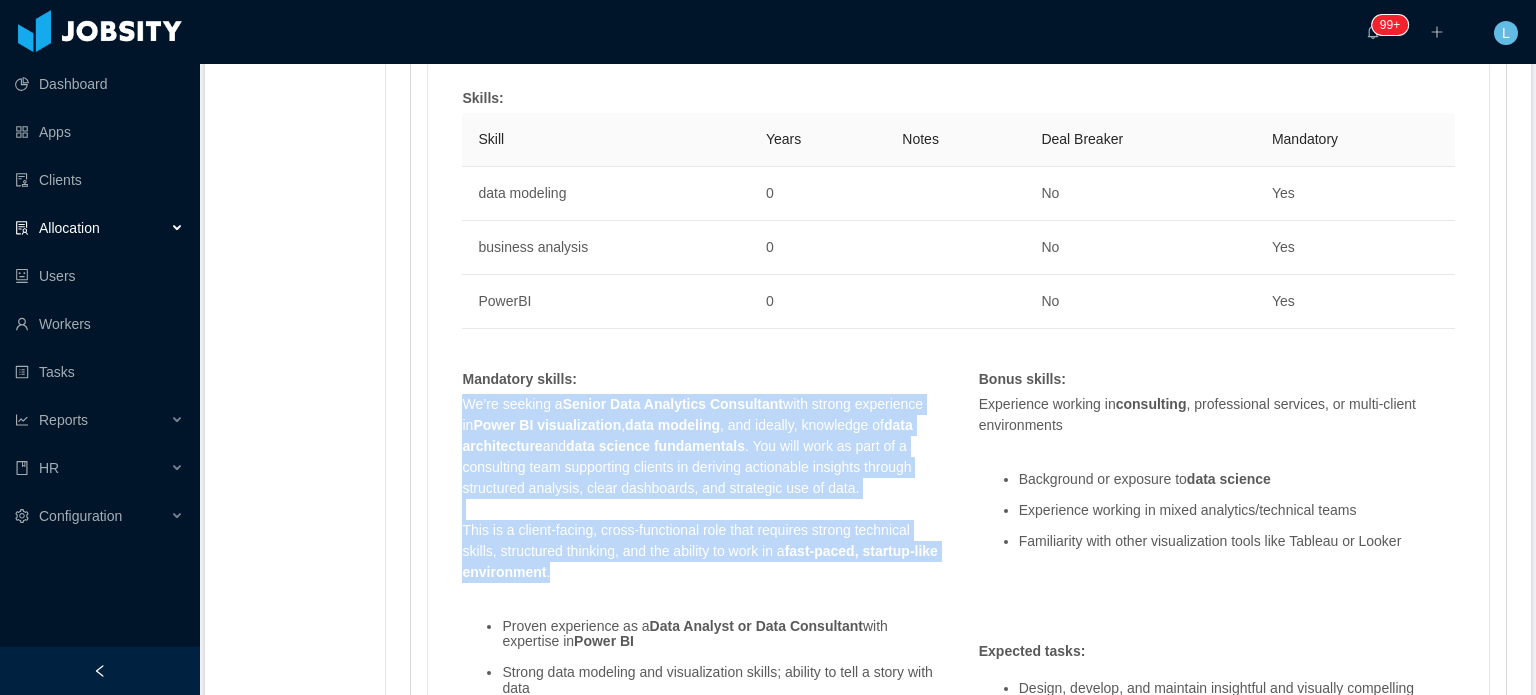 click on "fast-paced, startup-like environment" at bounding box center [699, 561] 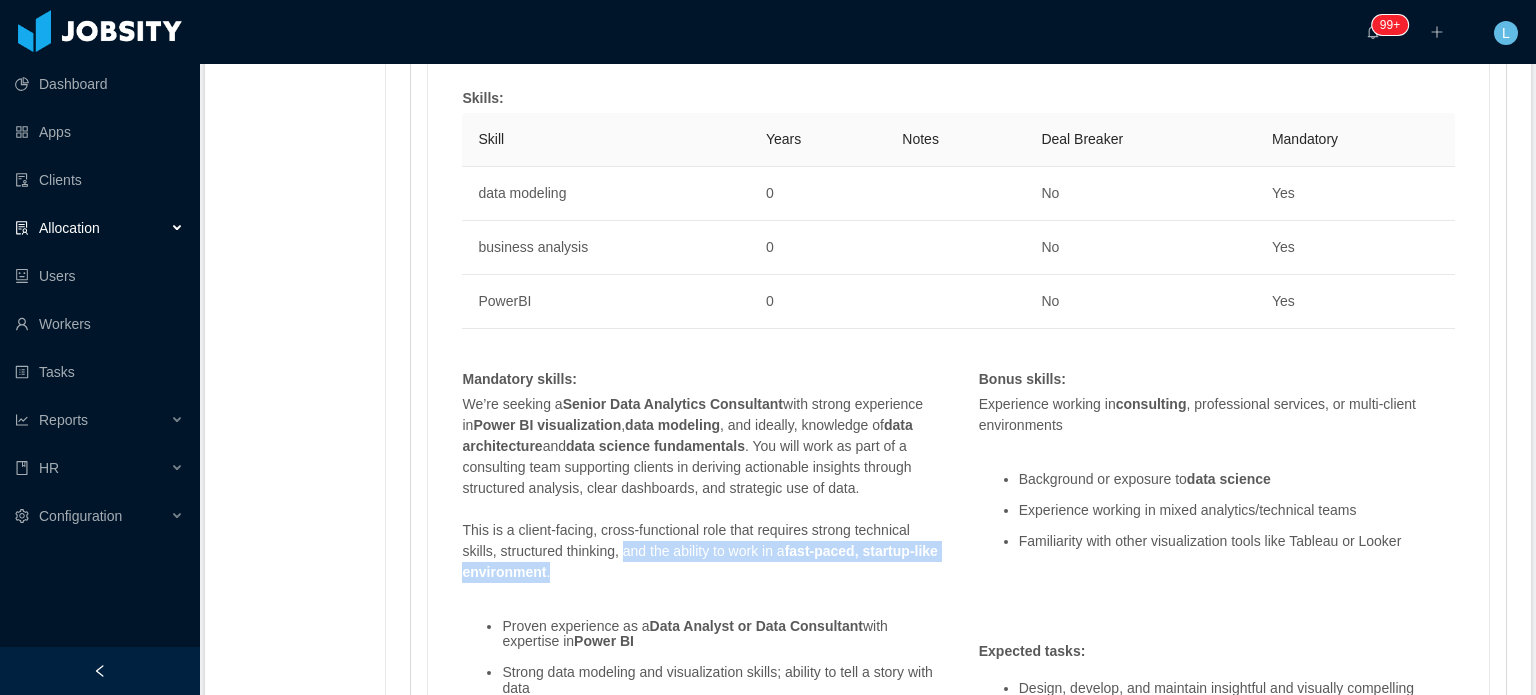 drag, startPoint x: 625, startPoint y: 548, endPoint x: 680, endPoint y: 570, distance: 59.236813 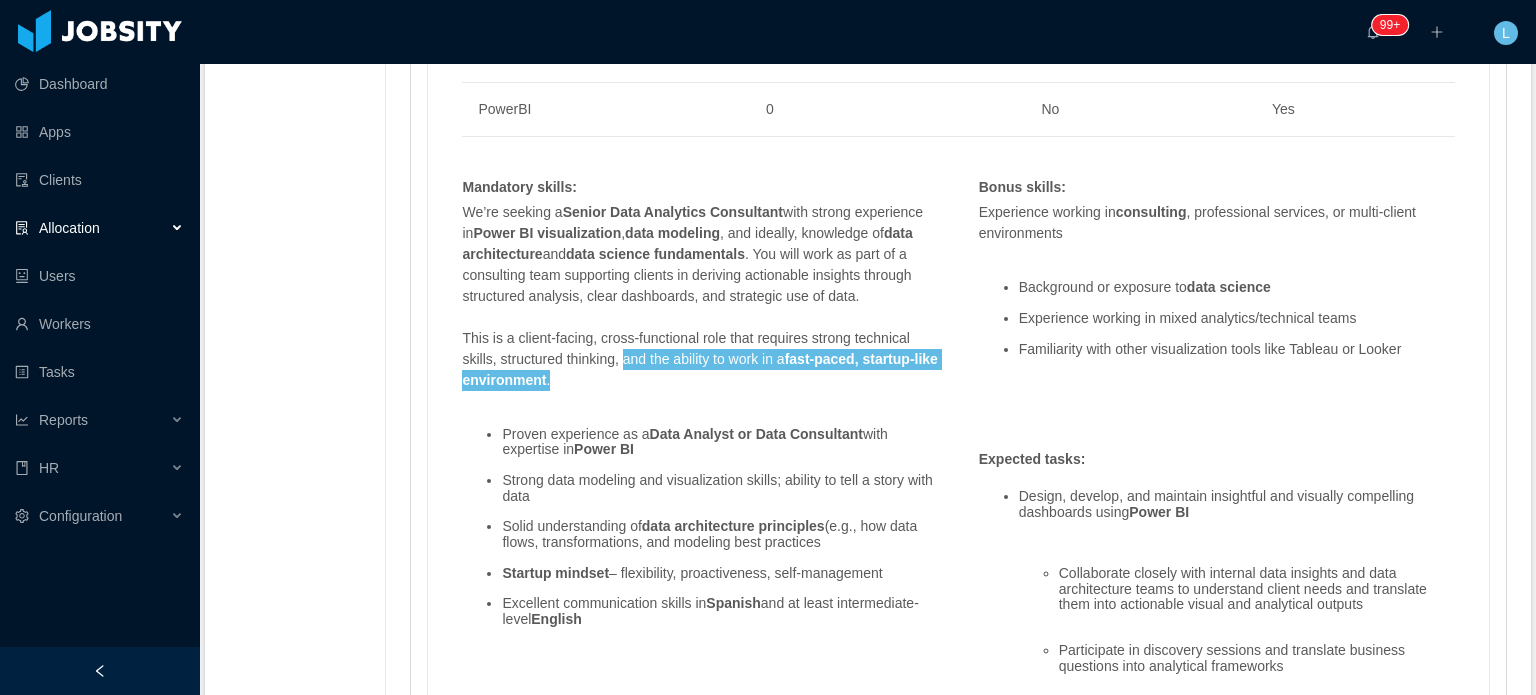 scroll, scrollTop: 1400, scrollLeft: 0, axis: vertical 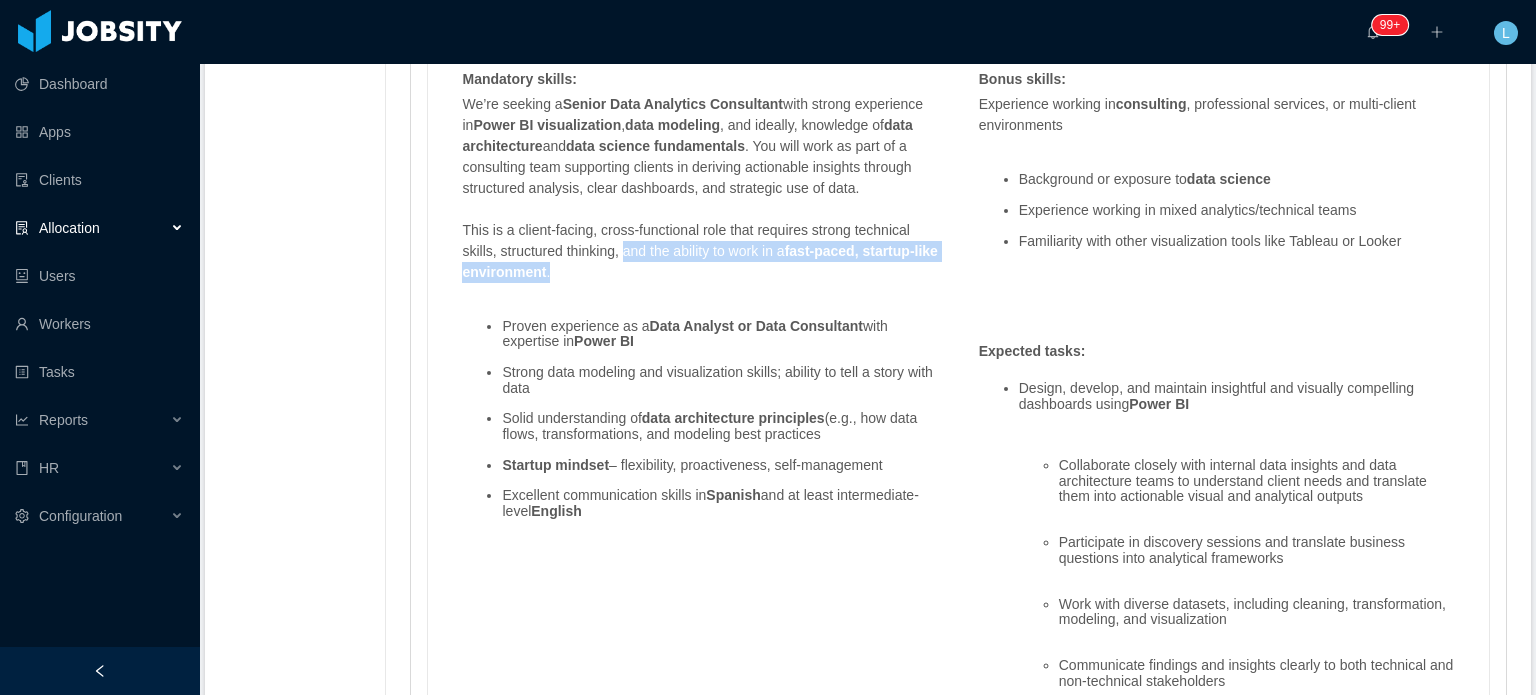 drag, startPoint x: 497, startPoint y: 329, endPoint x: 866, endPoint y: 434, distance: 383.6483 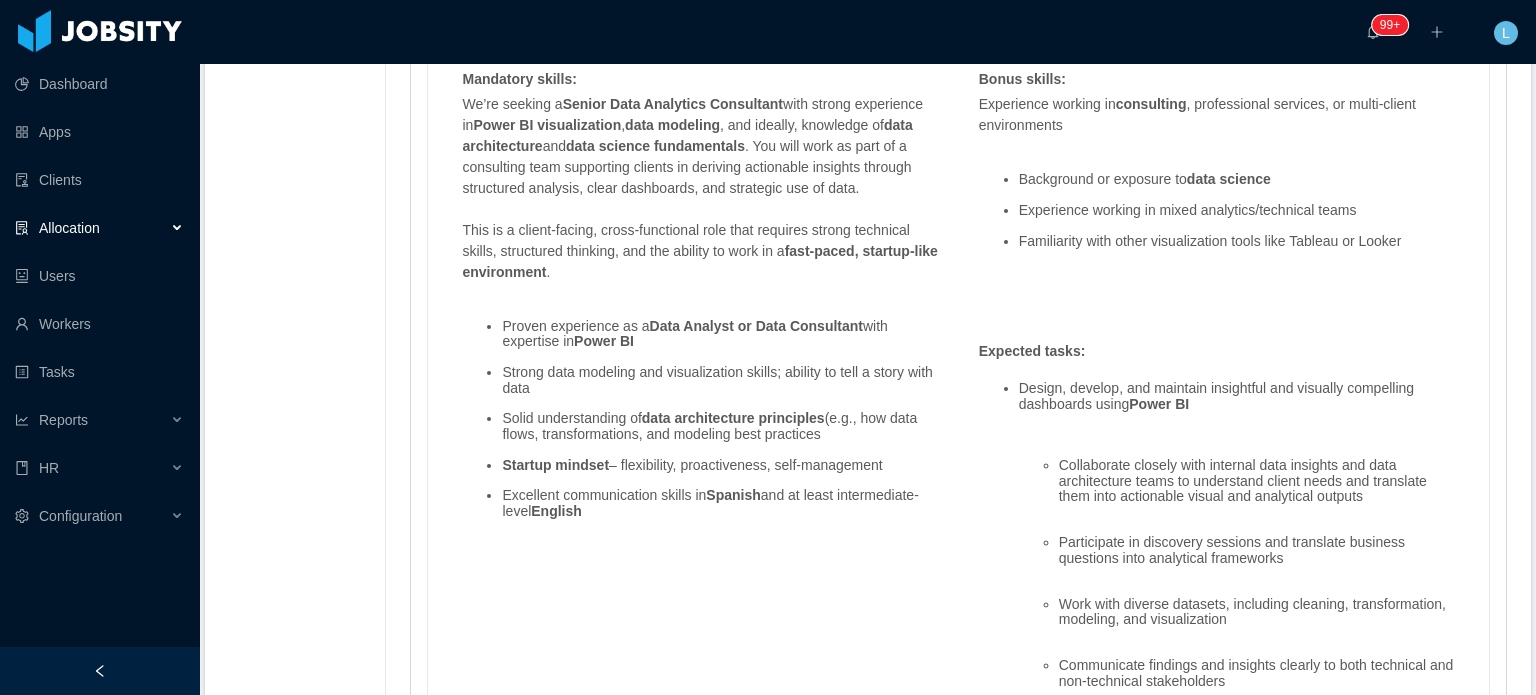 click on "Startup mindset" at bounding box center [555, 465] 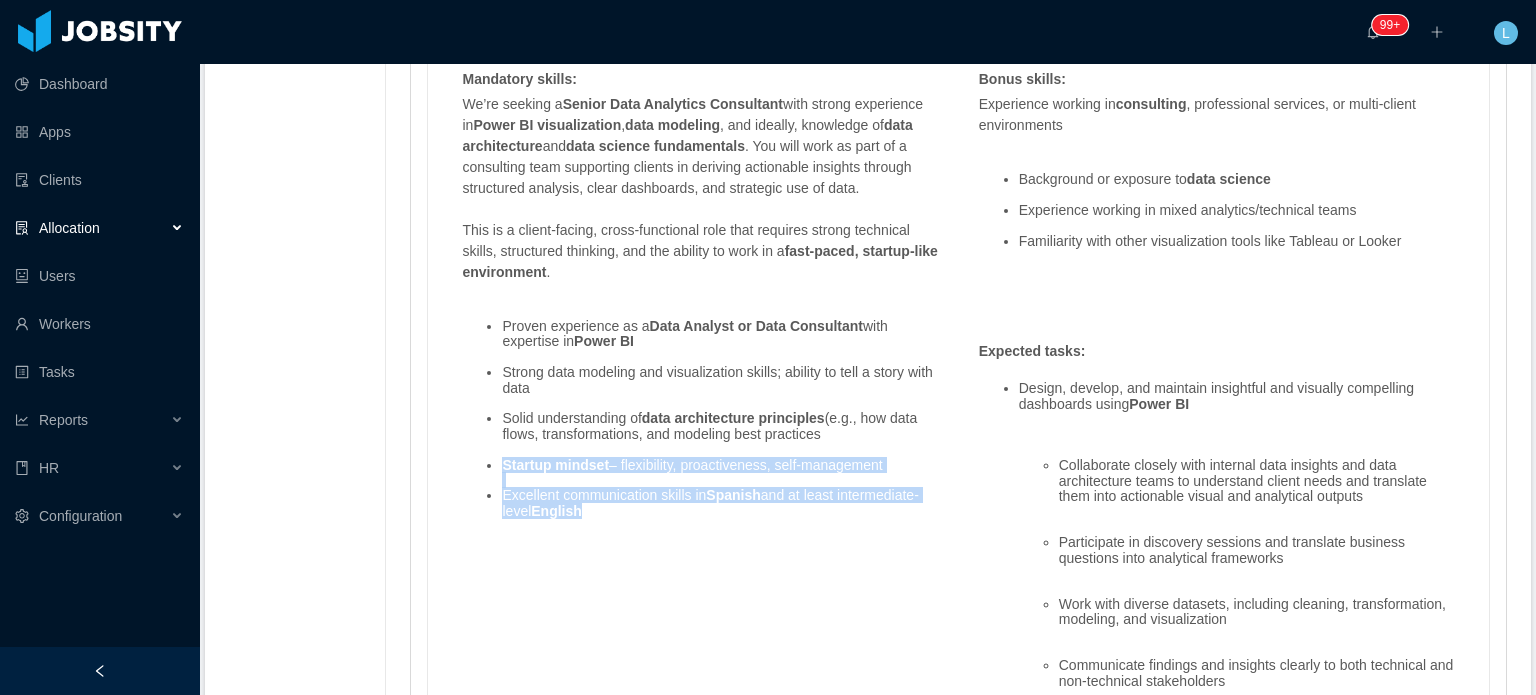 drag, startPoint x: 494, startPoint y: 463, endPoint x: 593, endPoint y: 508, distance: 108.74741 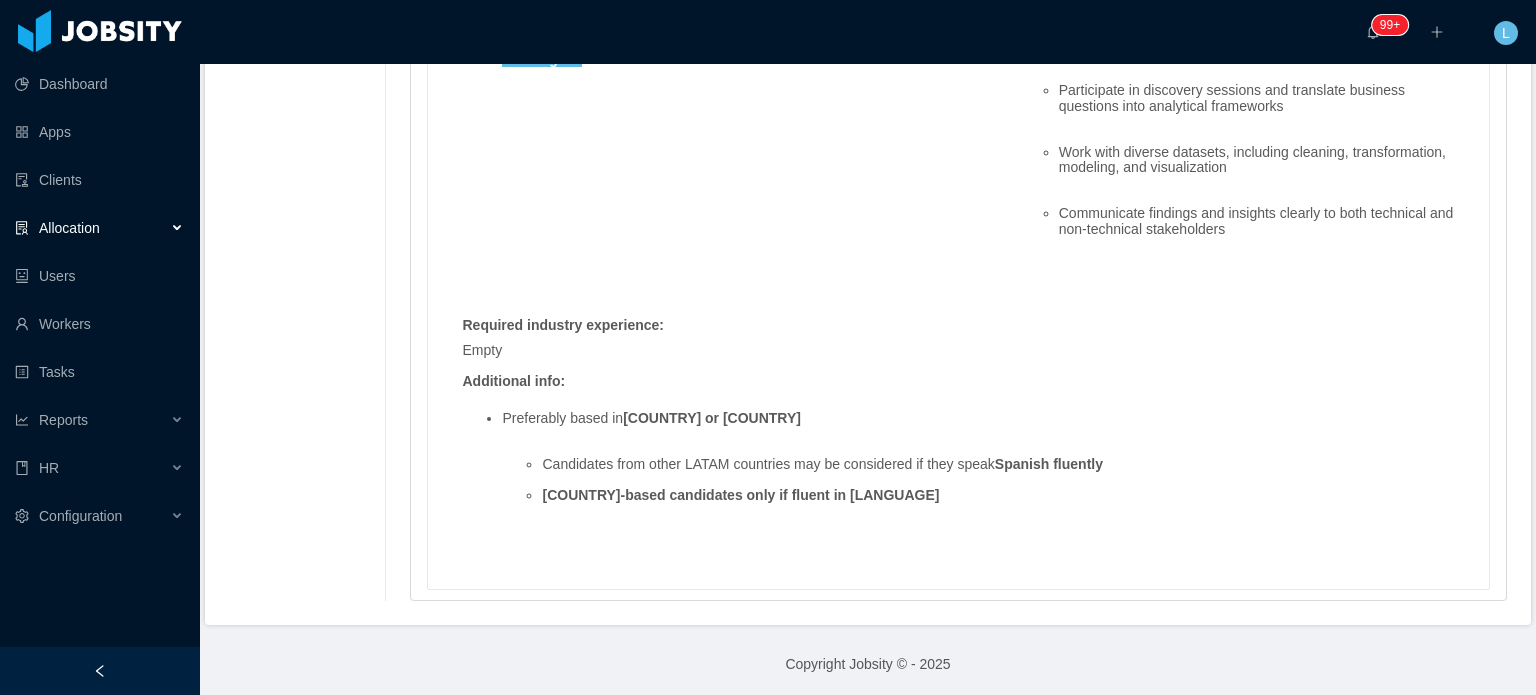 scroll, scrollTop: 1352, scrollLeft: 0, axis: vertical 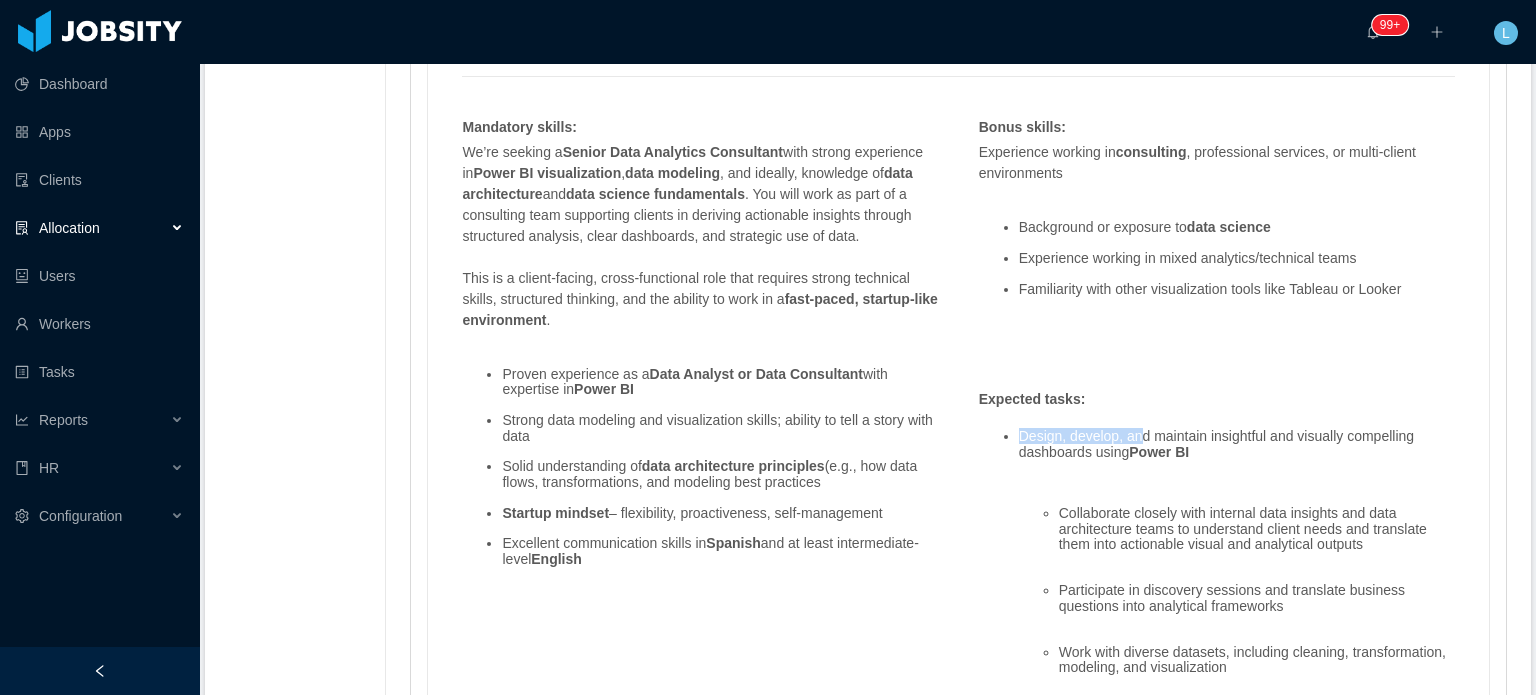 drag, startPoint x: 993, startPoint y: 431, endPoint x: 1128, endPoint y: 437, distance: 135.13327 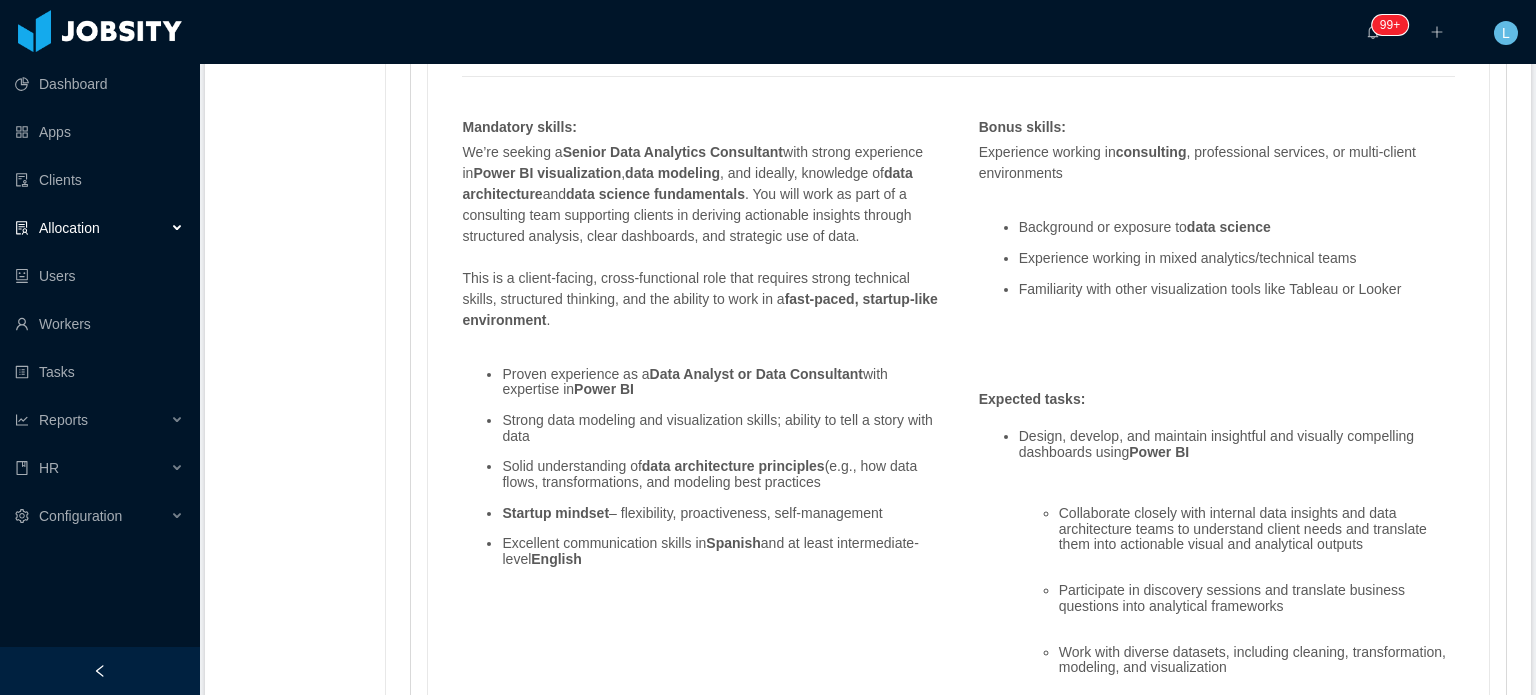 click on "Expected tasks :
Design, develop, and maintain insightful and visually compelling dashboards using  Power BI
Collaborate closely with internal data insights and data architecture teams to understand client needs and translate them into actionable visual and analytical outputs
Participate in discovery sessions and translate business questions into analytical frameworks
Work with diverse datasets, including cleaning, transformation, modeling, and visualization
Communicate findings and insights clearly to both technical and non-technical stakeholders" at bounding box center (1217, 602) 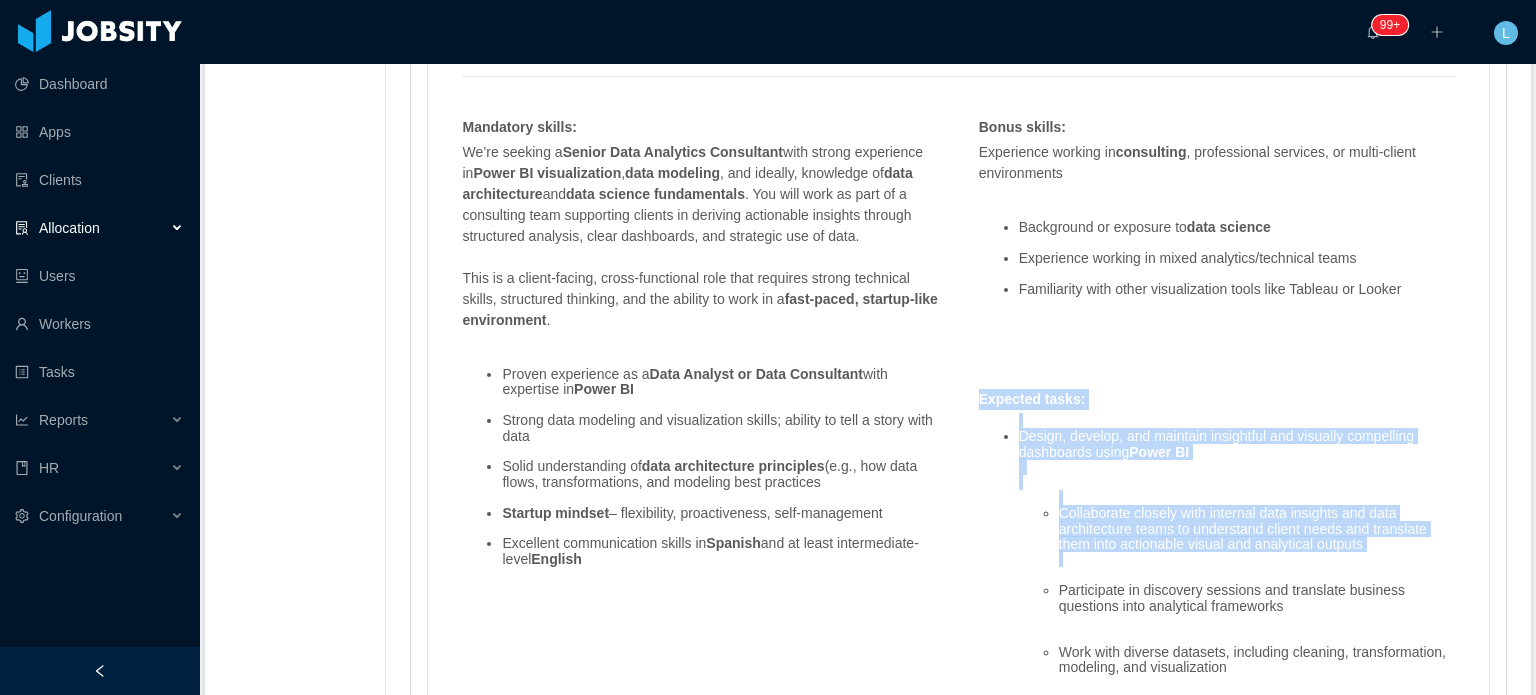 drag, startPoint x: 965, startPoint y: 396, endPoint x: 1365, endPoint y: 551, distance: 428.98135 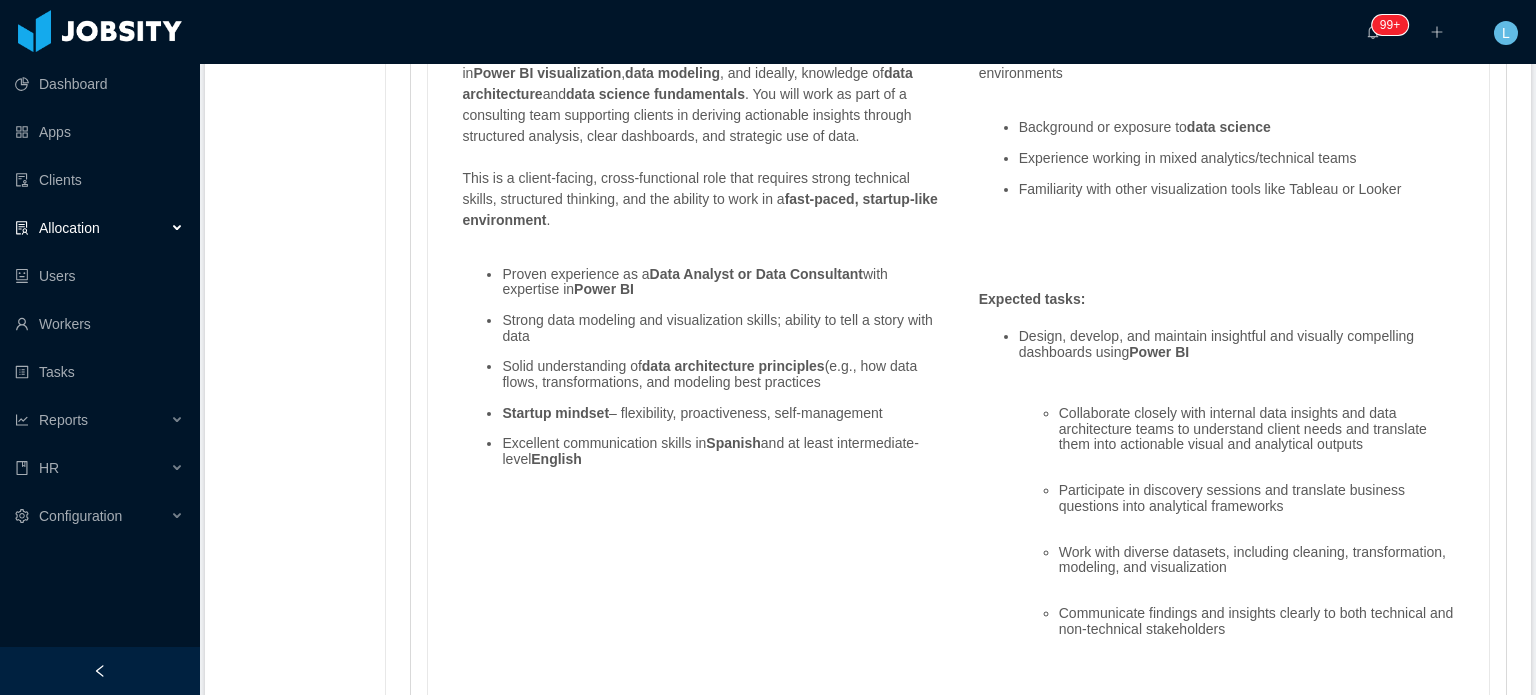 scroll, scrollTop: 1452, scrollLeft: 0, axis: vertical 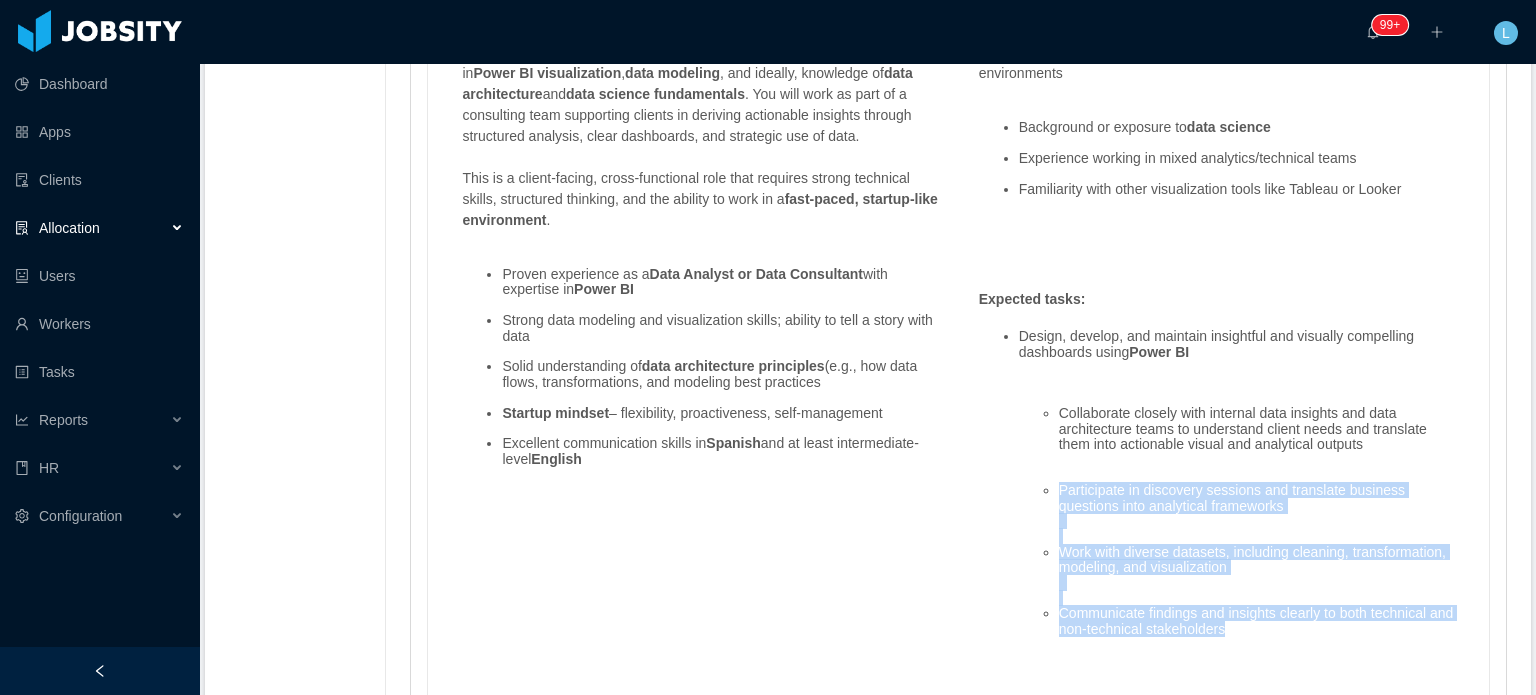 drag, startPoint x: 1048, startPoint y: 483, endPoint x: 1326, endPoint y: 630, distance: 314.47256 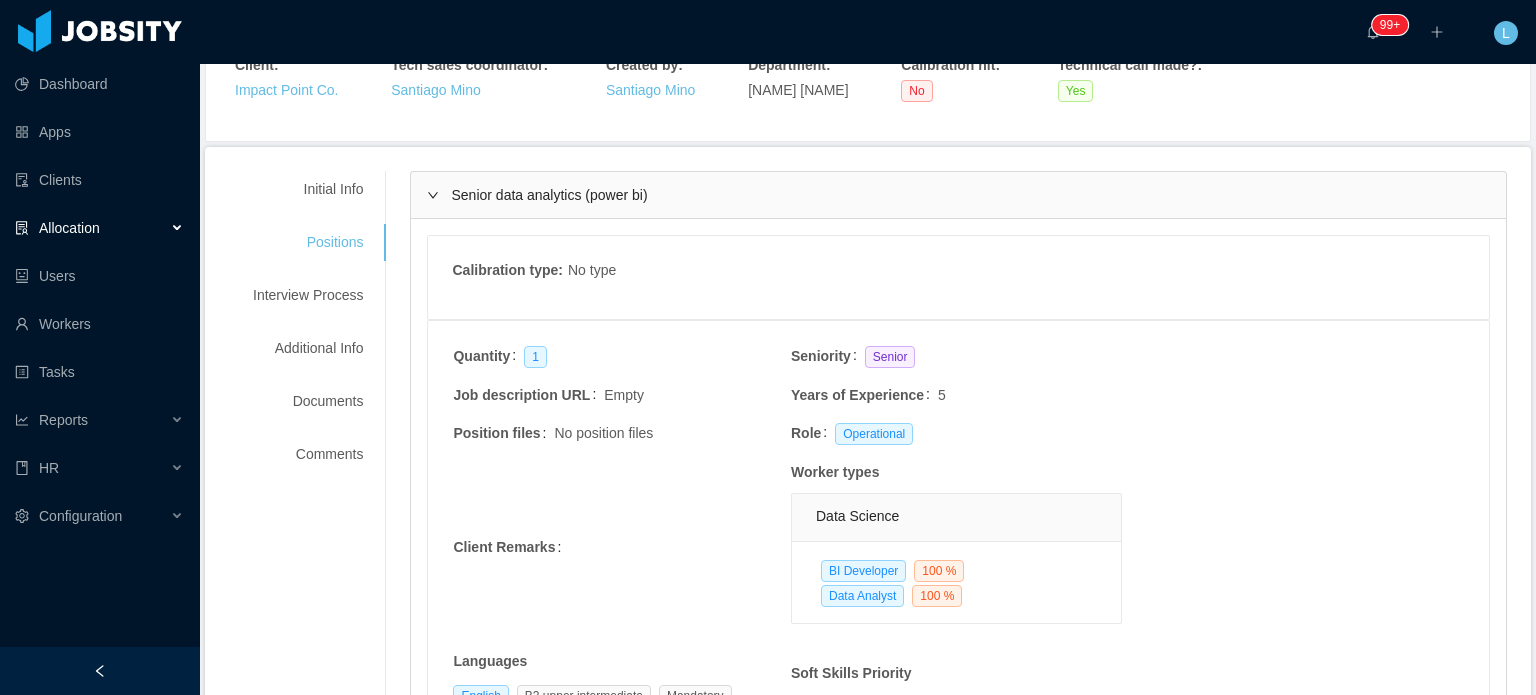 scroll, scrollTop: 152, scrollLeft: 0, axis: vertical 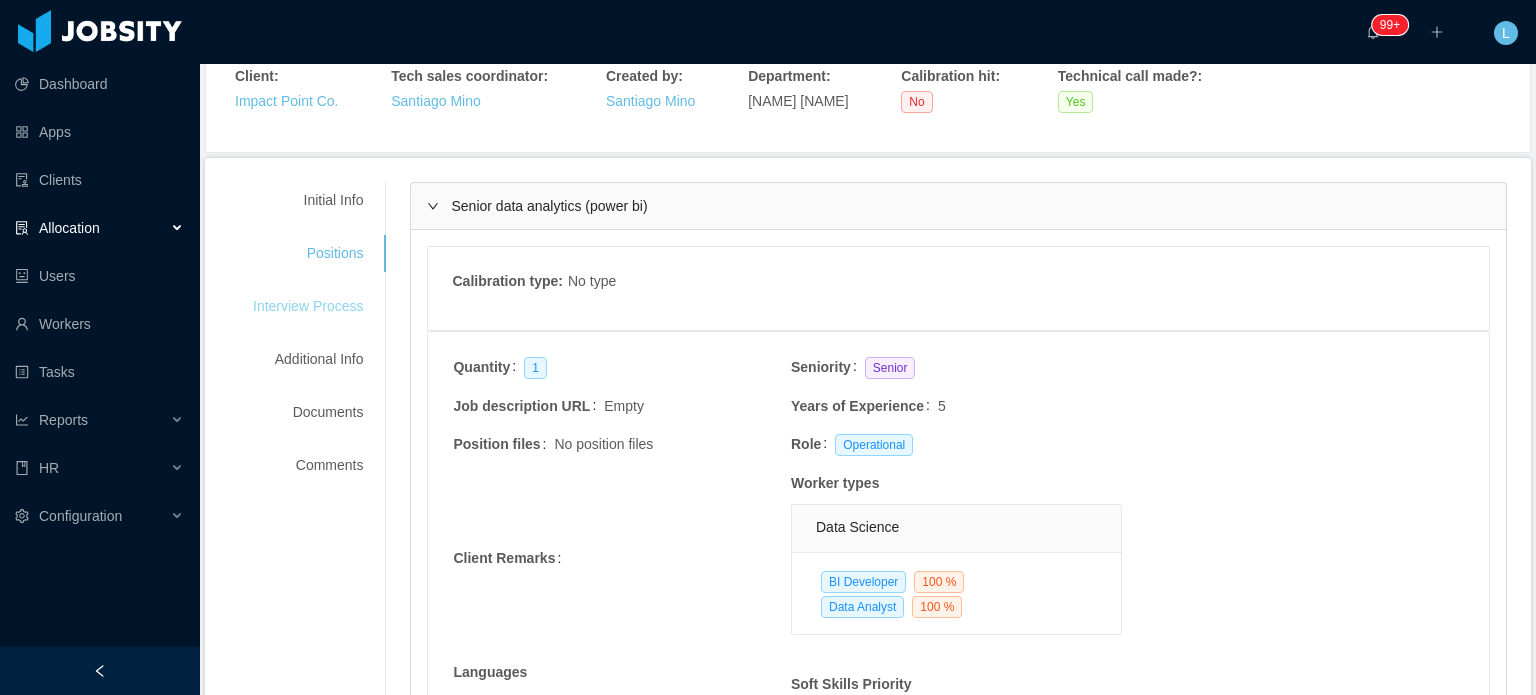 click on "Interview Process" at bounding box center [308, 306] 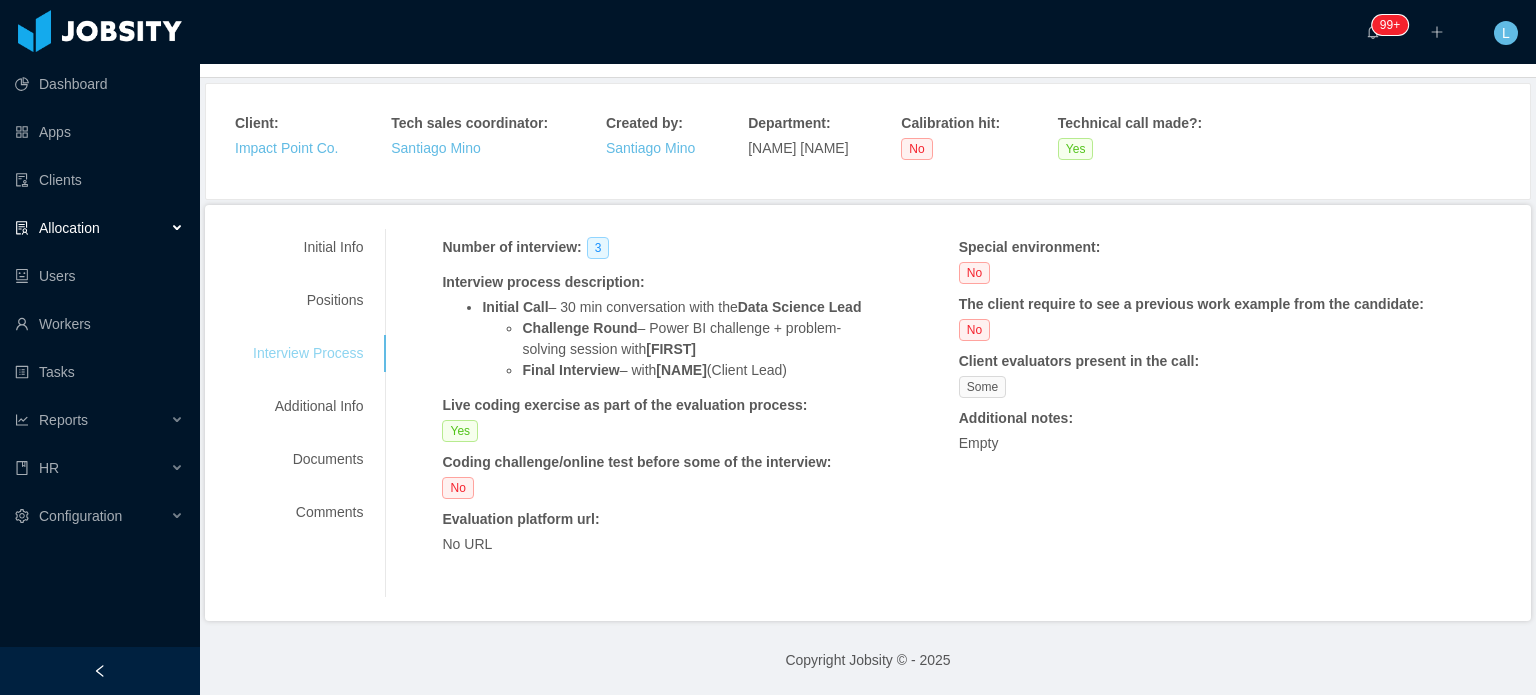 scroll, scrollTop: 104, scrollLeft: 0, axis: vertical 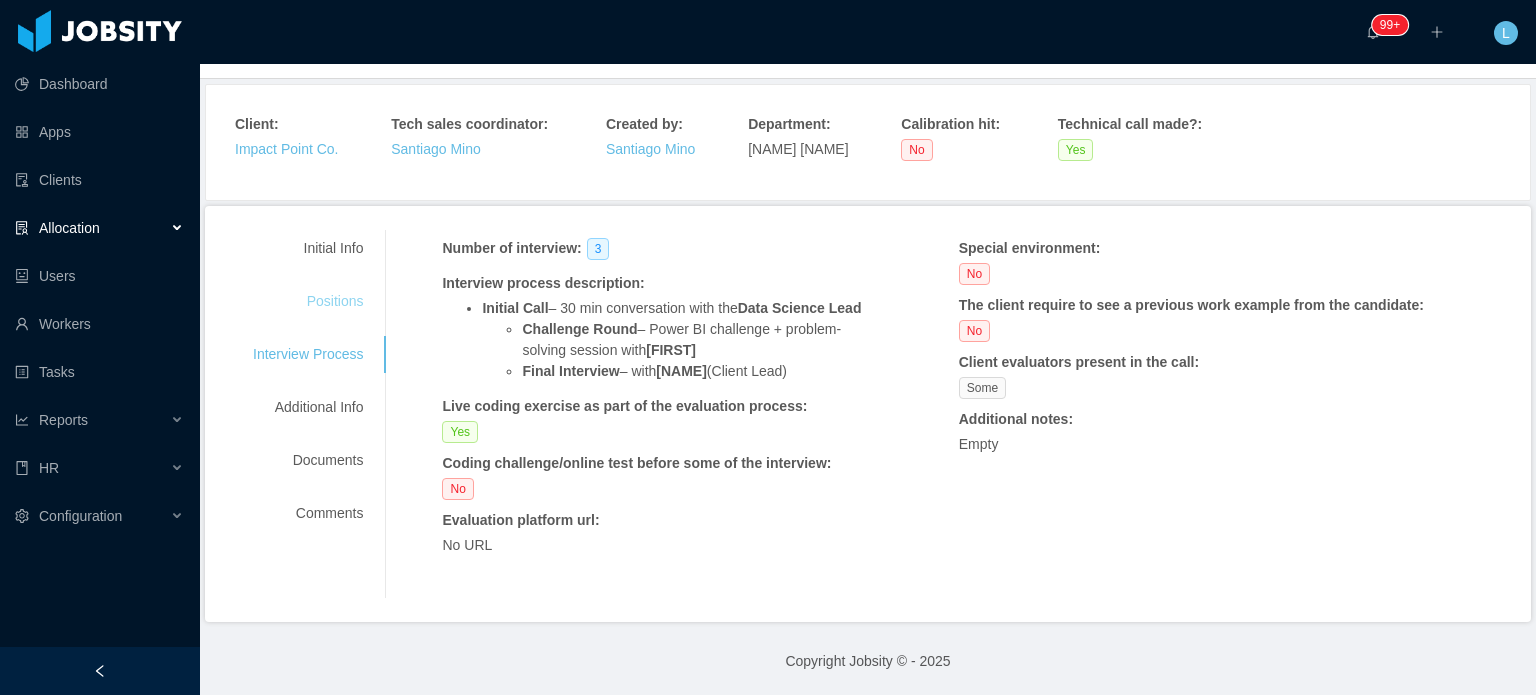 click on "Positions" at bounding box center (308, 301) 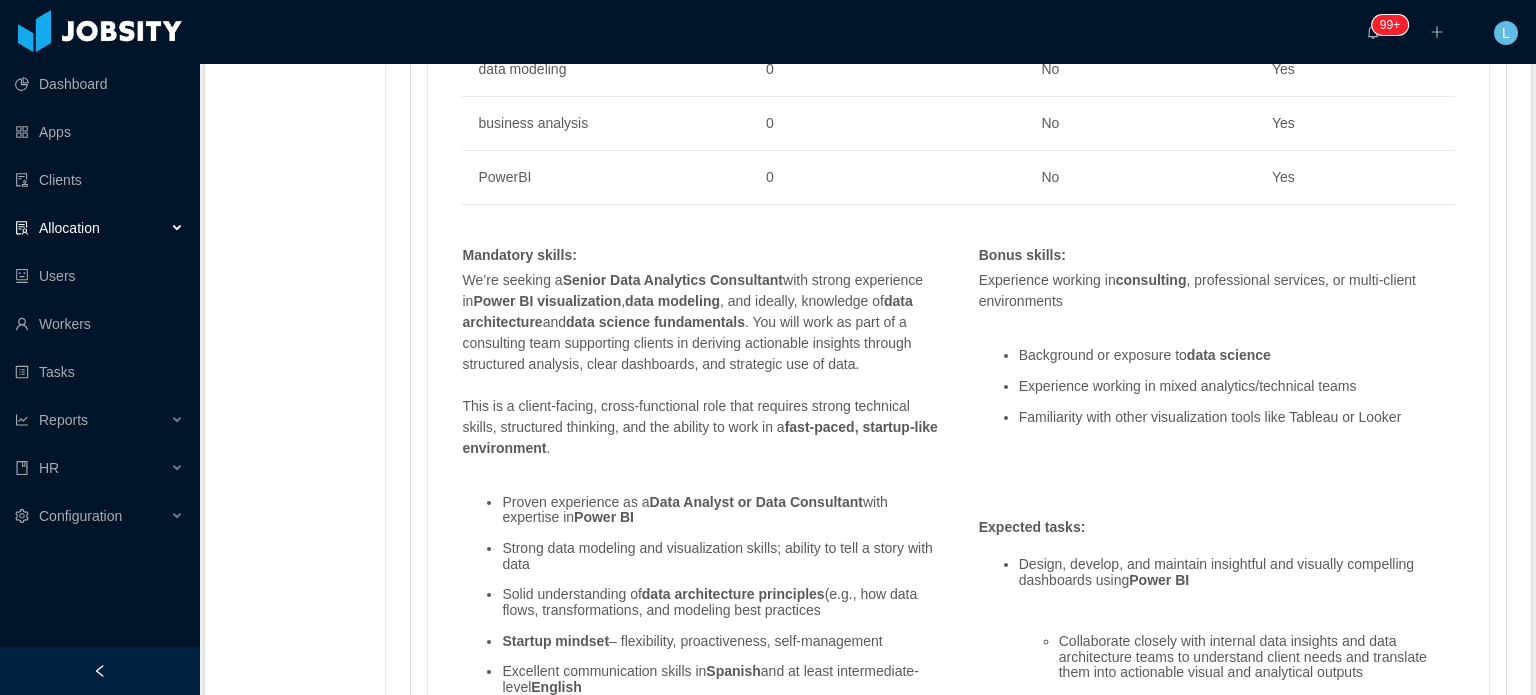 scroll, scrollTop: 1452, scrollLeft: 0, axis: vertical 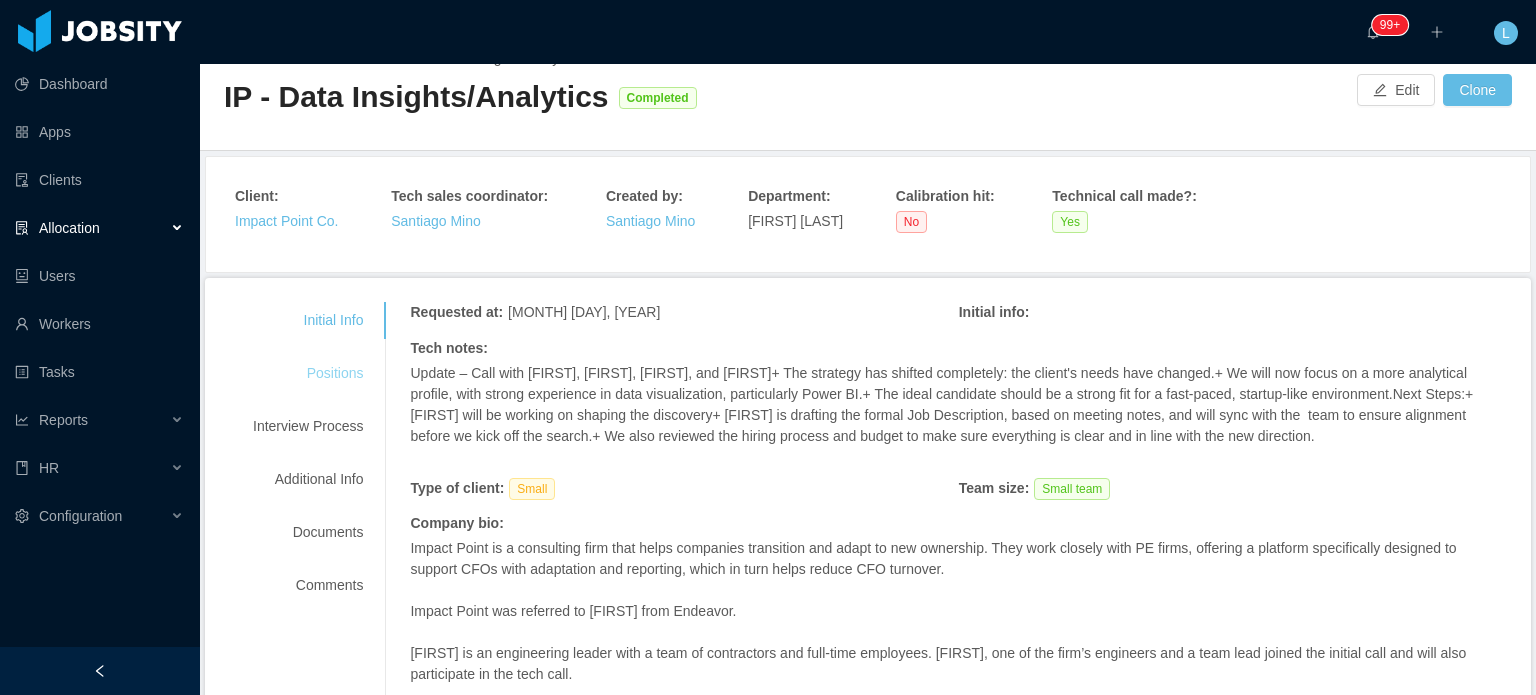 click on "Positions" at bounding box center [308, 373] 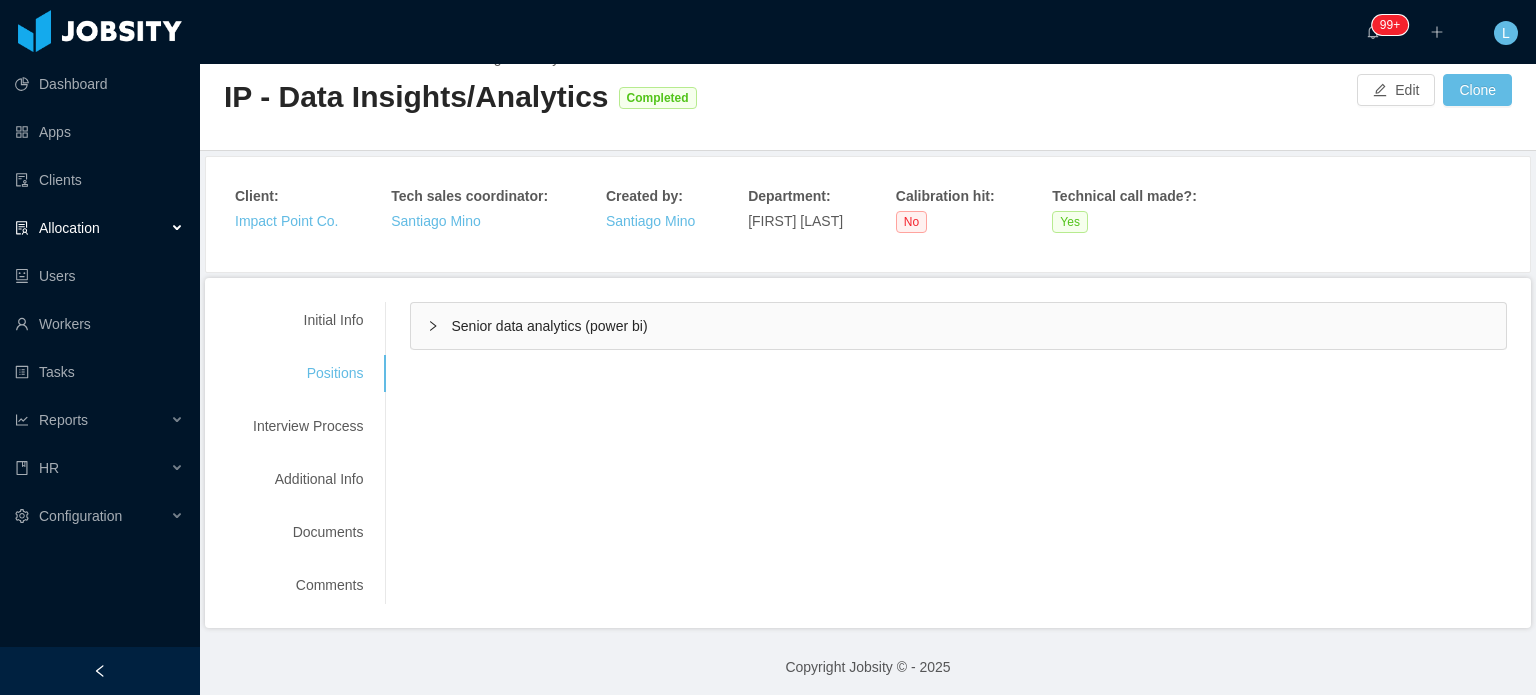 click on "Senior data analytics (power bi)" at bounding box center (958, 326) 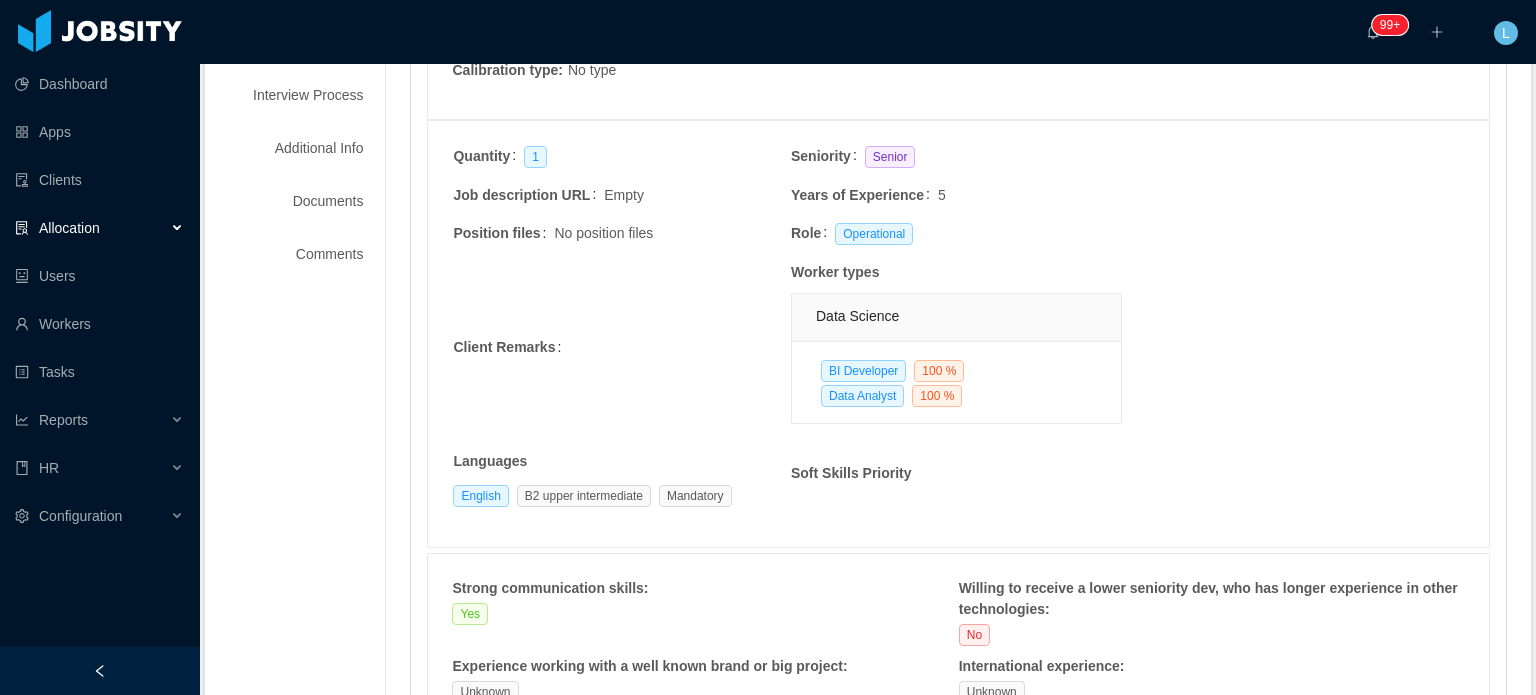 scroll, scrollTop: 32, scrollLeft: 0, axis: vertical 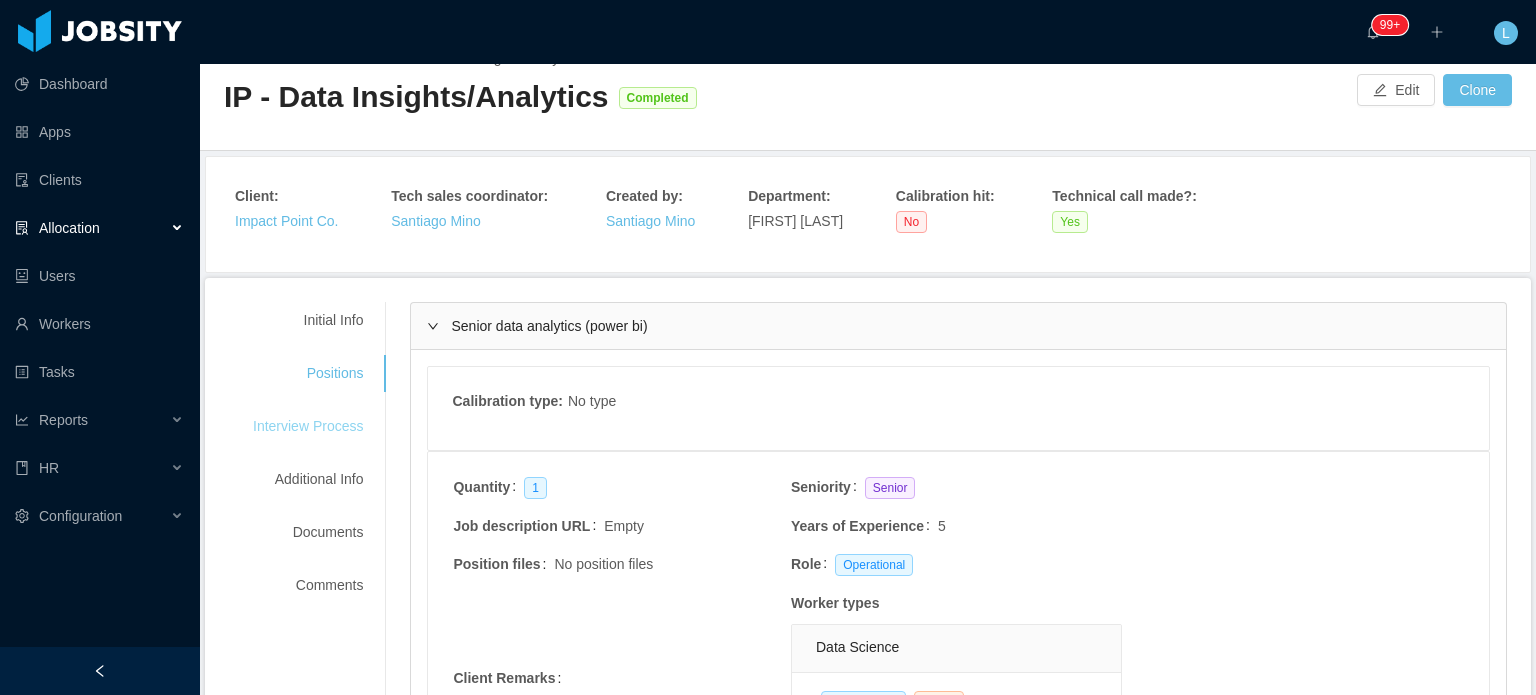 click on "Interview Process" at bounding box center [308, 426] 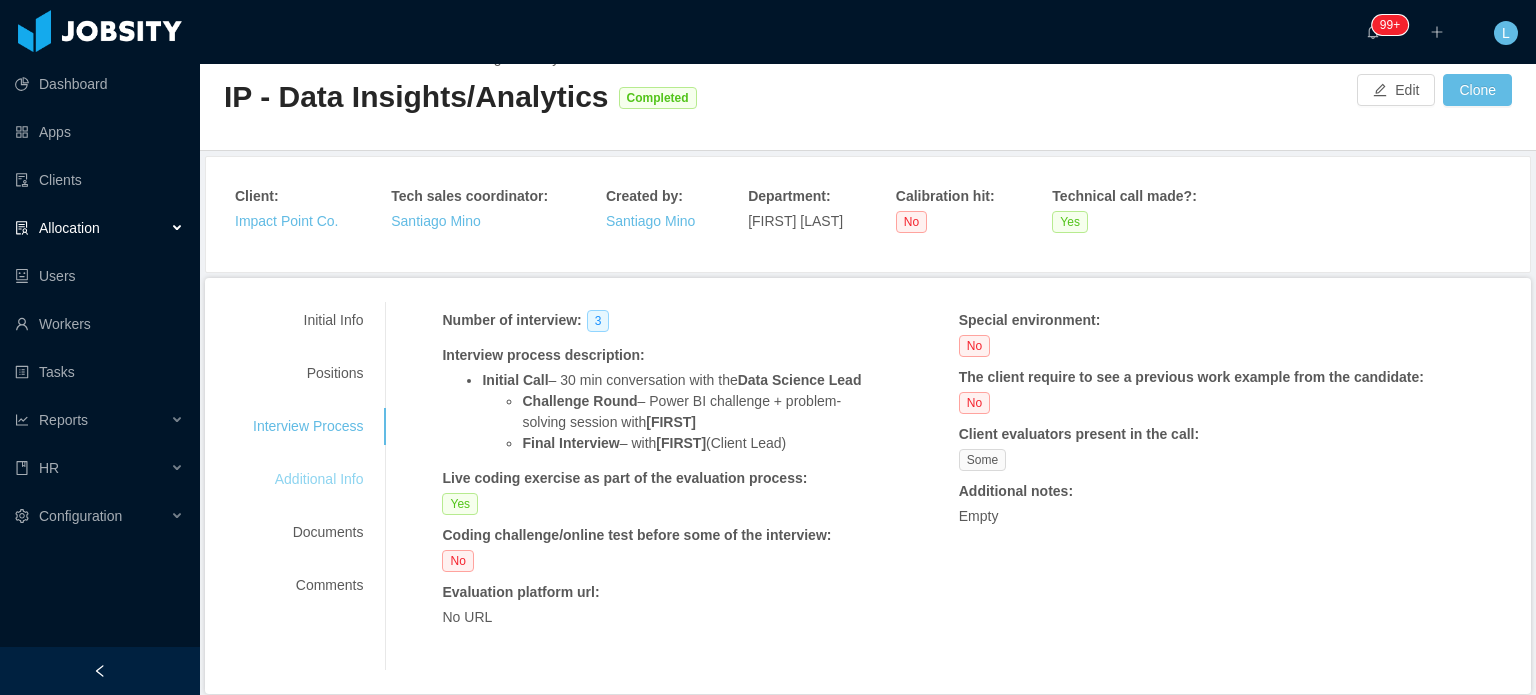 click on "Additional Info" at bounding box center (308, 479) 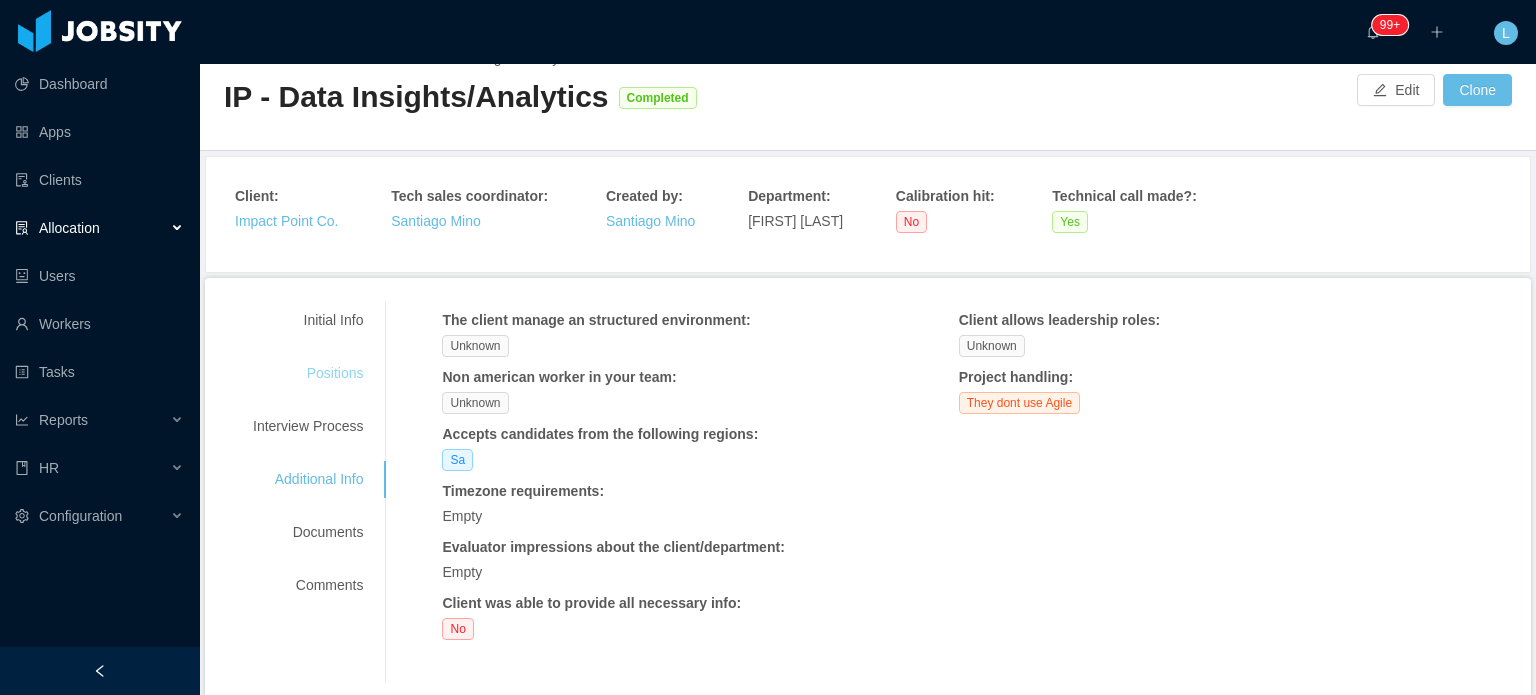 click on "Positions" at bounding box center [308, 373] 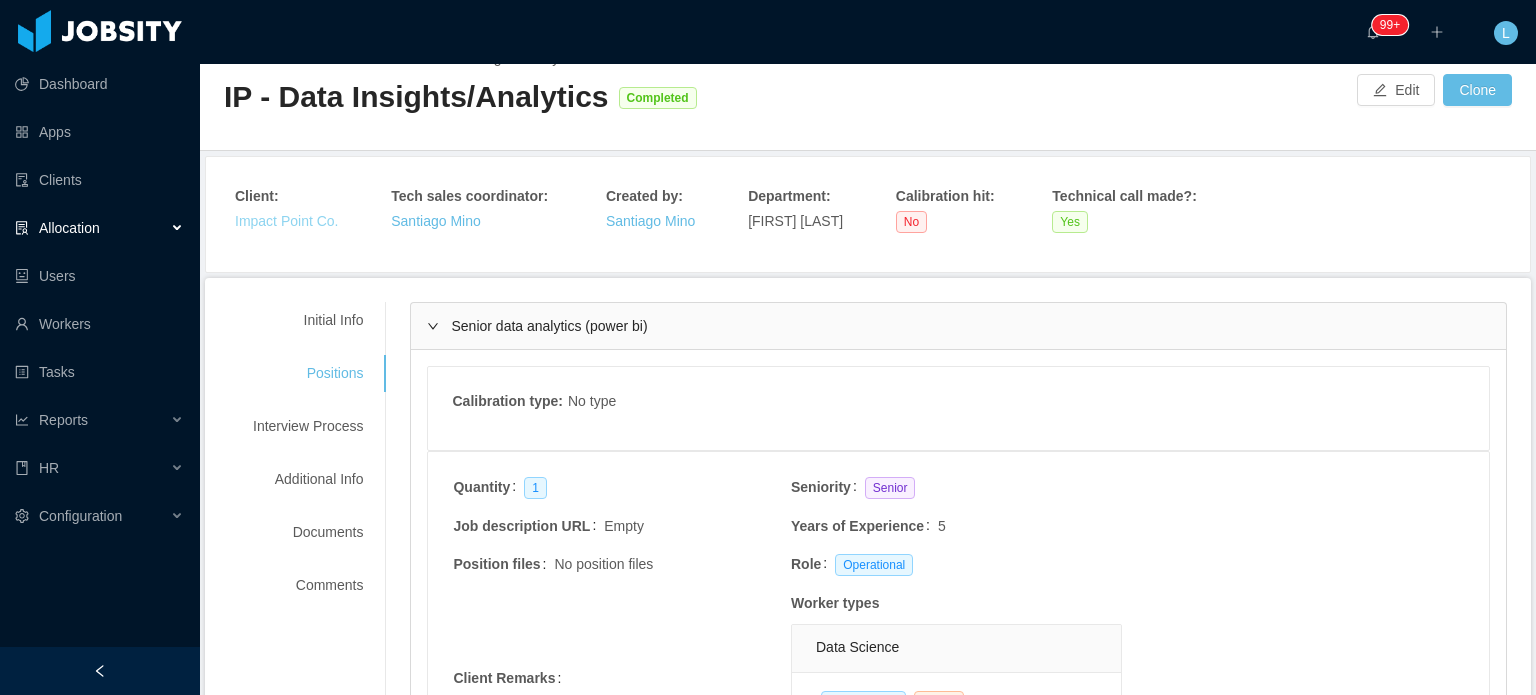 click on "Impact Point Co." at bounding box center [287, 221] 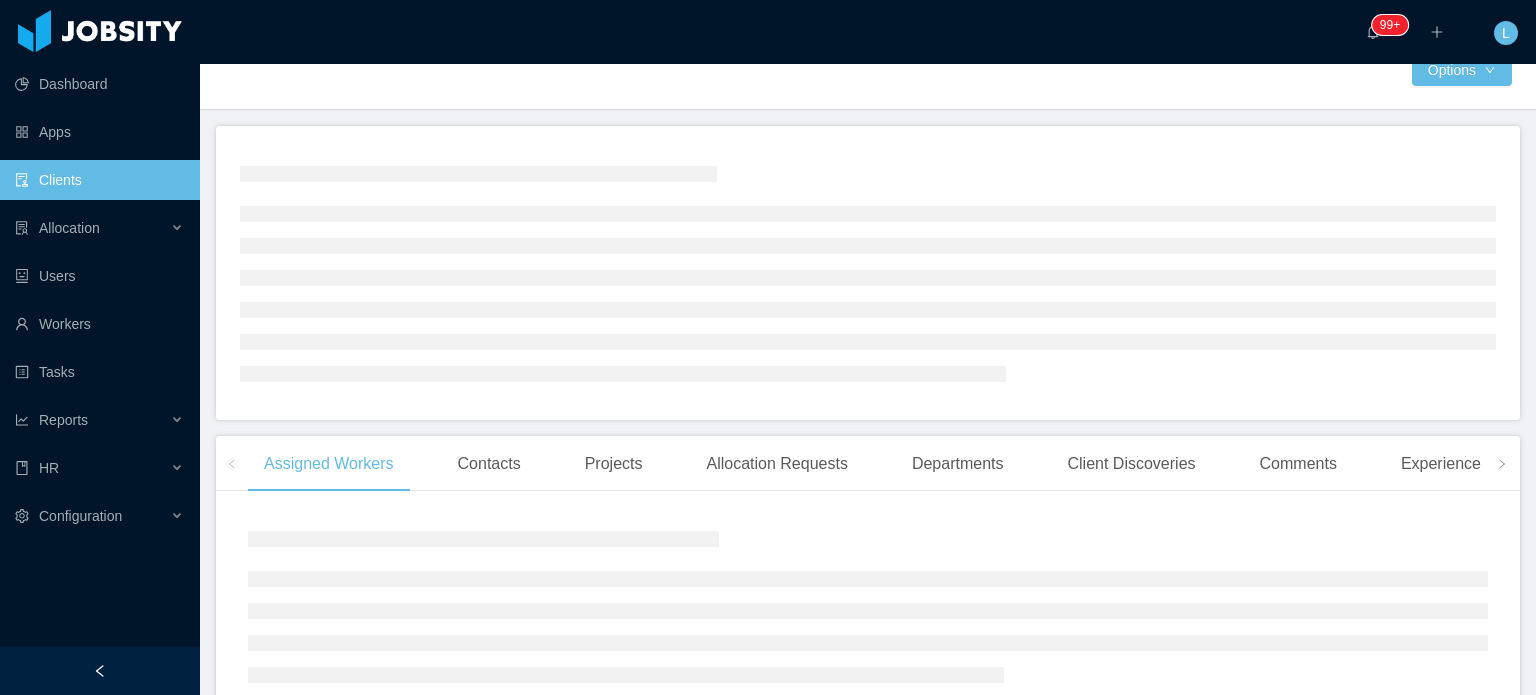 scroll, scrollTop: 0, scrollLeft: 0, axis: both 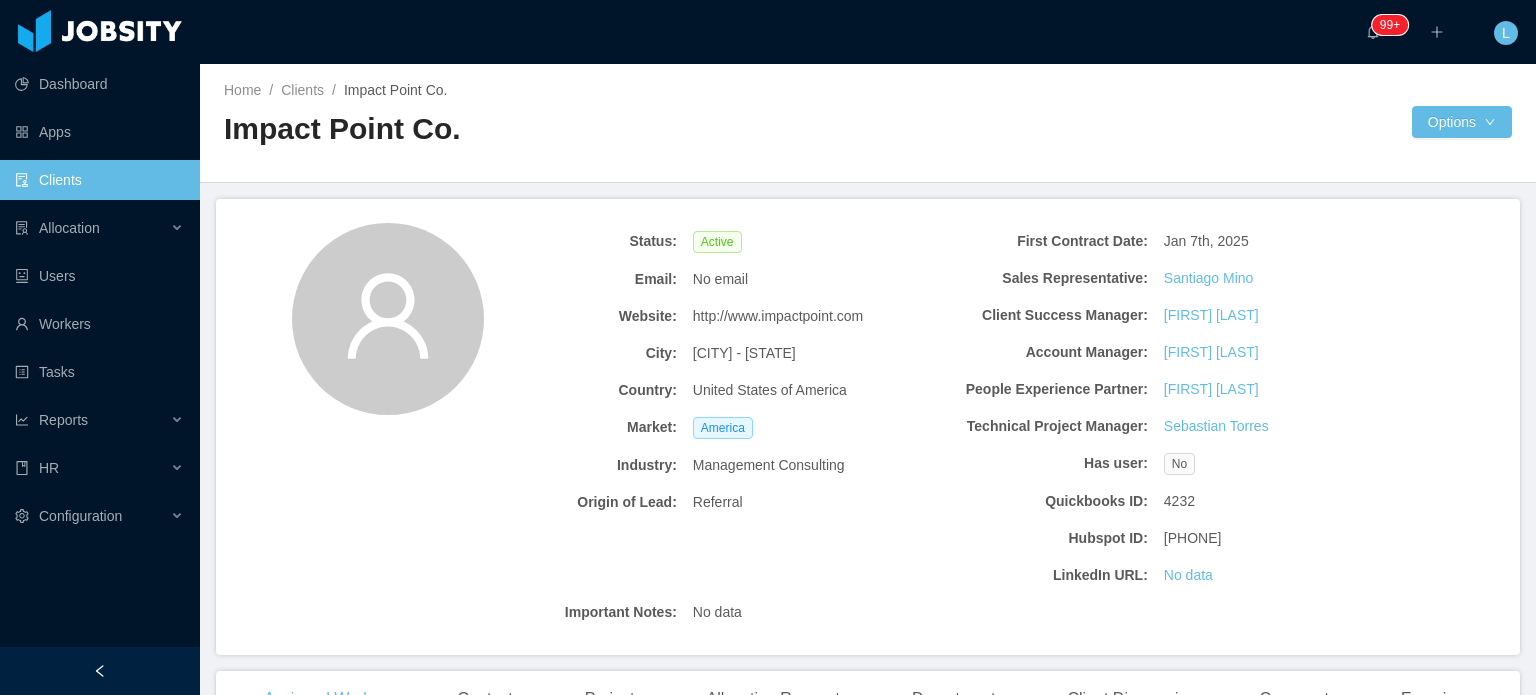 click on "http://www.impactpoint.com" at bounding box center [778, 316] 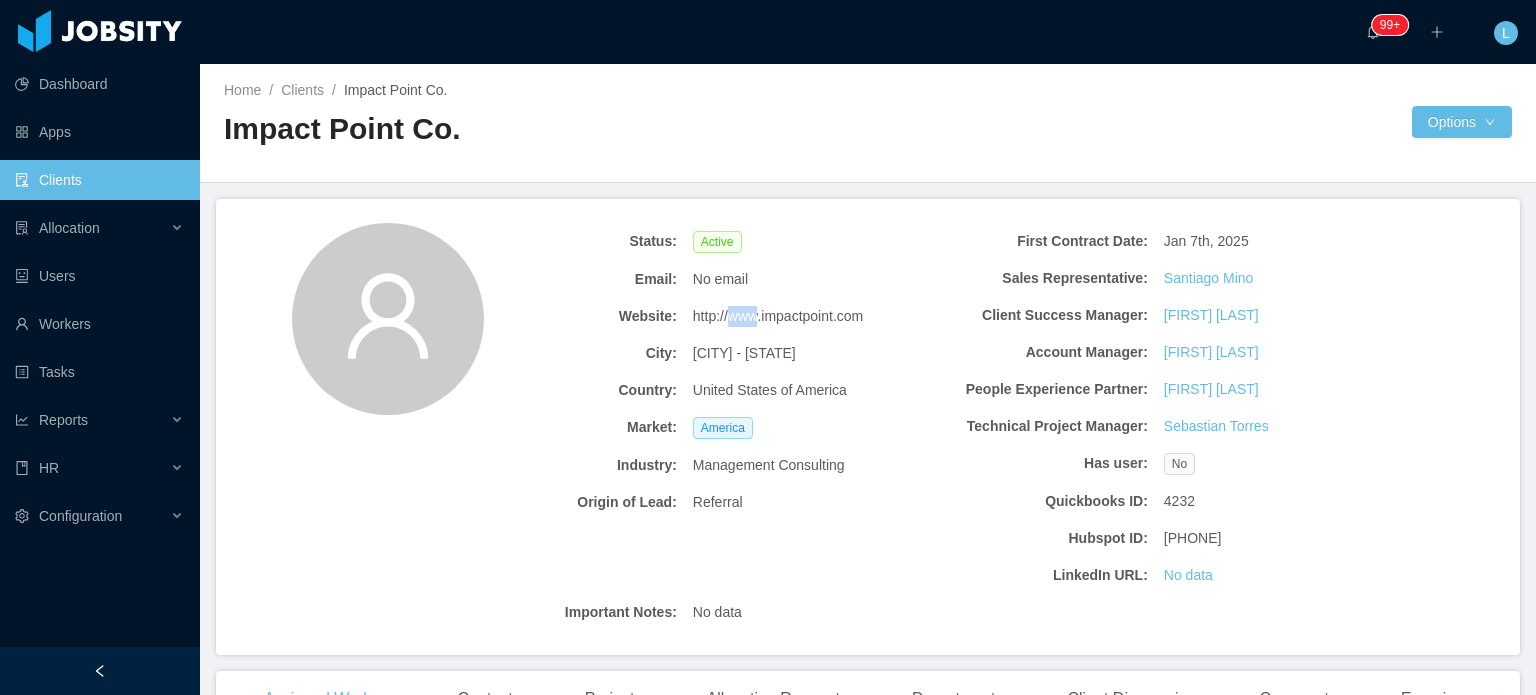 click on "http://www.impactpoint.com" at bounding box center (778, 316) 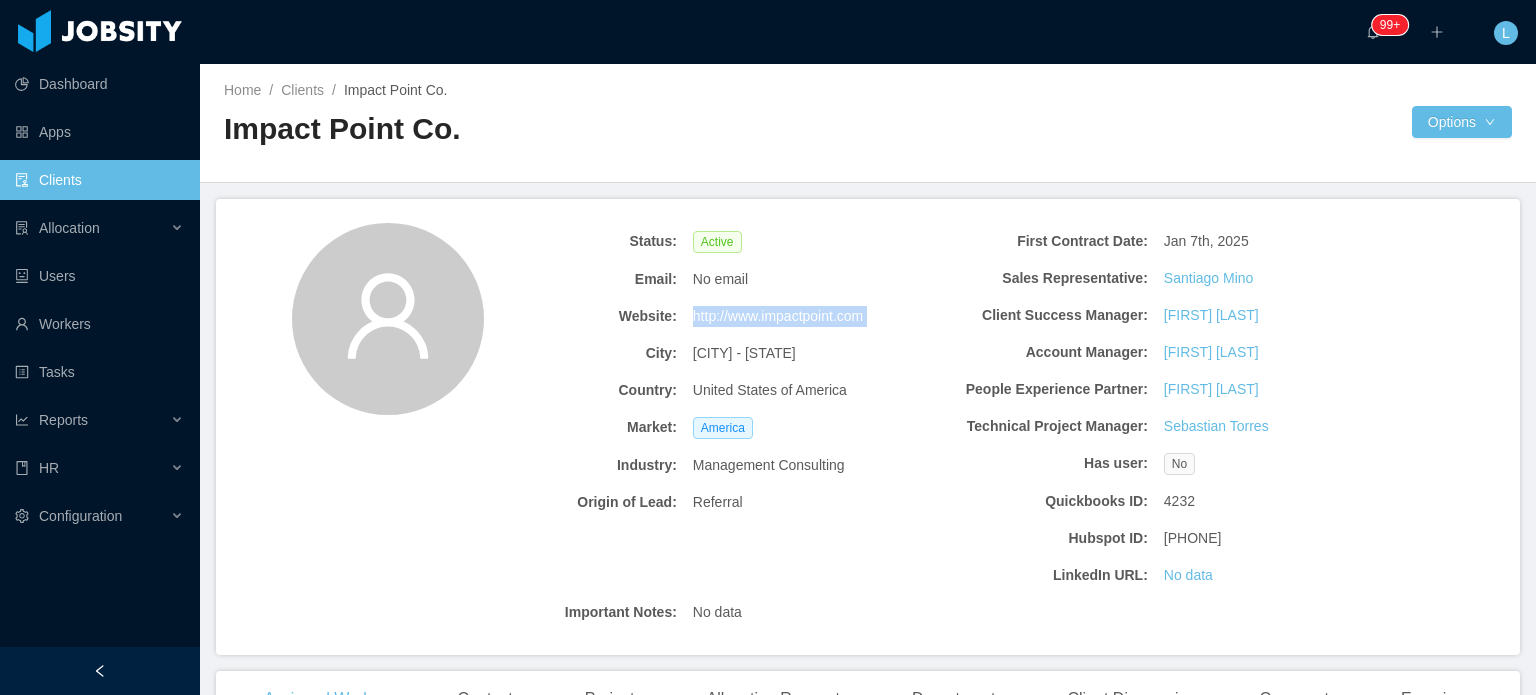 click on "http://www.impactpoint.com" at bounding box center (778, 316) 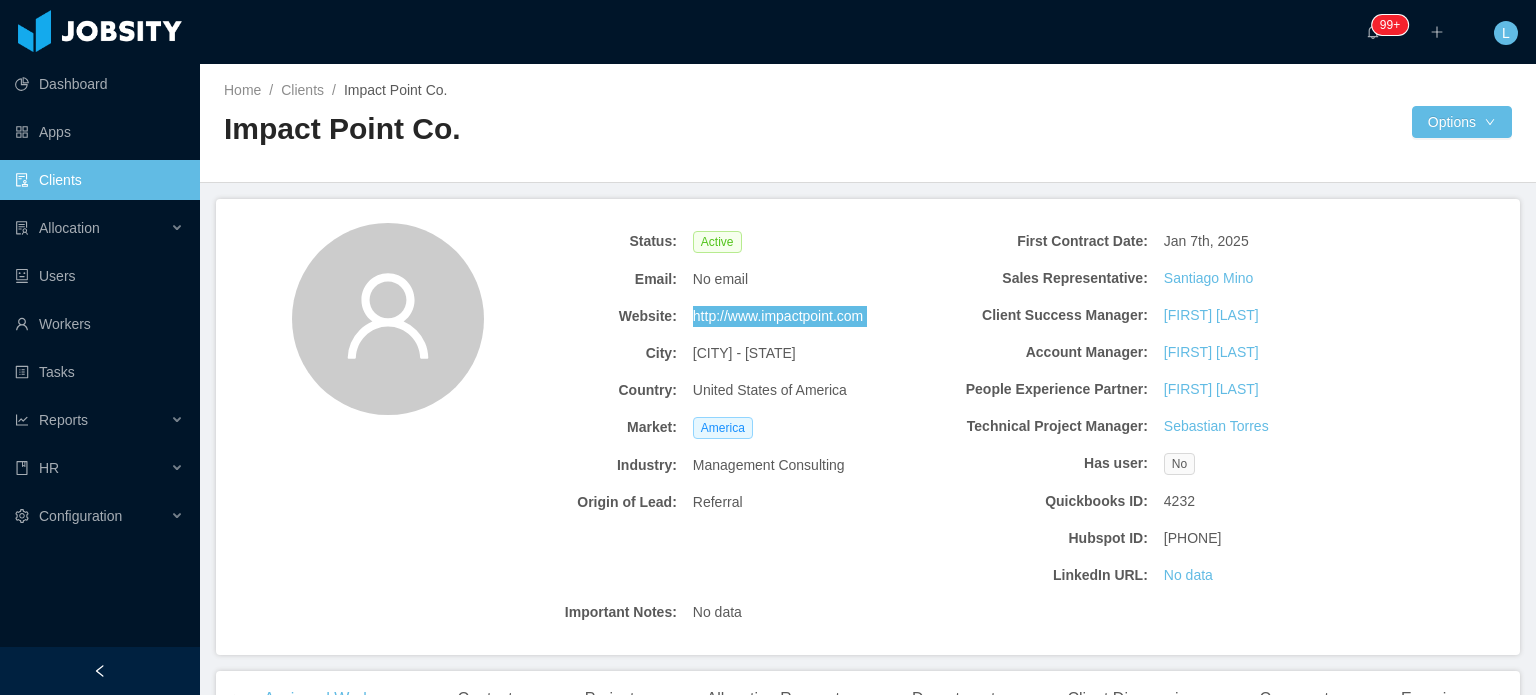 scroll, scrollTop: 0, scrollLeft: 0, axis: both 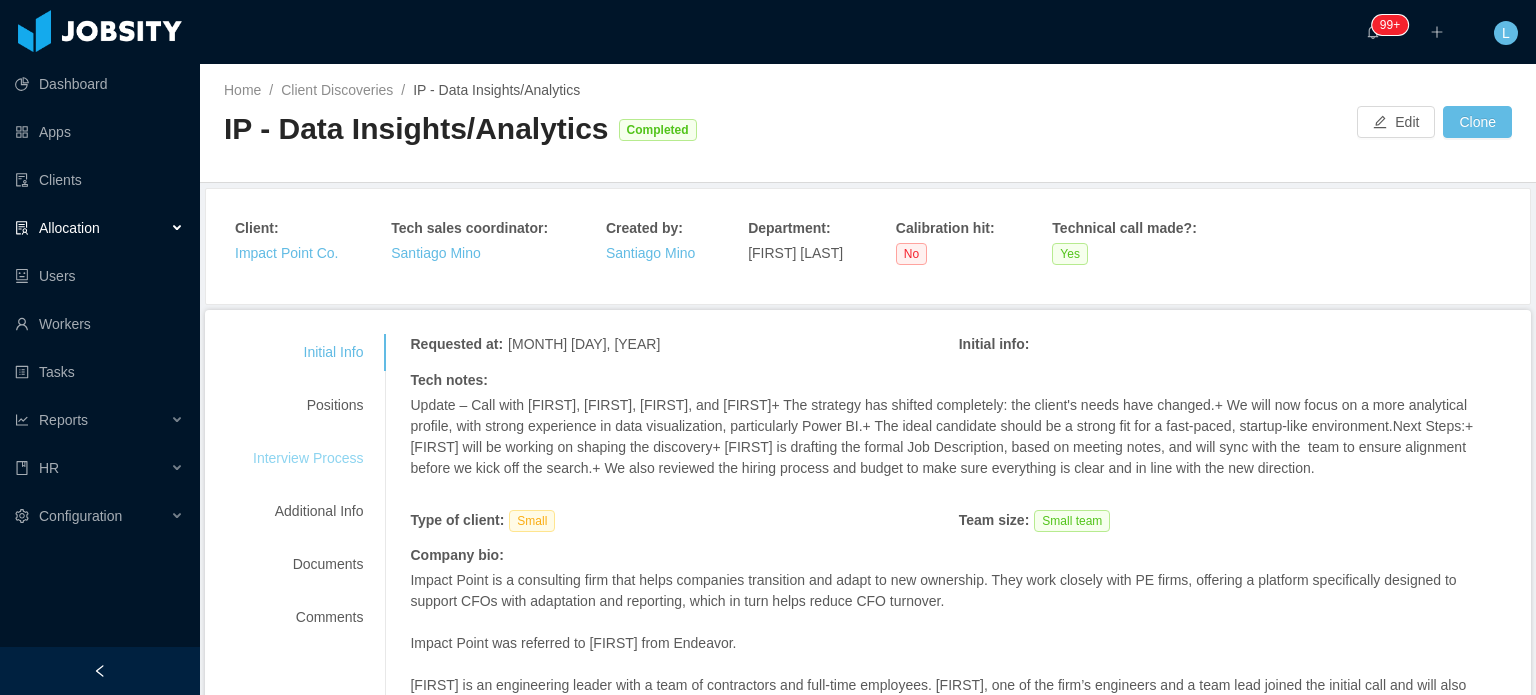 click on "Interview Process" at bounding box center [308, 458] 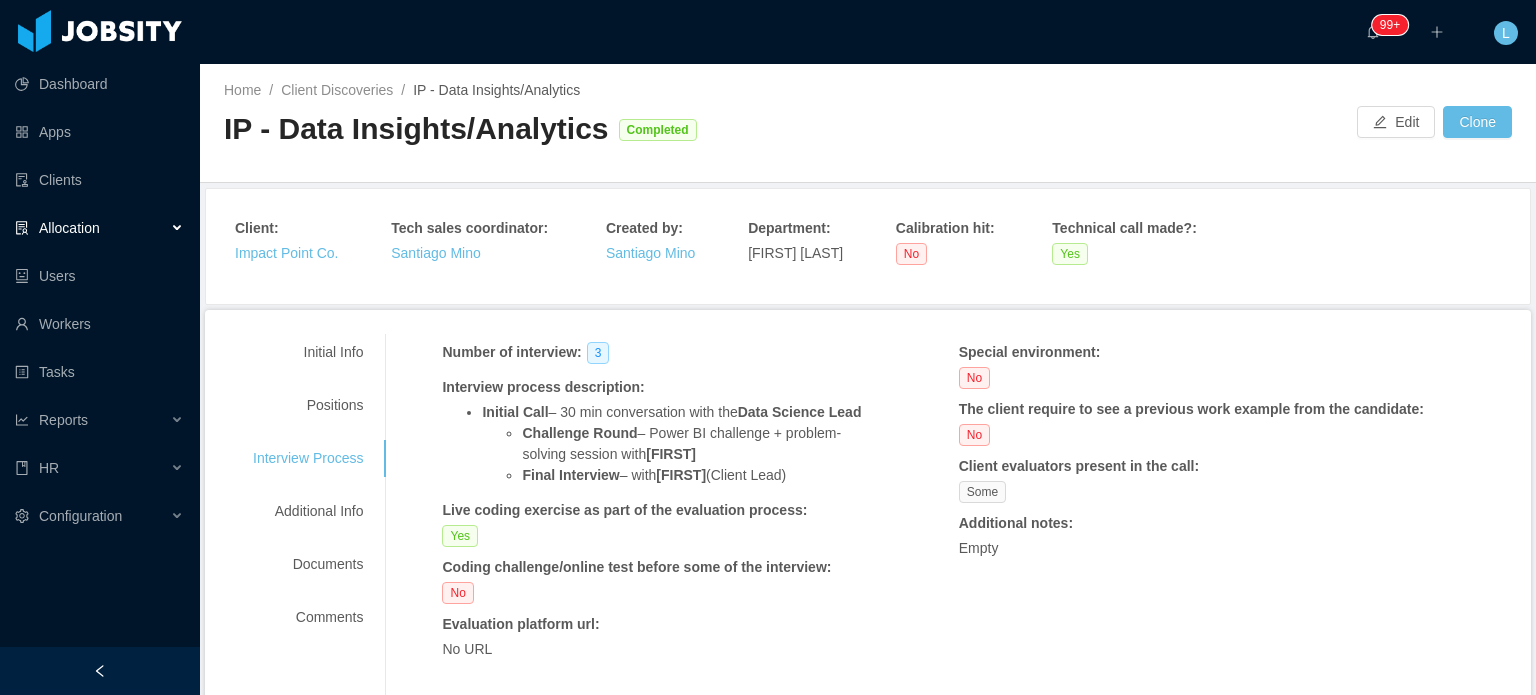 drag, startPoint x: 476, startPoint y: 411, endPoint x: 805, endPoint y: 475, distance: 335.1671 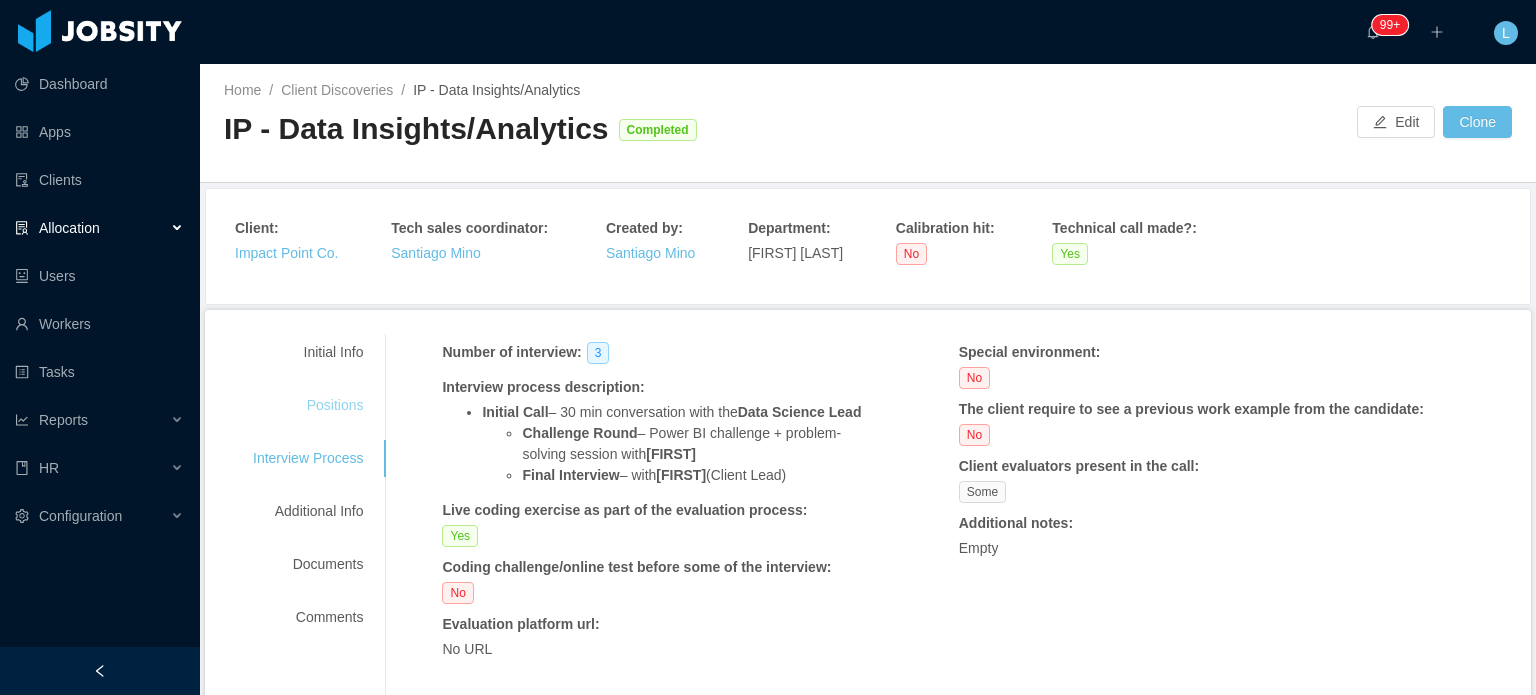 click on "Positions" at bounding box center [308, 405] 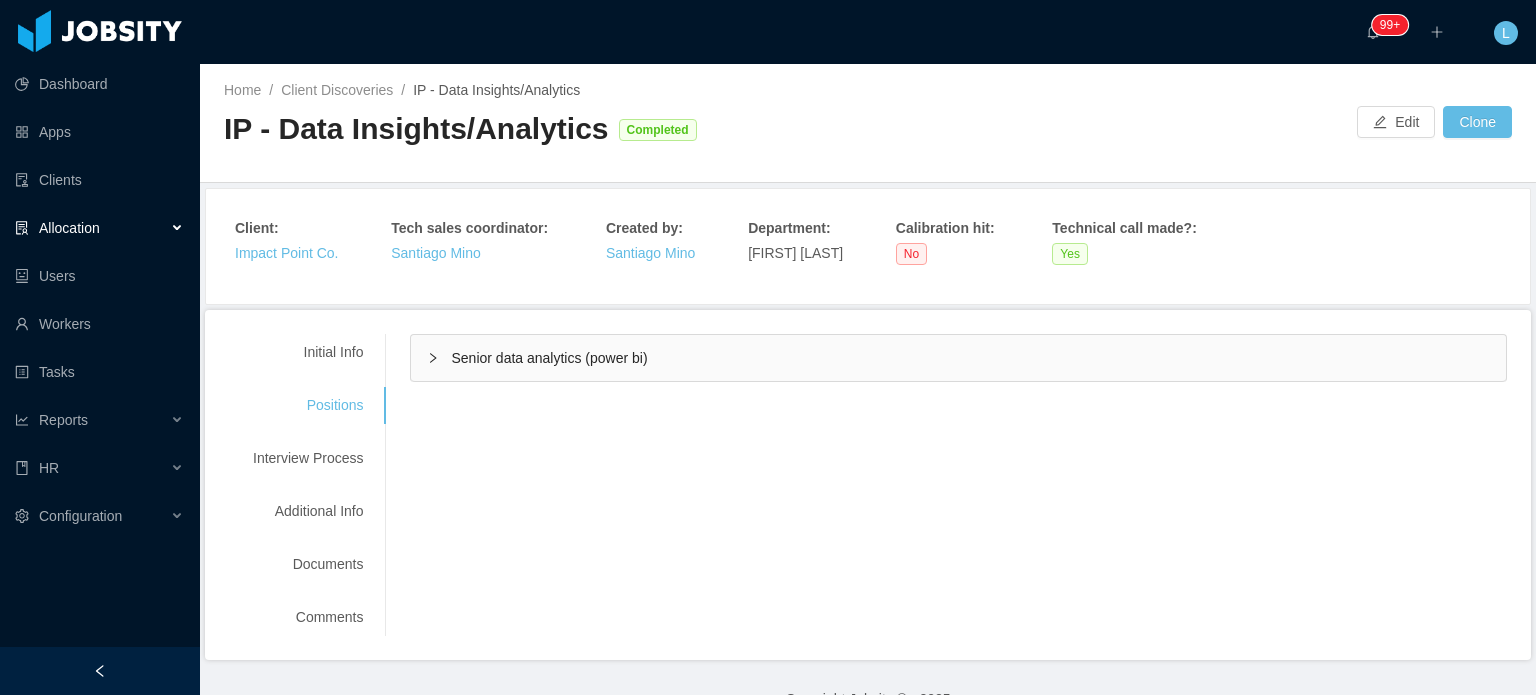 click on "Senior data analytics (power bi)" at bounding box center [549, 358] 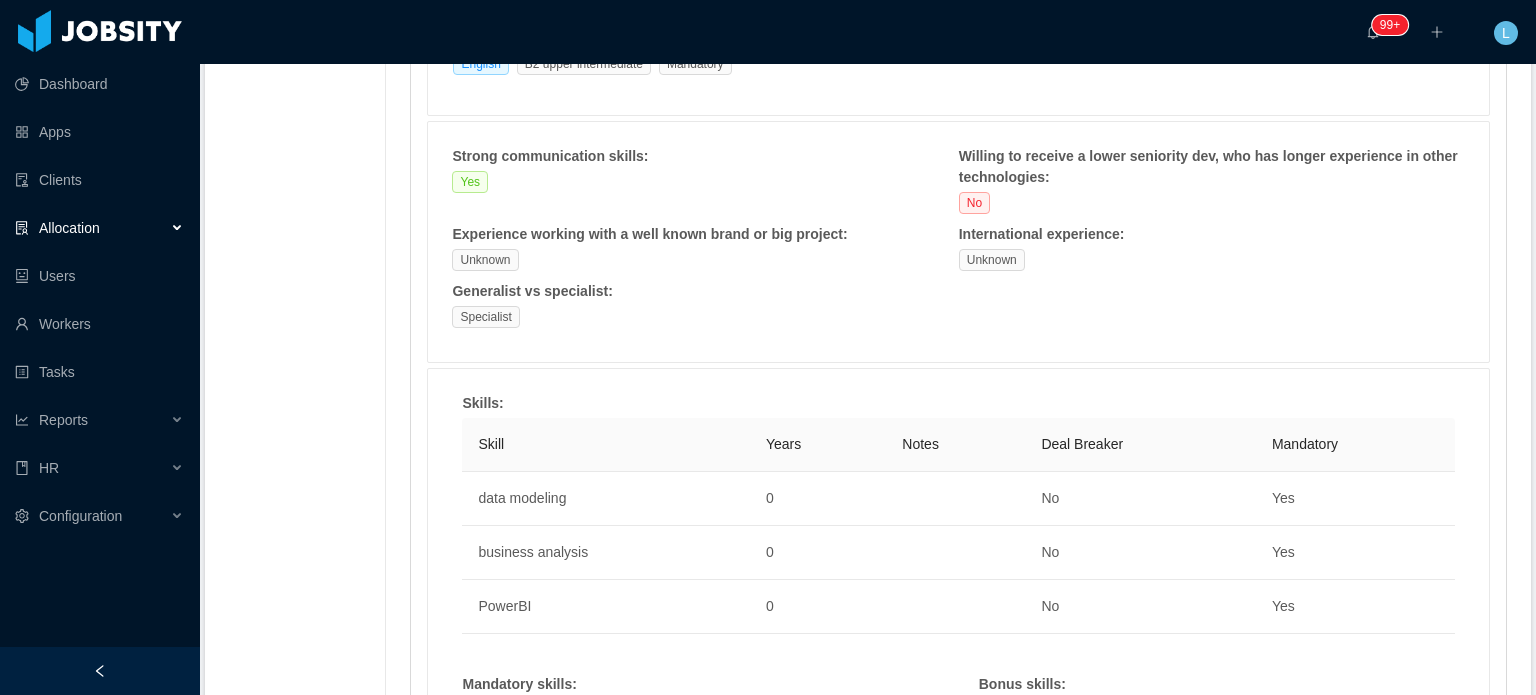 scroll, scrollTop: 900, scrollLeft: 0, axis: vertical 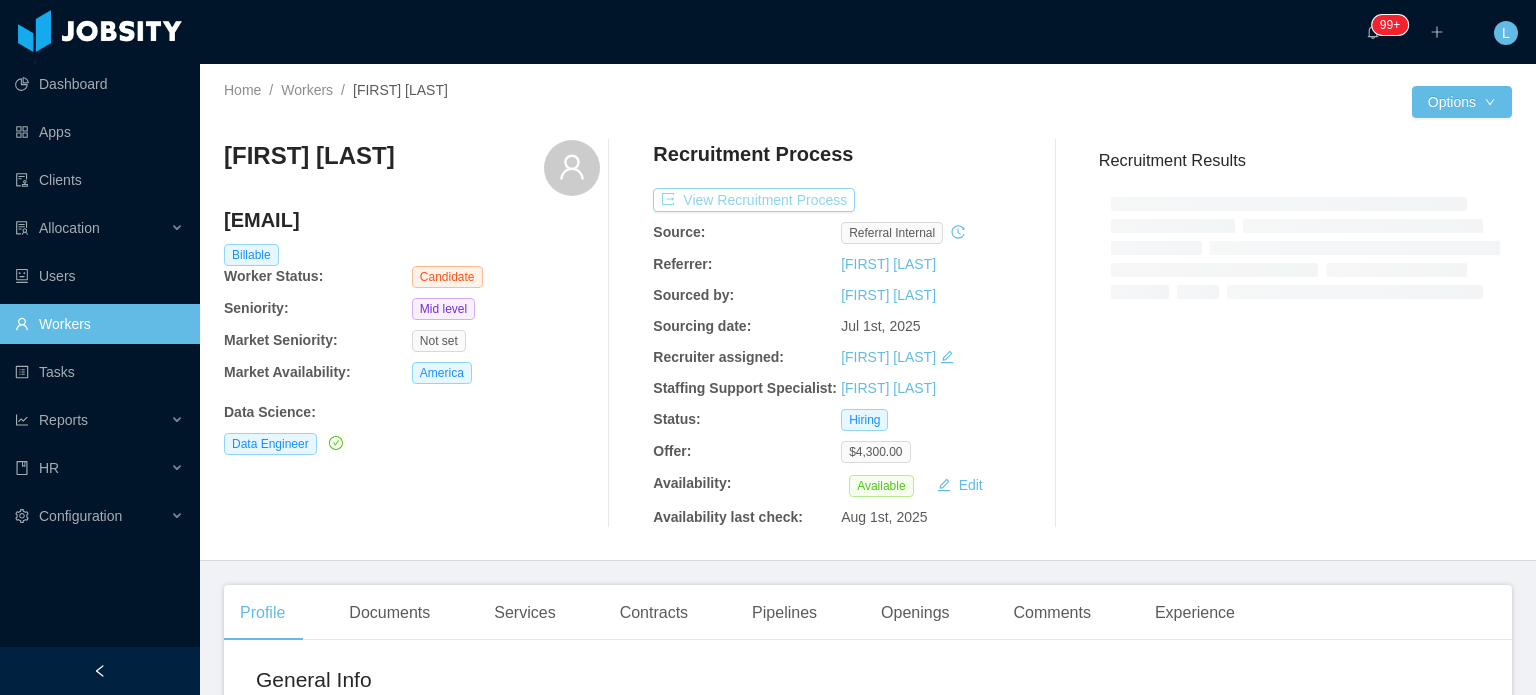 click on "View Recruitment Process" at bounding box center (754, 200) 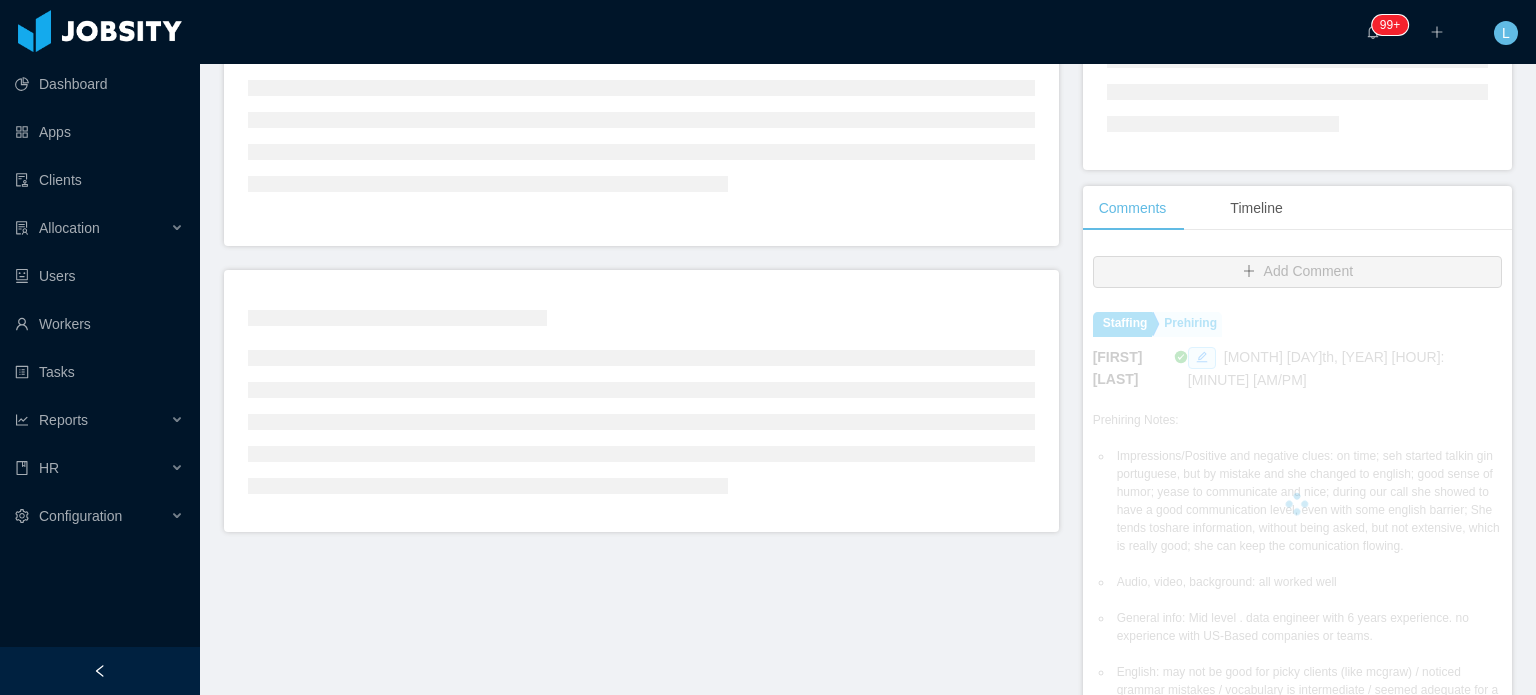 scroll, scrollTop: 300, scrollLeft: 0, axis: vertical 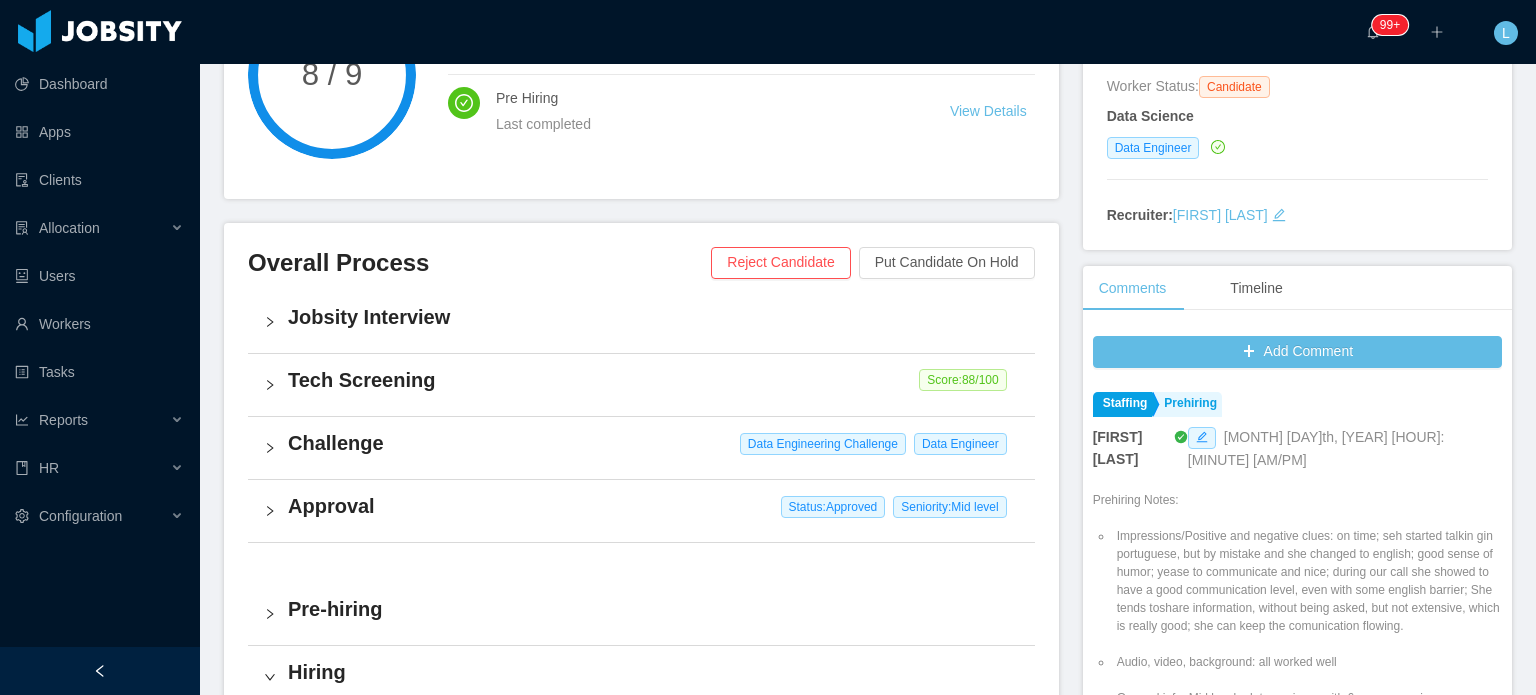 click on "Challenge Data Engineering Challenge Data Engineer" at bounding box center (641, 448) 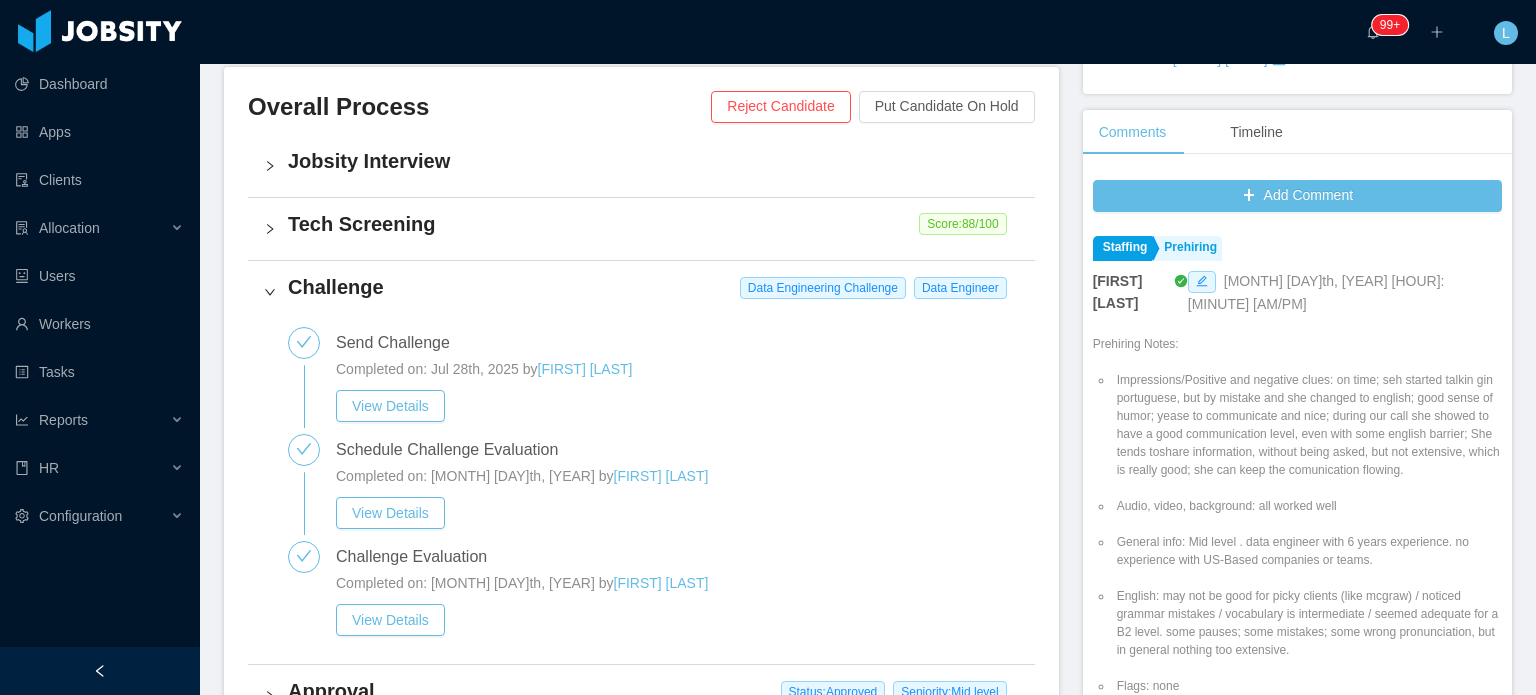scroll, scrollTop: 500, scrollLeft: 0, axis: vertical 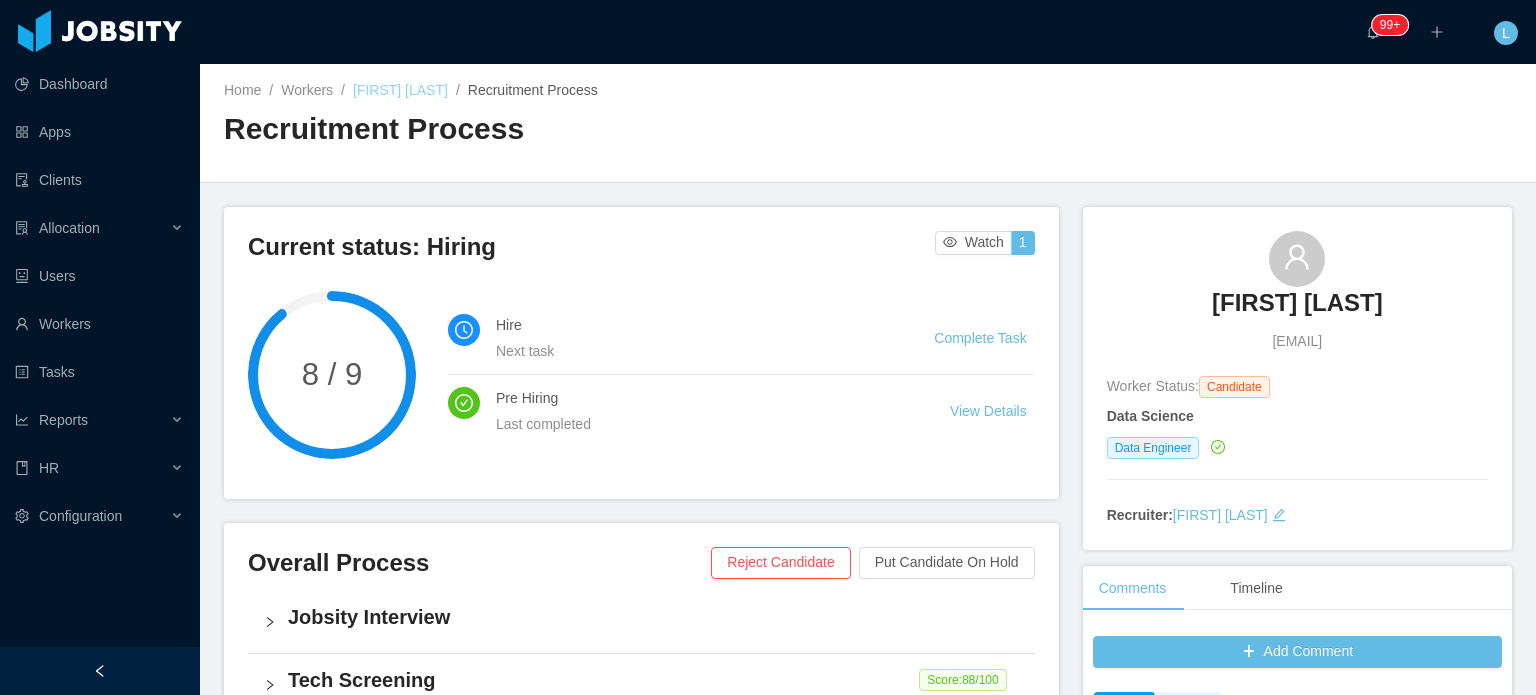click on "[FIRST] [LAST]" at bounding box center [400, 90] 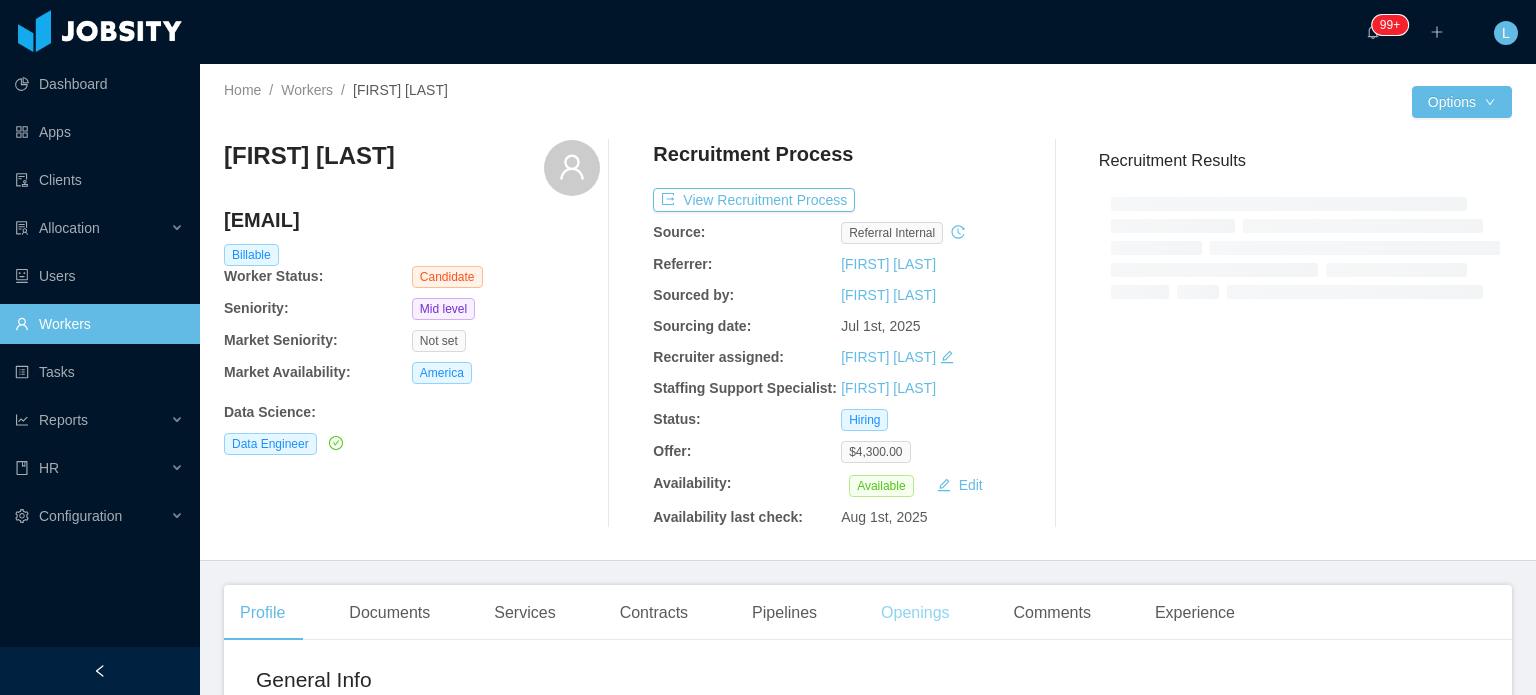 click on "Openings" at bounding box center (915, 613) 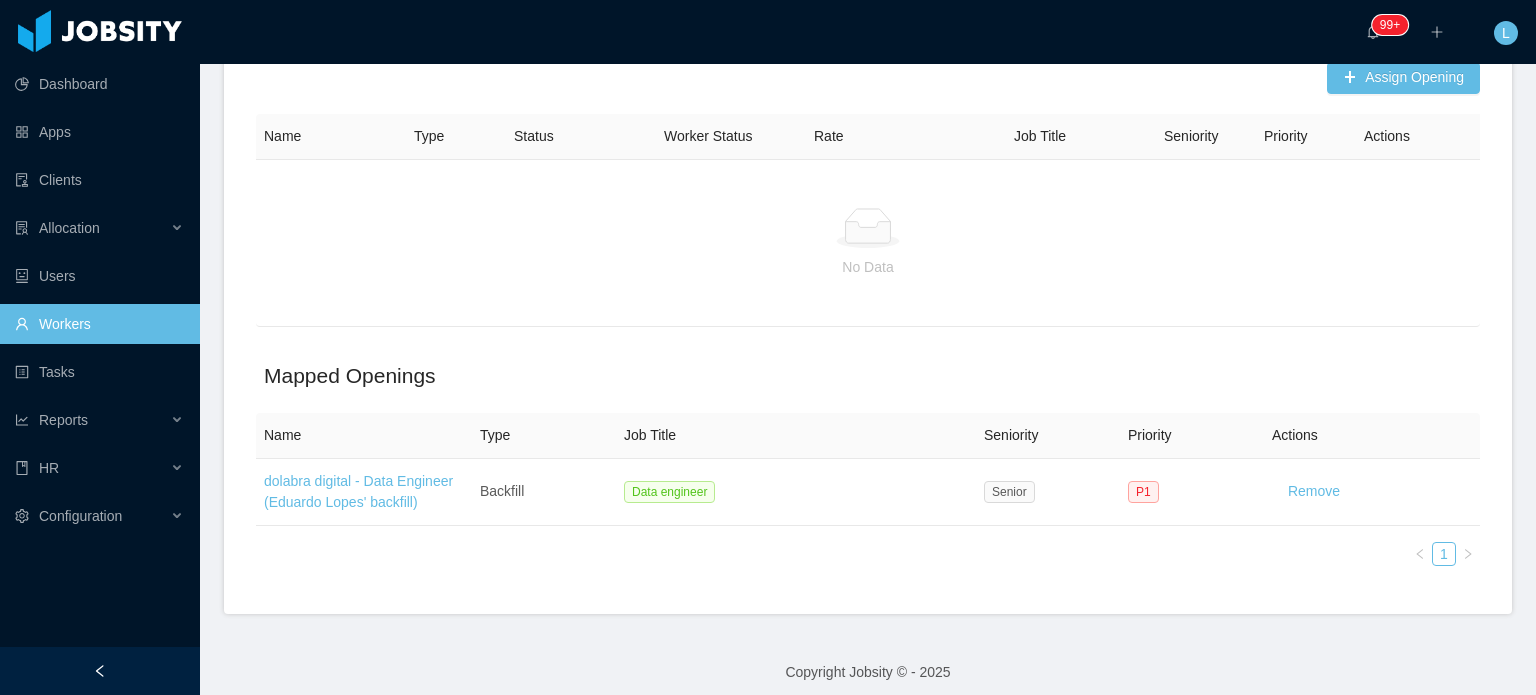 scroll, scrollTop: 631, scrollLeft: 0, axis: vertical 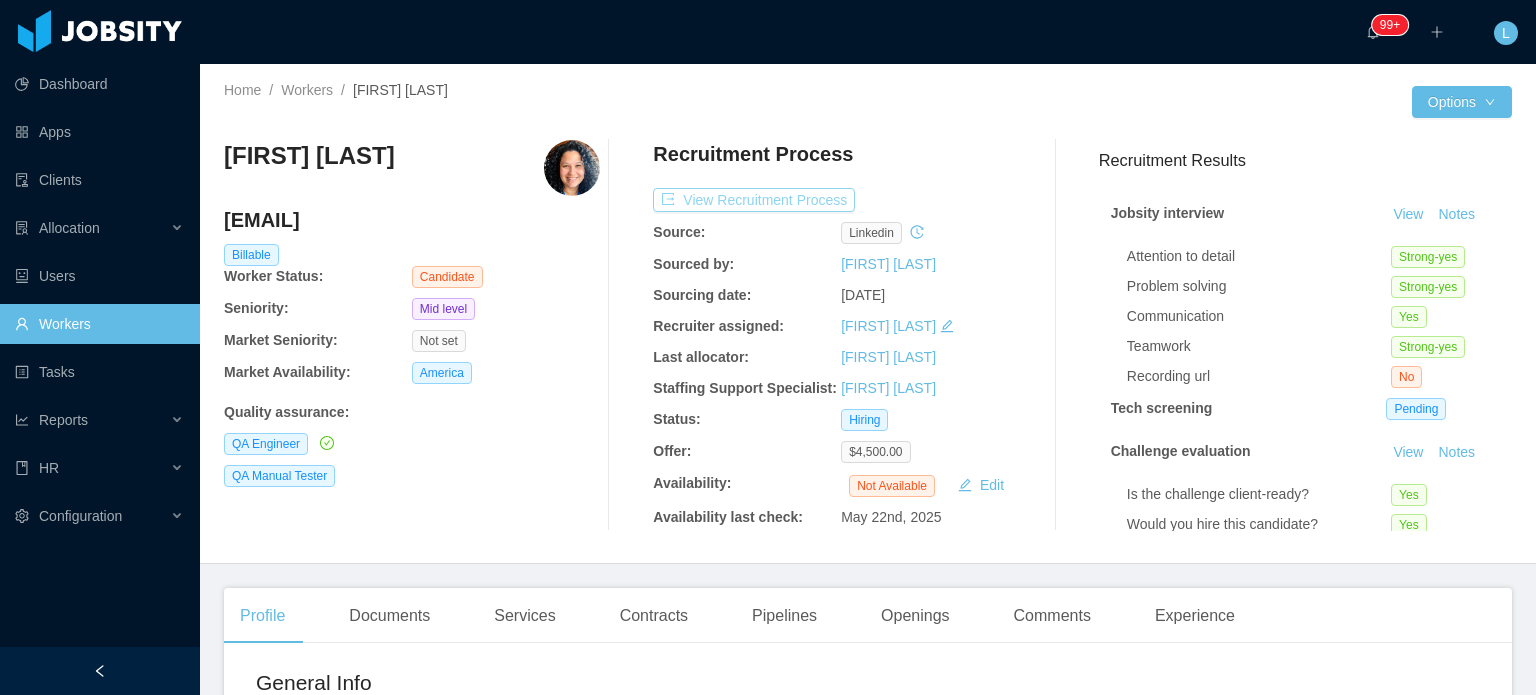 click on "View Recruitment Process" at bounding box center [754, 200] 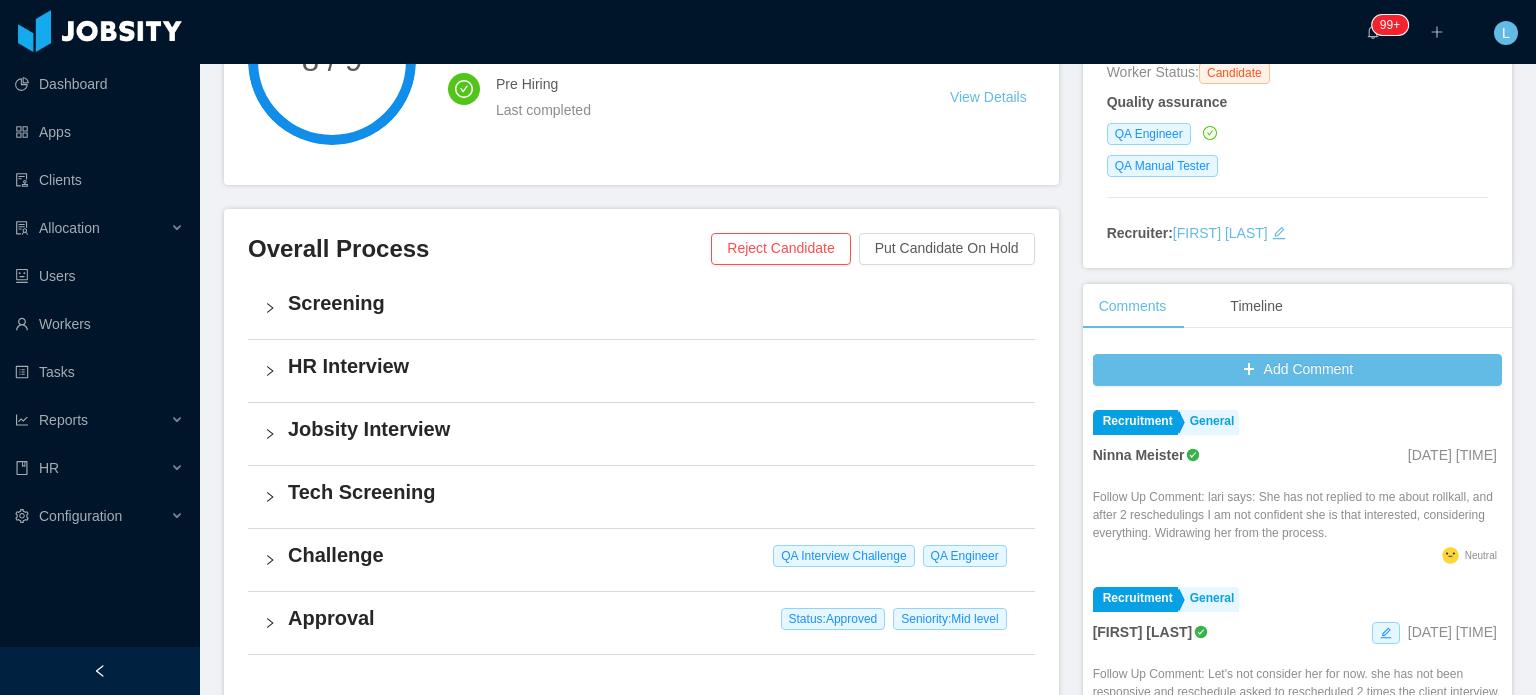 scroll, scrollTop: 400, scrollLeft: 0, axis: vertical 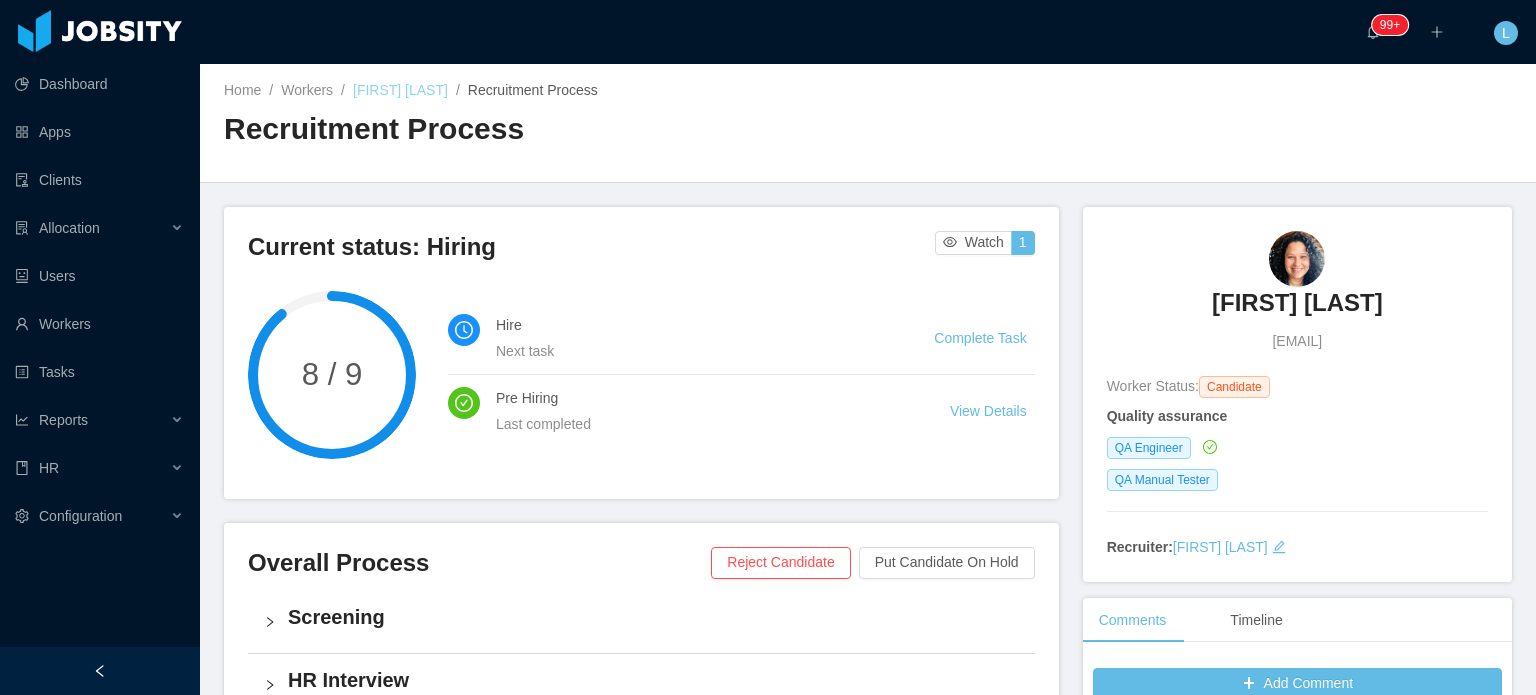 click on "[FIRST] [LAST]" at bounding box center (400, 90) 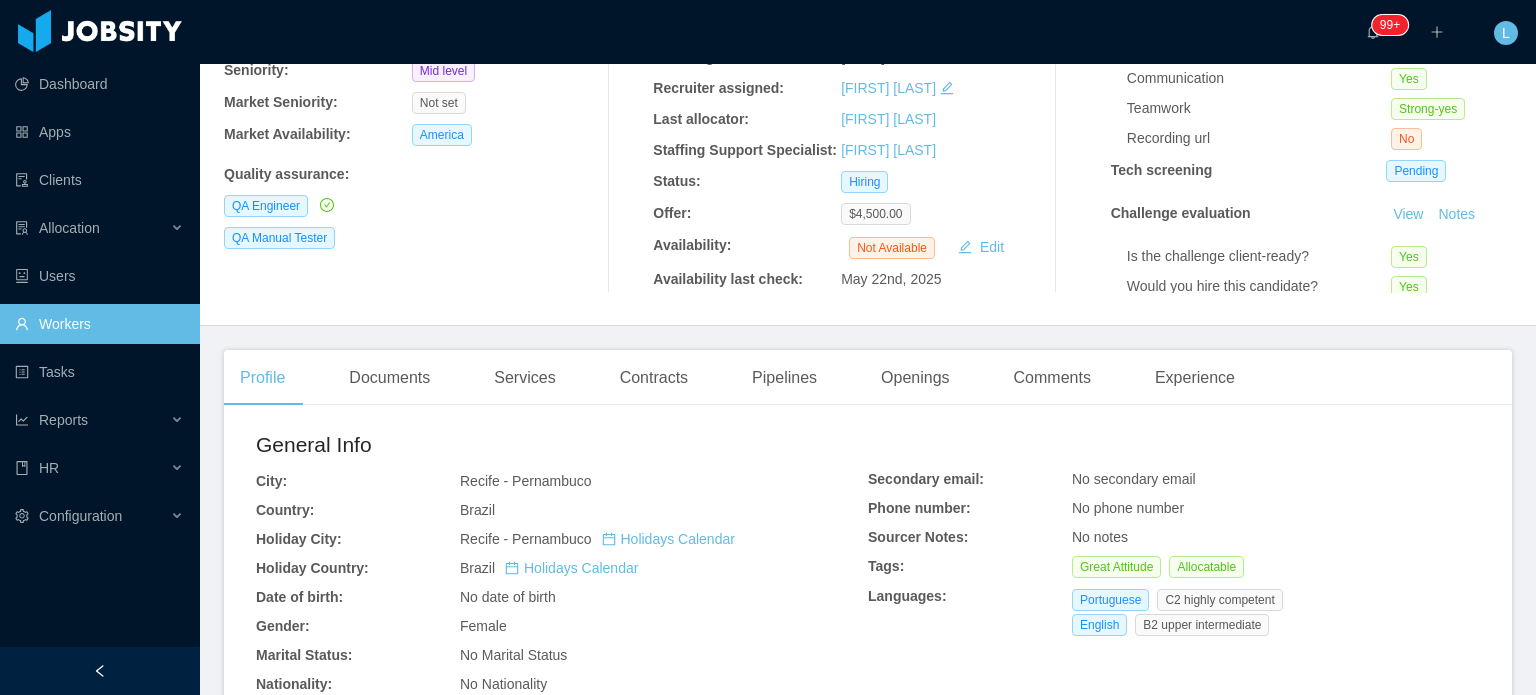 scroll, scrollTop: 158, scrollLeft: 0, axis: vertical 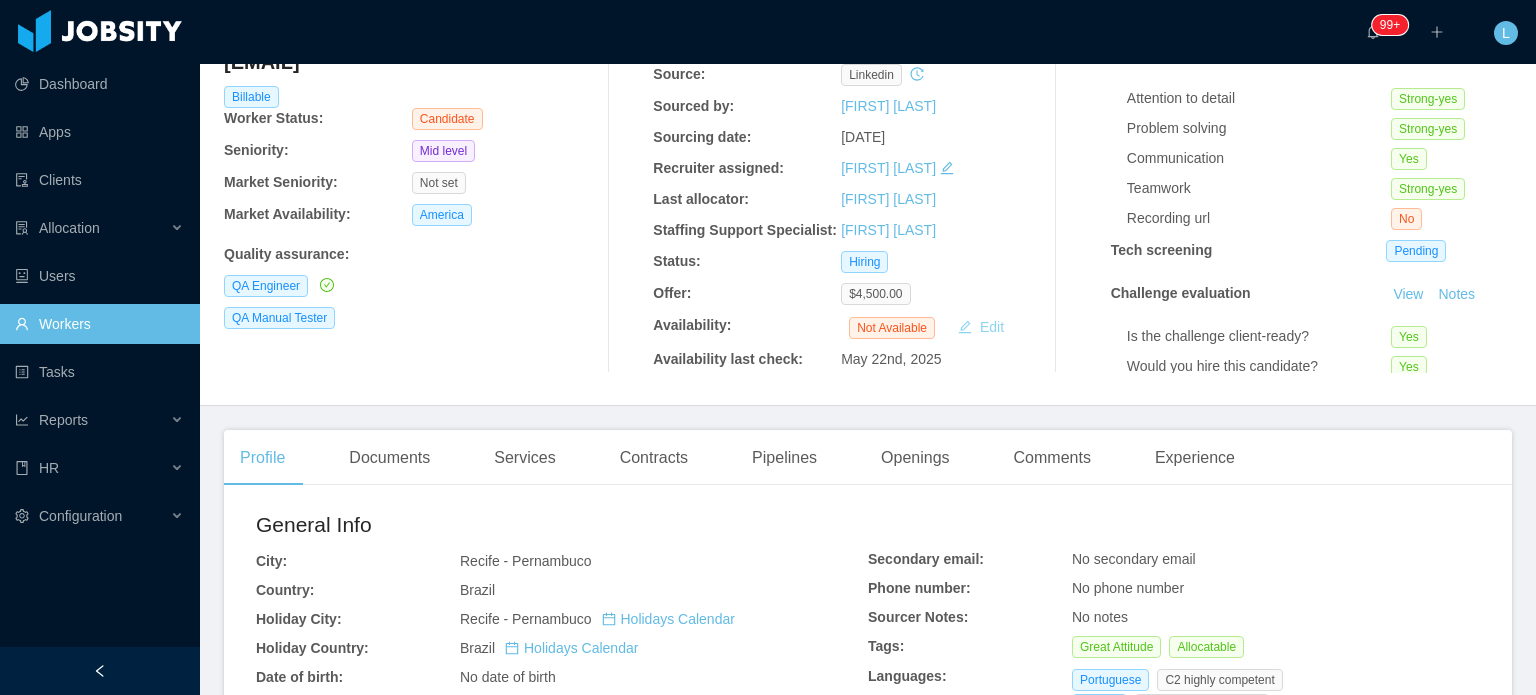 click on "Edit" at bounding box center [981, 327] 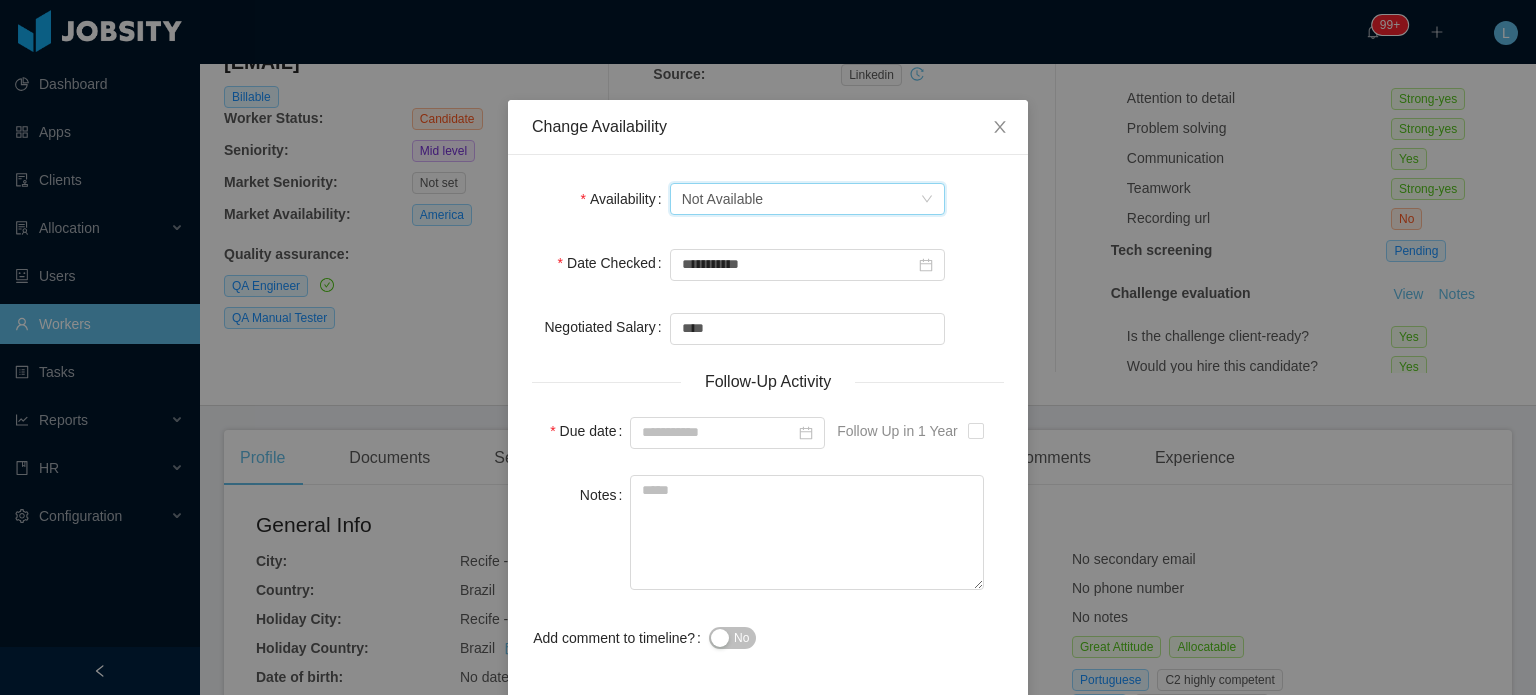 click on "Not Available" at bounding box center (722, 199) 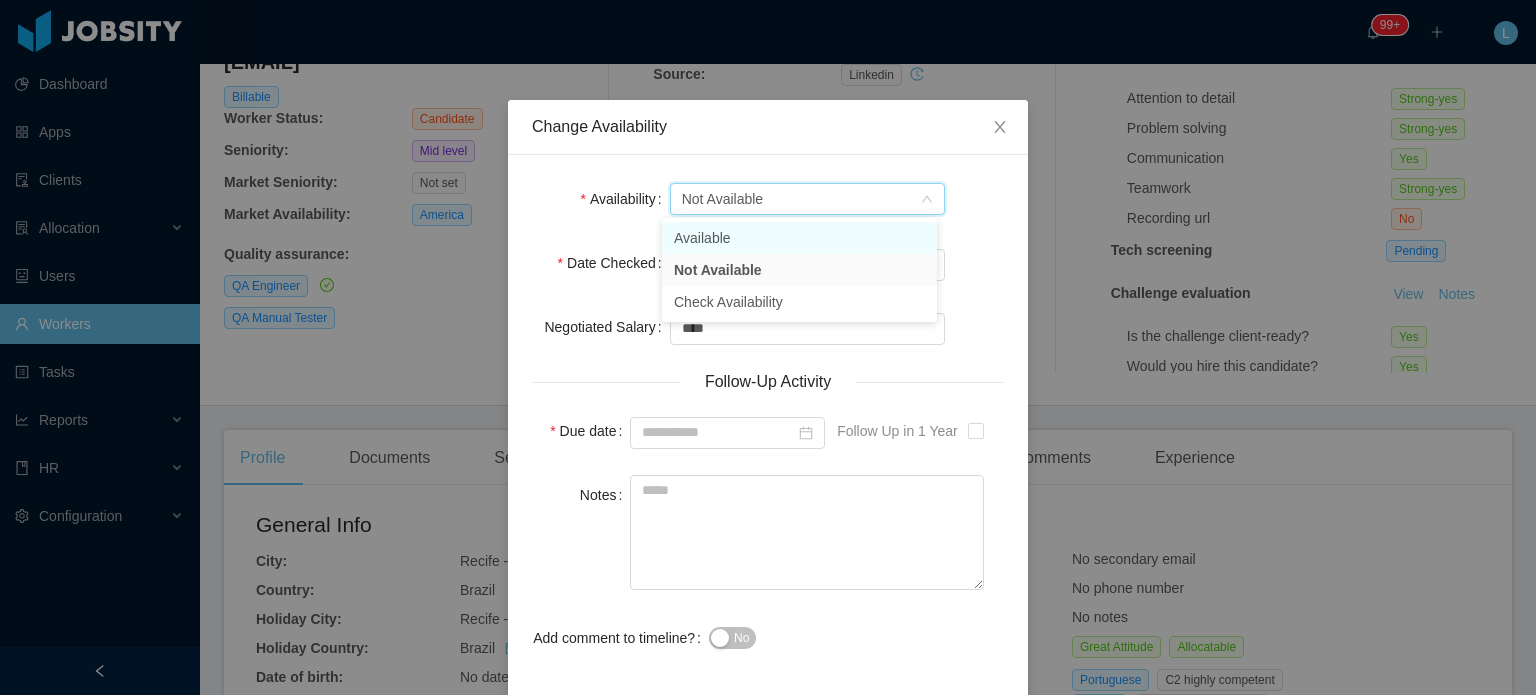 click on "Available" at bounding box center [799, 238] 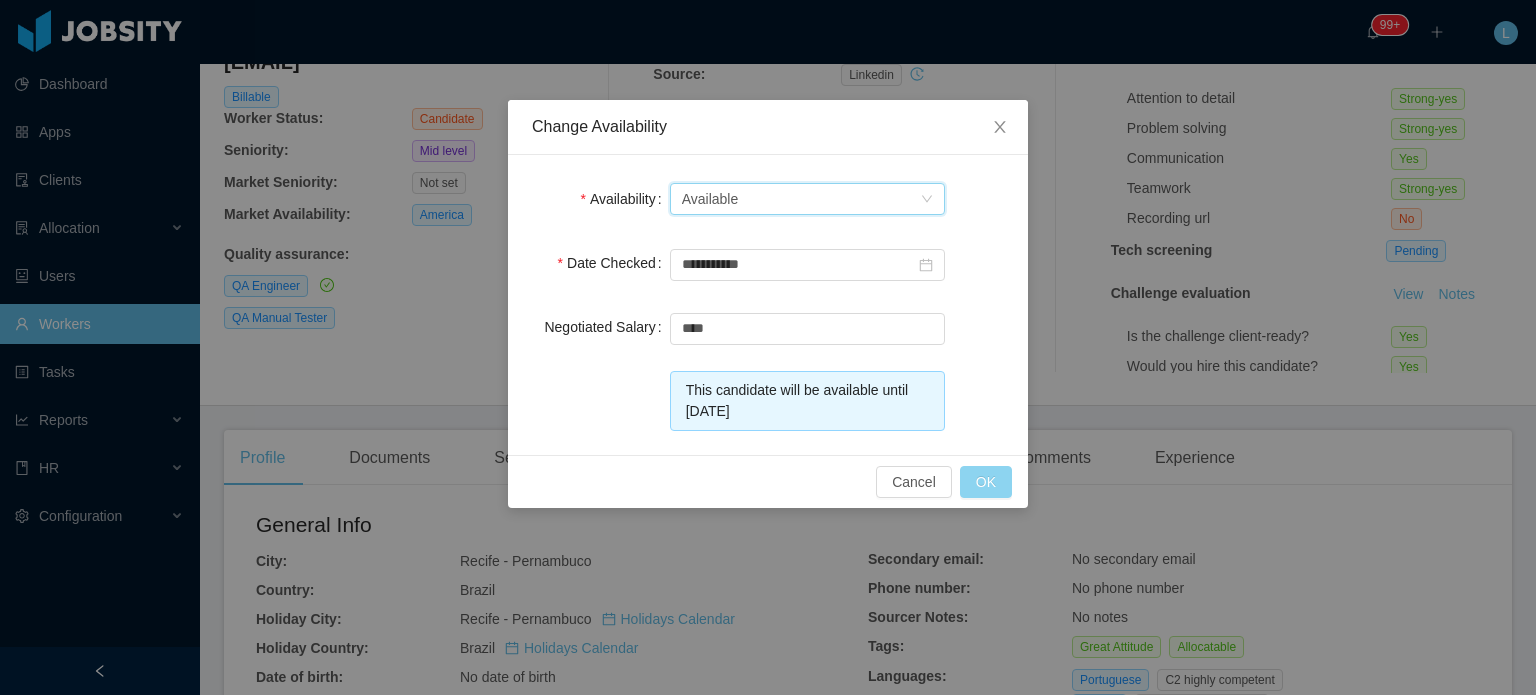 click on "OK" at bounding box center (986, 482) 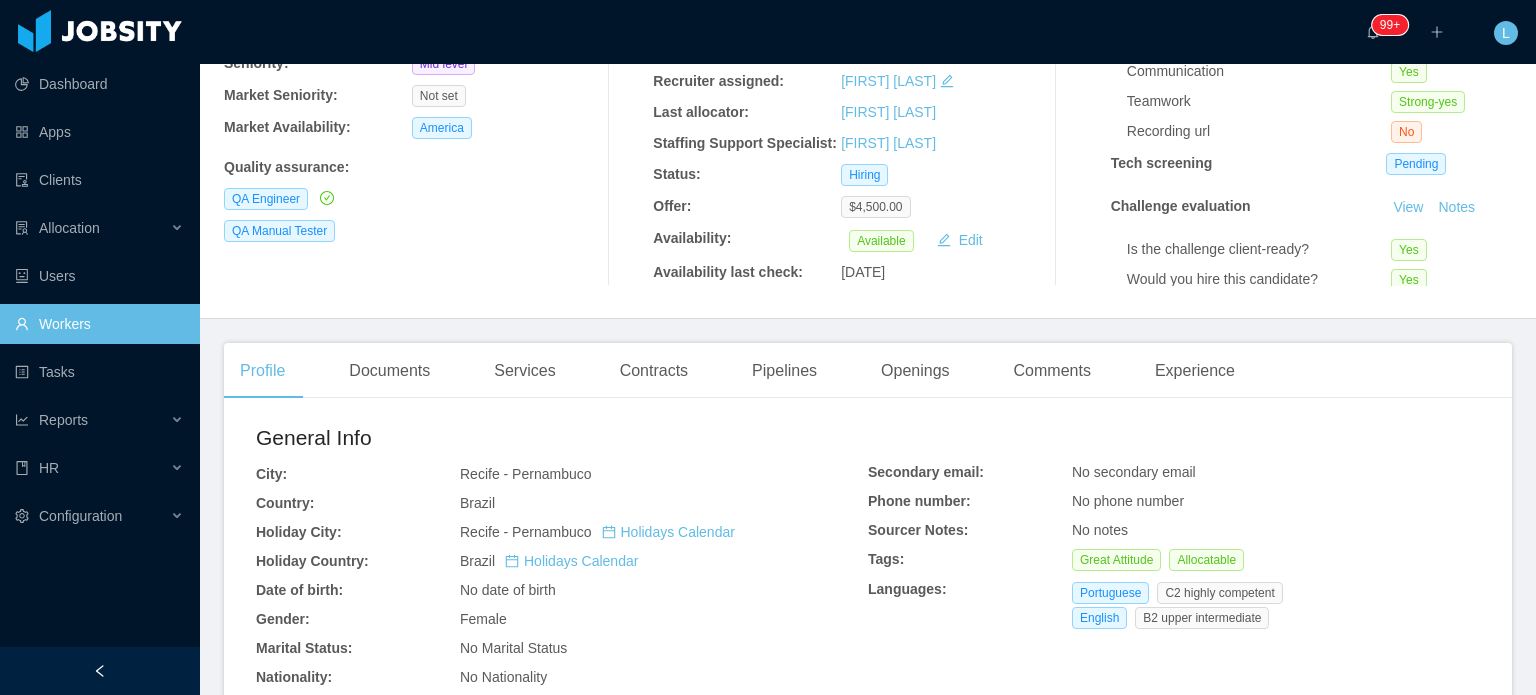 scroll, scrollTop: 244, scrollLeft: 0, axis: vertical 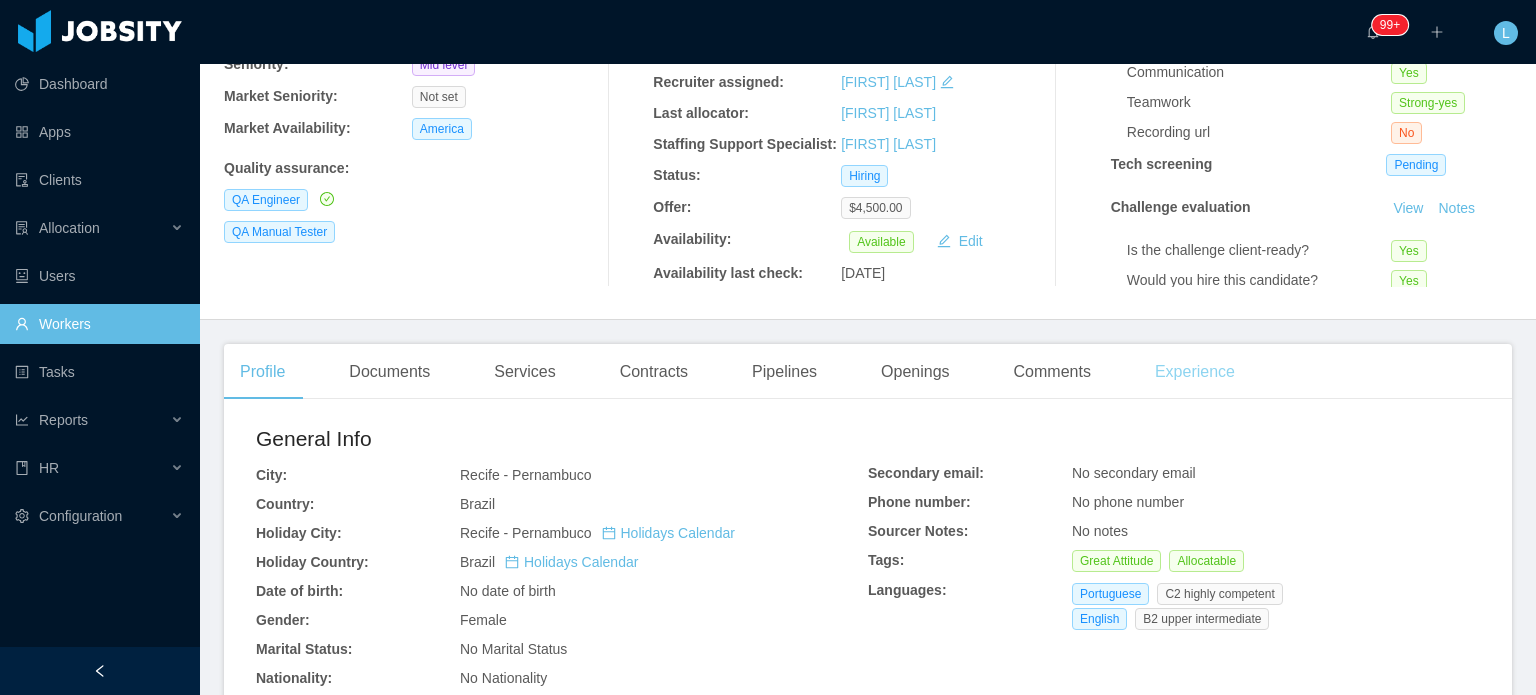 click on "Experience" at bounding box center [1195, 372] 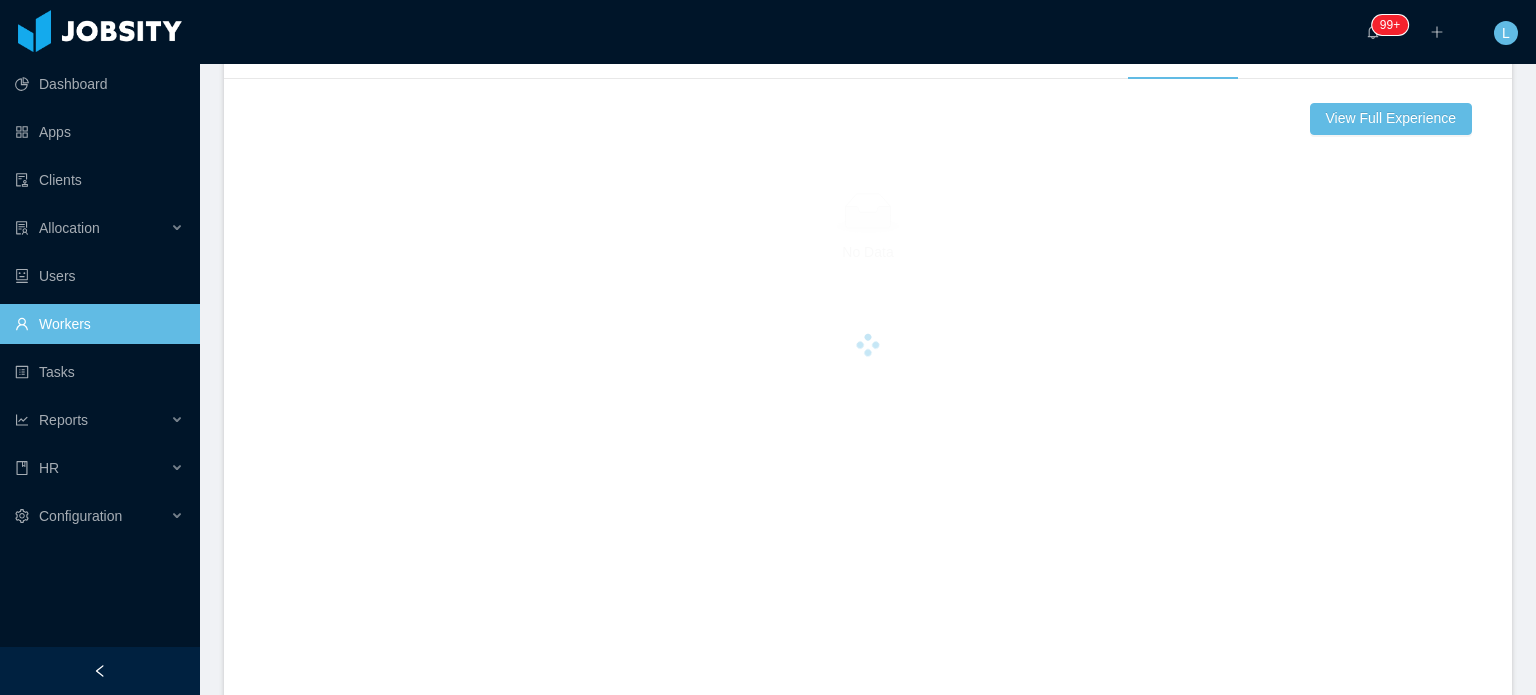 scroll, scrollTop: 644, scrollLeft: 0, axis: vertical 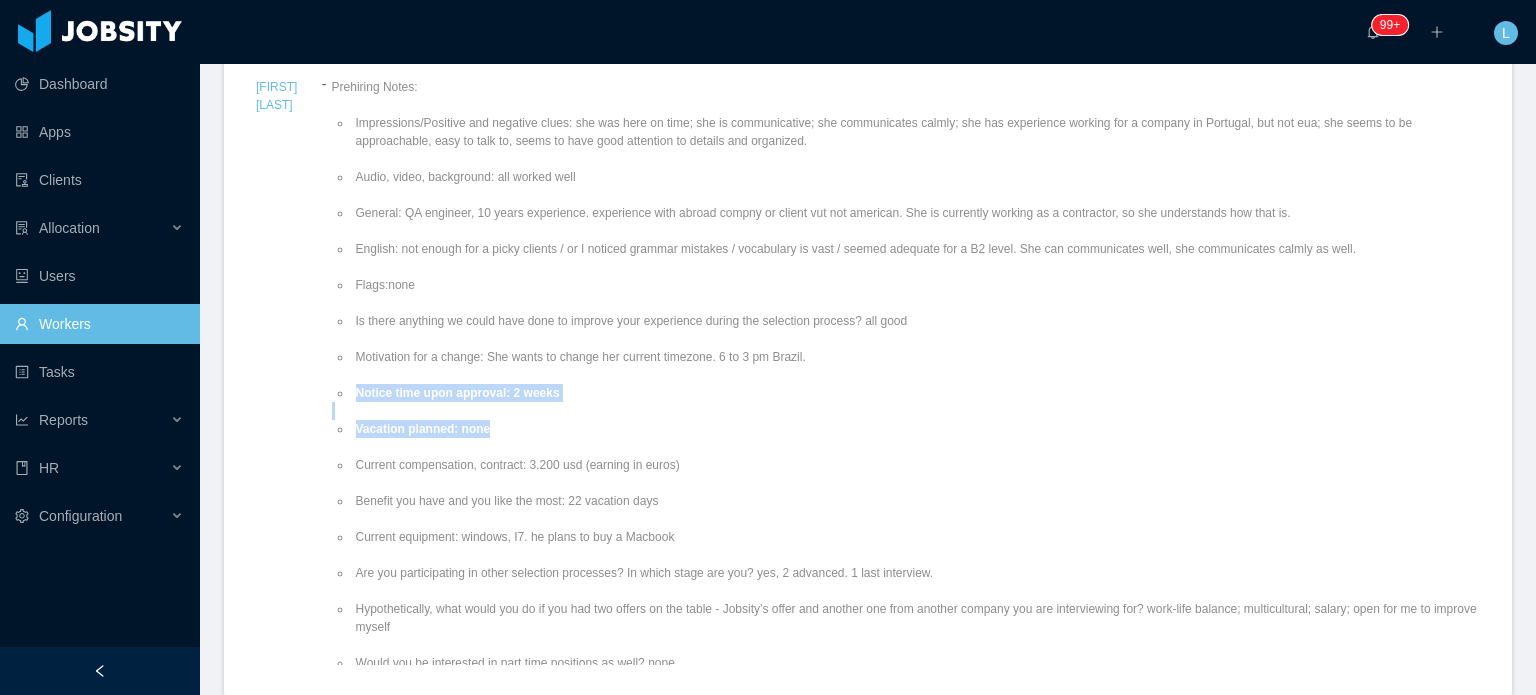 drag, startPoint x: 346, startPoint y: 387, endPoint x: 509, endPoint y: 419, distance: 166.1114 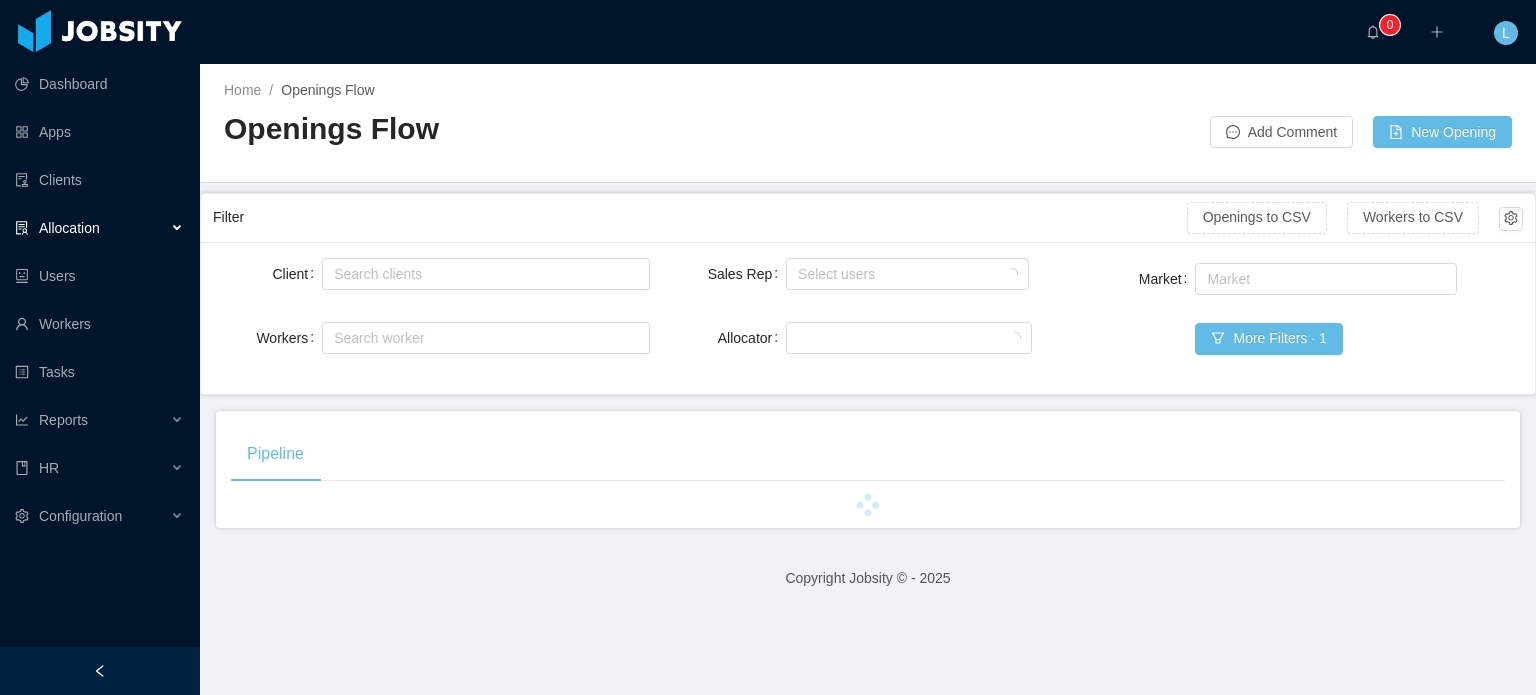 scroll, scrollTop: 0, scrollLeft: 0, axis: both 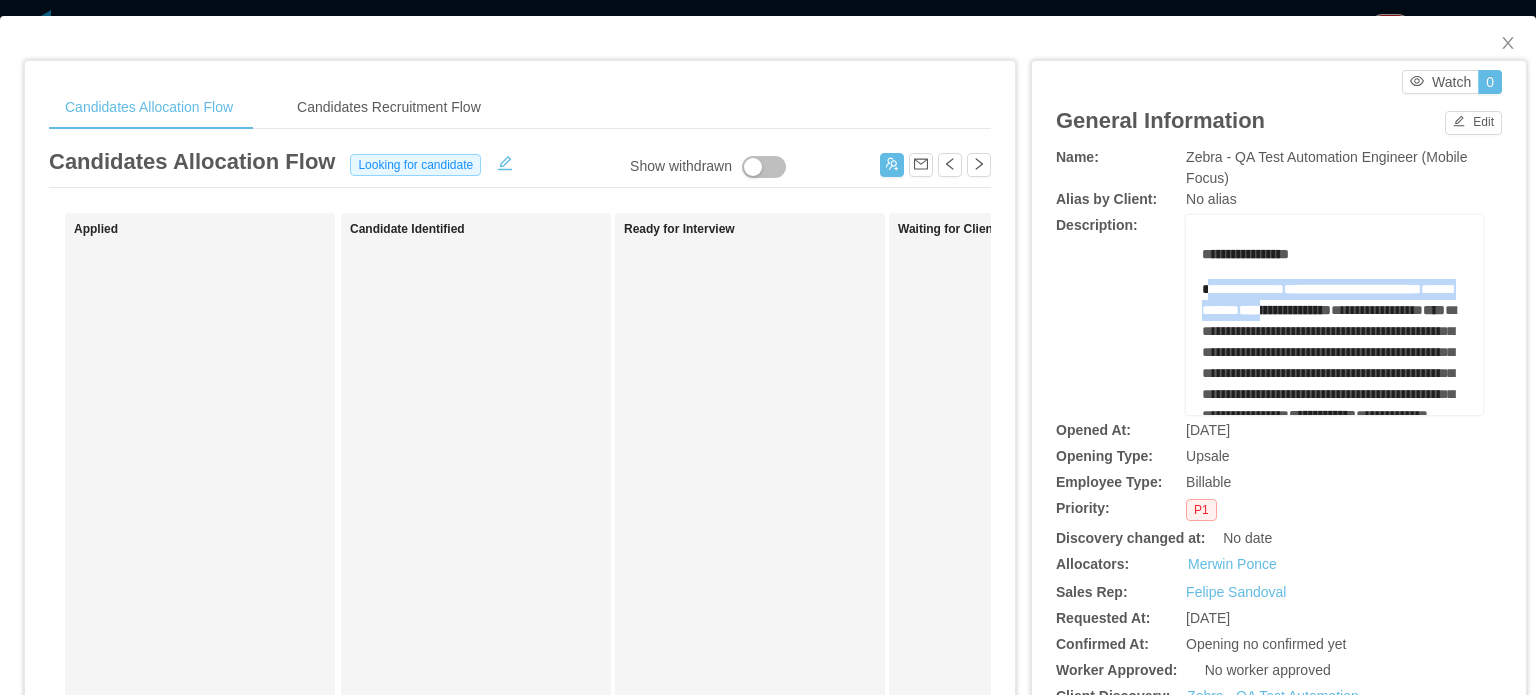 drag, startPoint x: 1197, startPoint y: 289, endPoint x: 1218, endPoint y: 284, distance: 21.587032 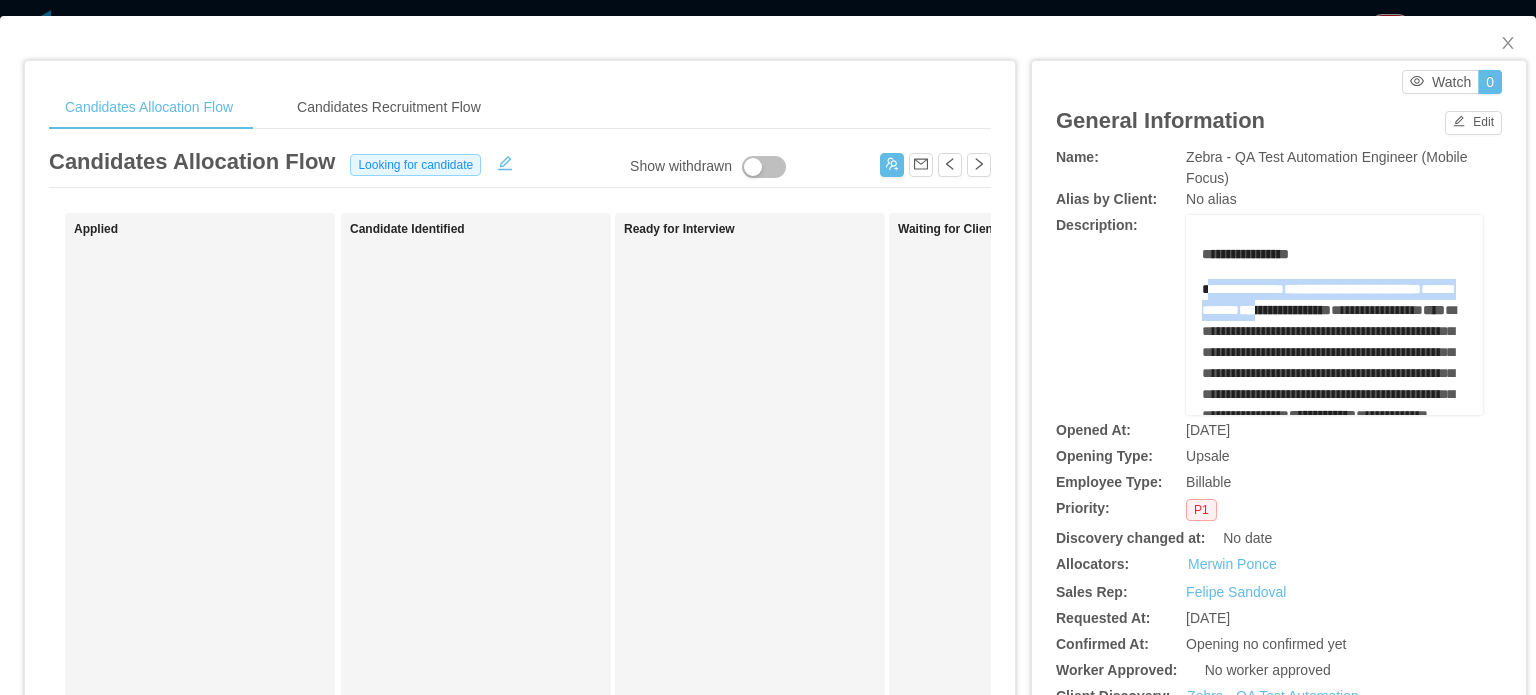 click on "**********" at bounding box center (1243, 289) 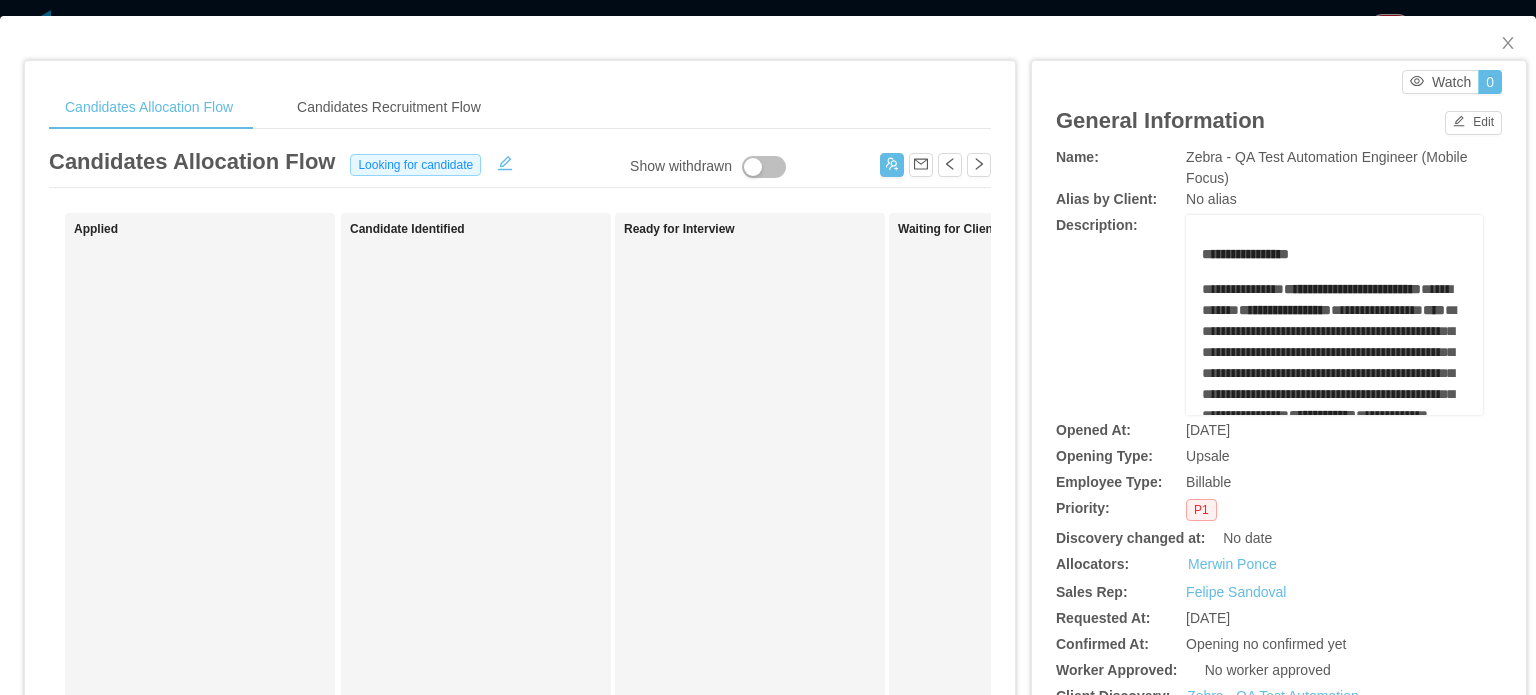 click on "**********" at bounding box center [1334, 315] 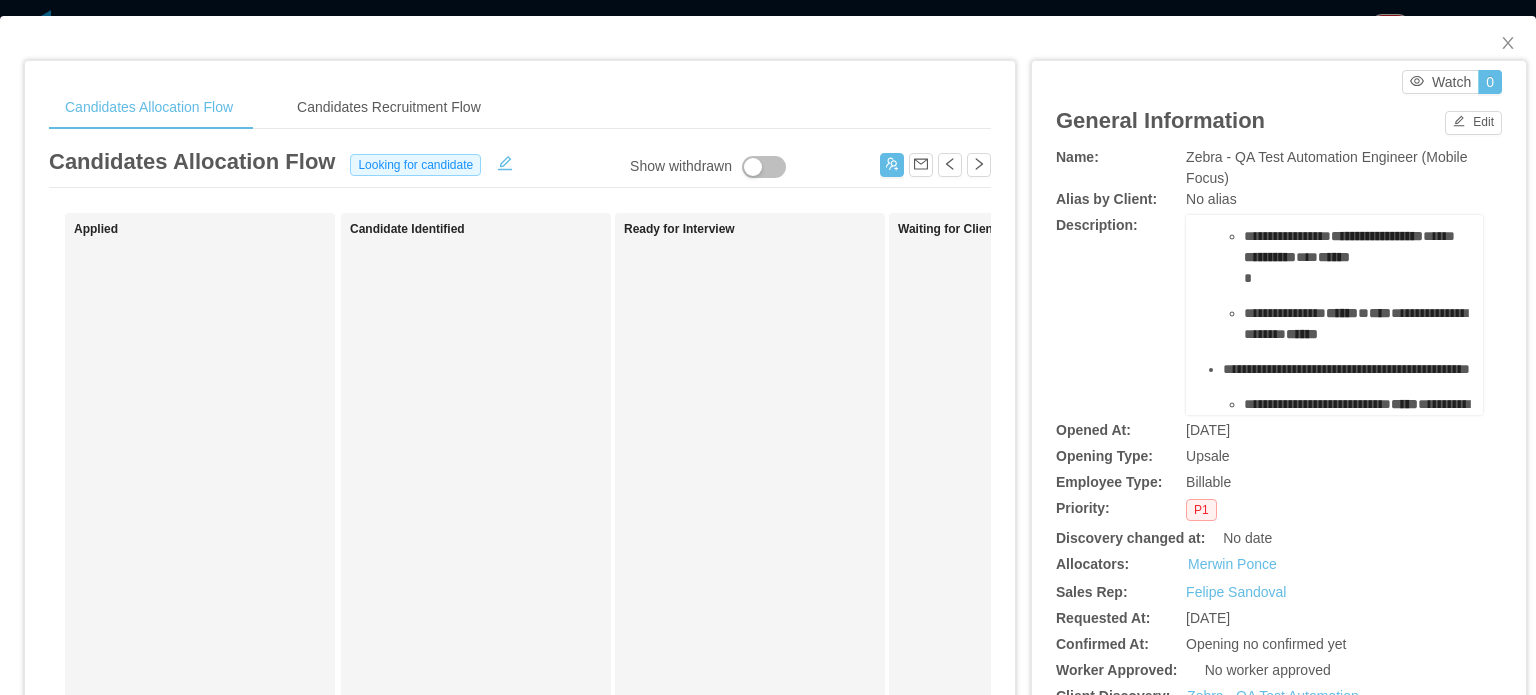 scroll, scrollTop: 1100, scrollLeft: 0, axis: vertical 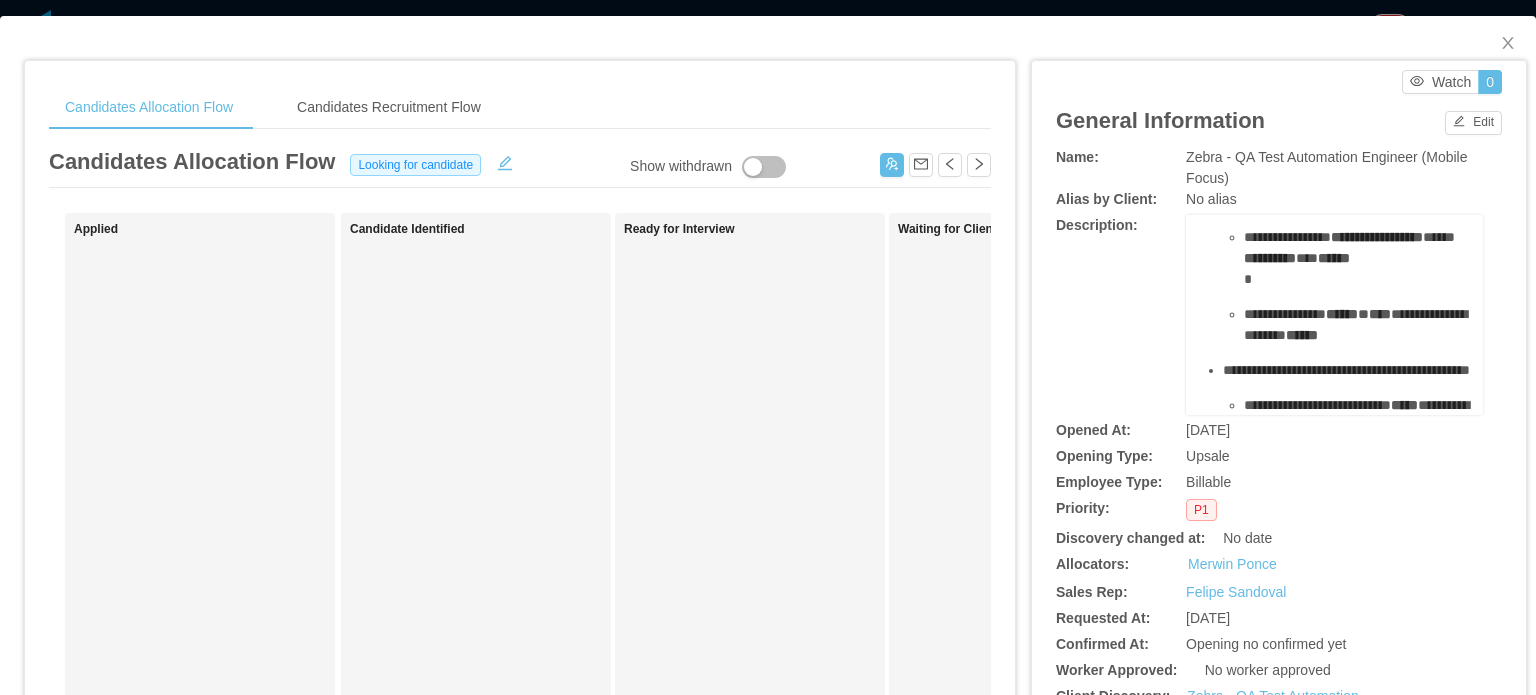 drag, startPoint x: 1191, startPoint y: 289, endPoint x: 1356, endPoint y: 303, distance: 165.59288 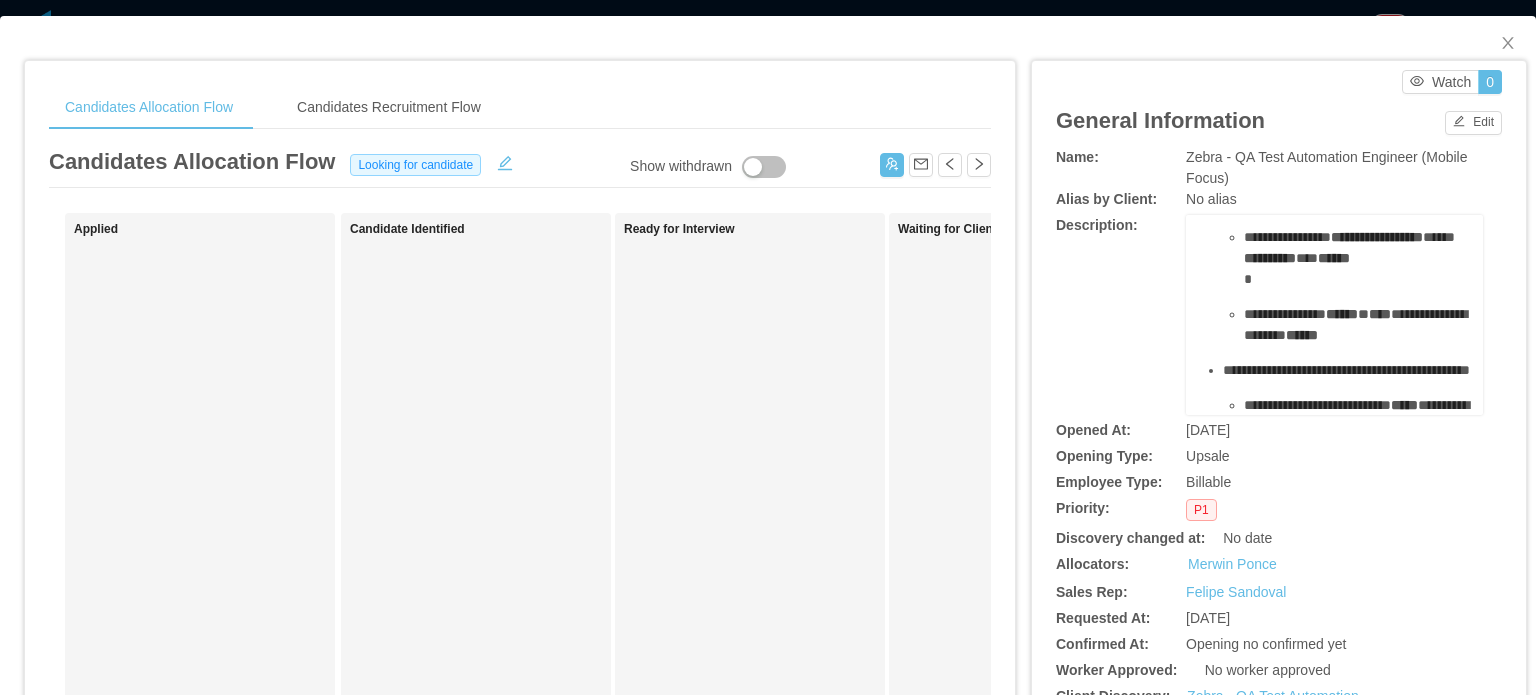 copy on "**********" 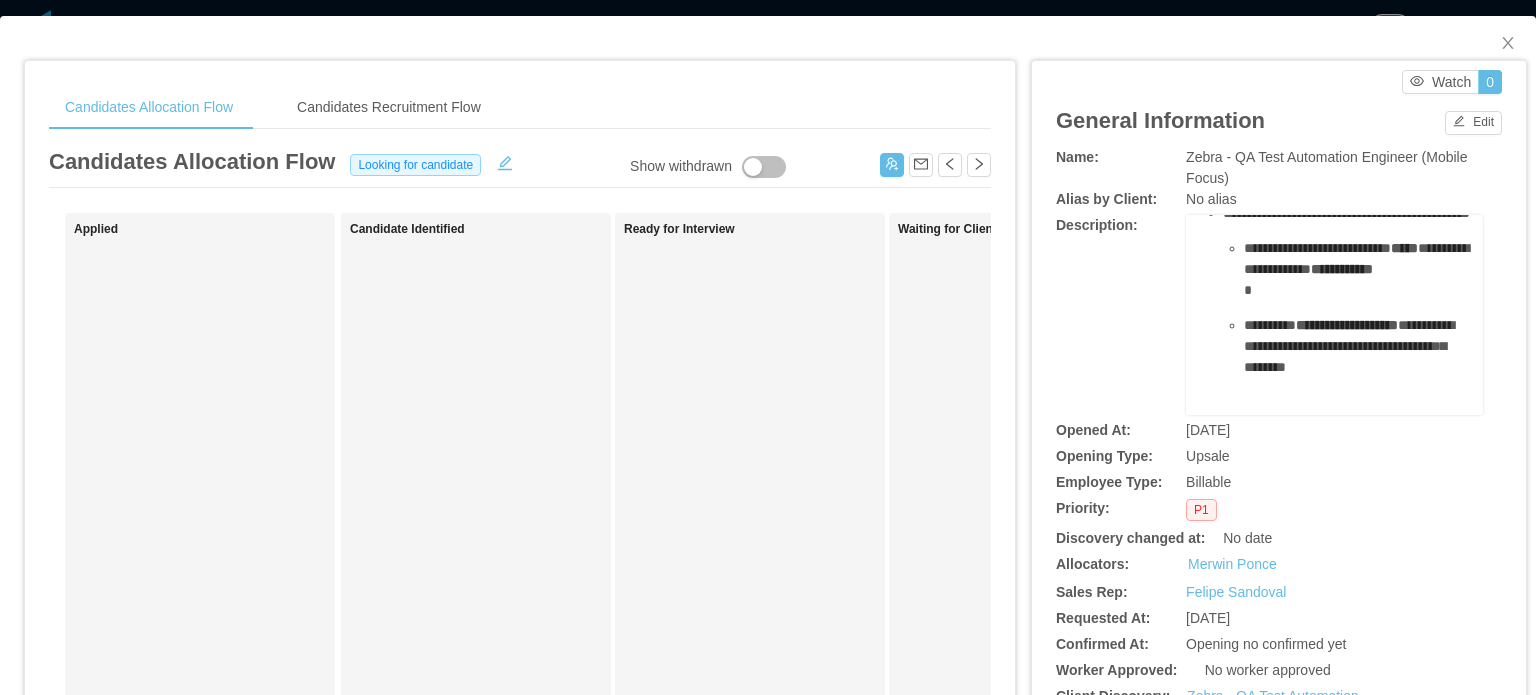 scroll, scrollTop: 1500, scrollLeft: 0, axis: vertical 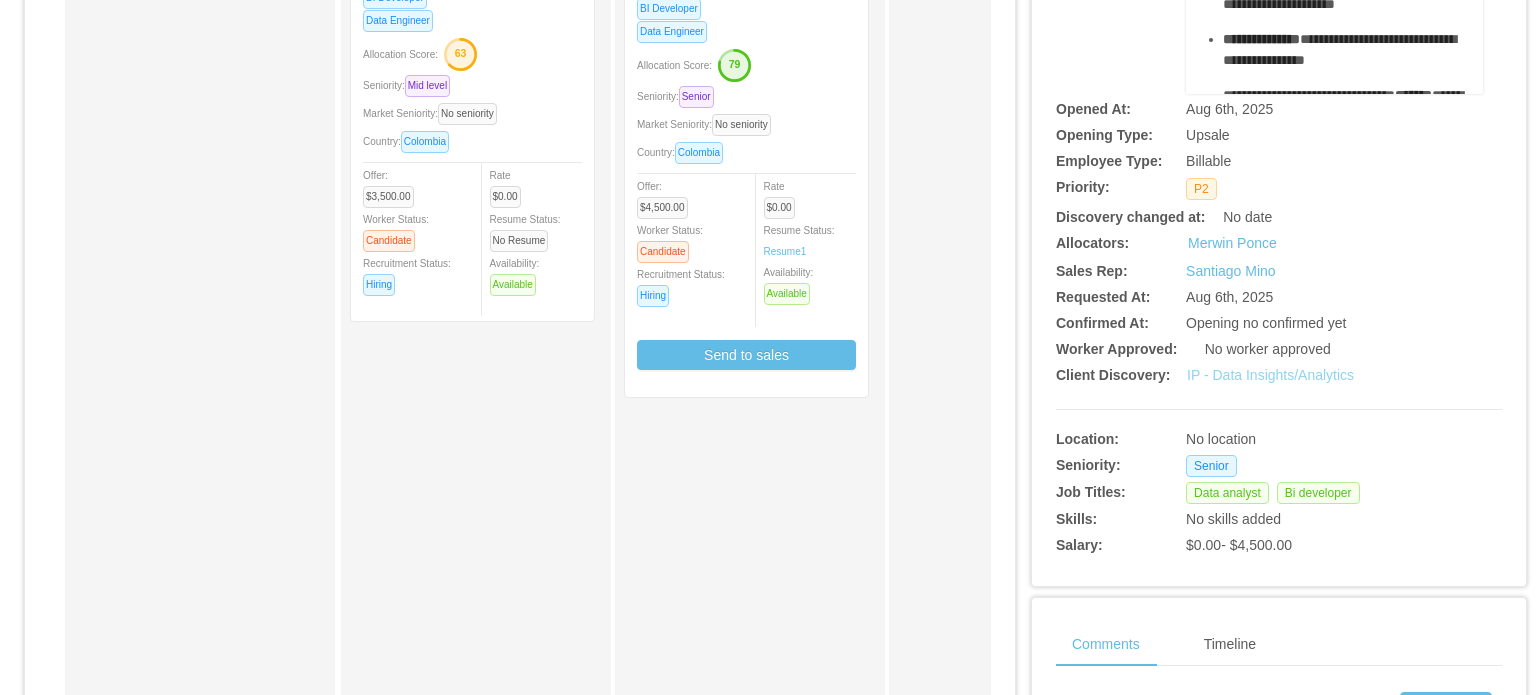 click on "IP -  Data Insights/Analytics" at bounding box center (1270, 375) 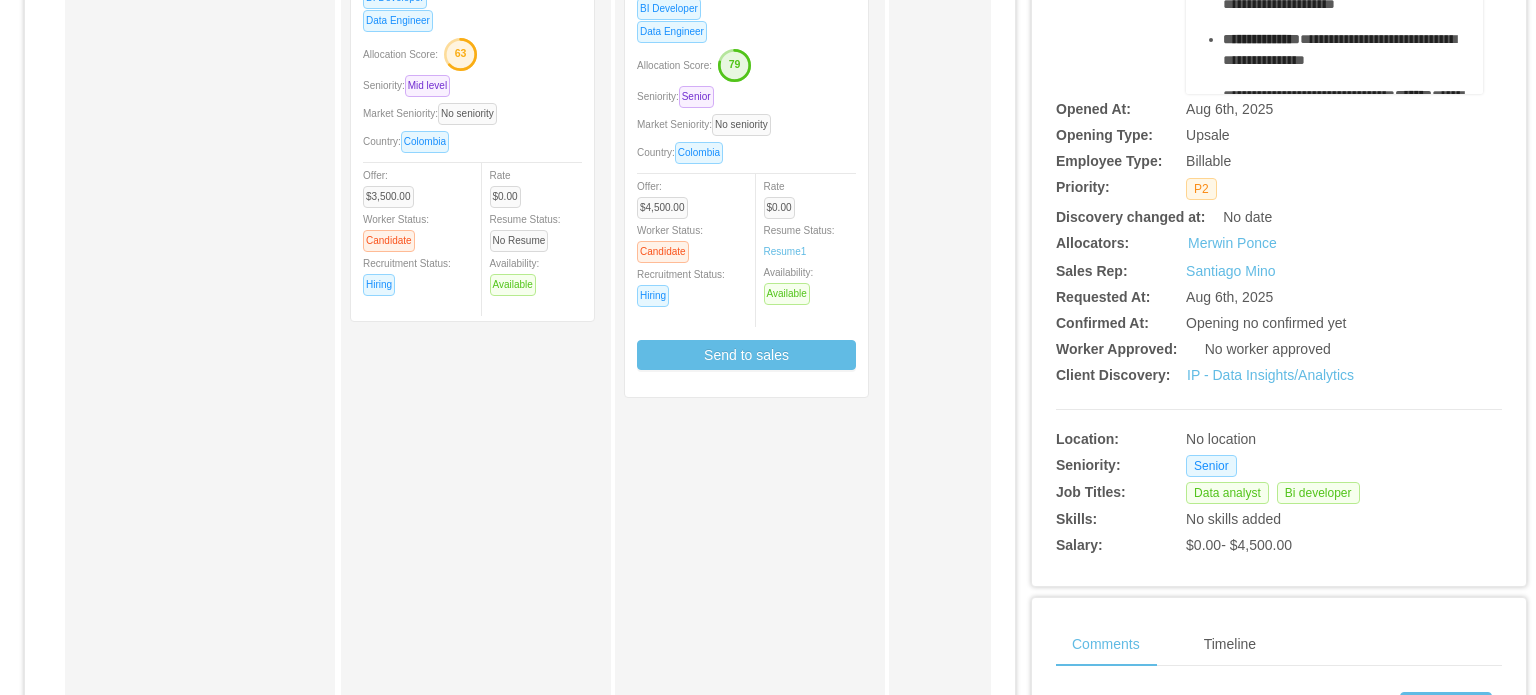 scroll, scrollTop: 0, scrollLeft: 0, axis: both 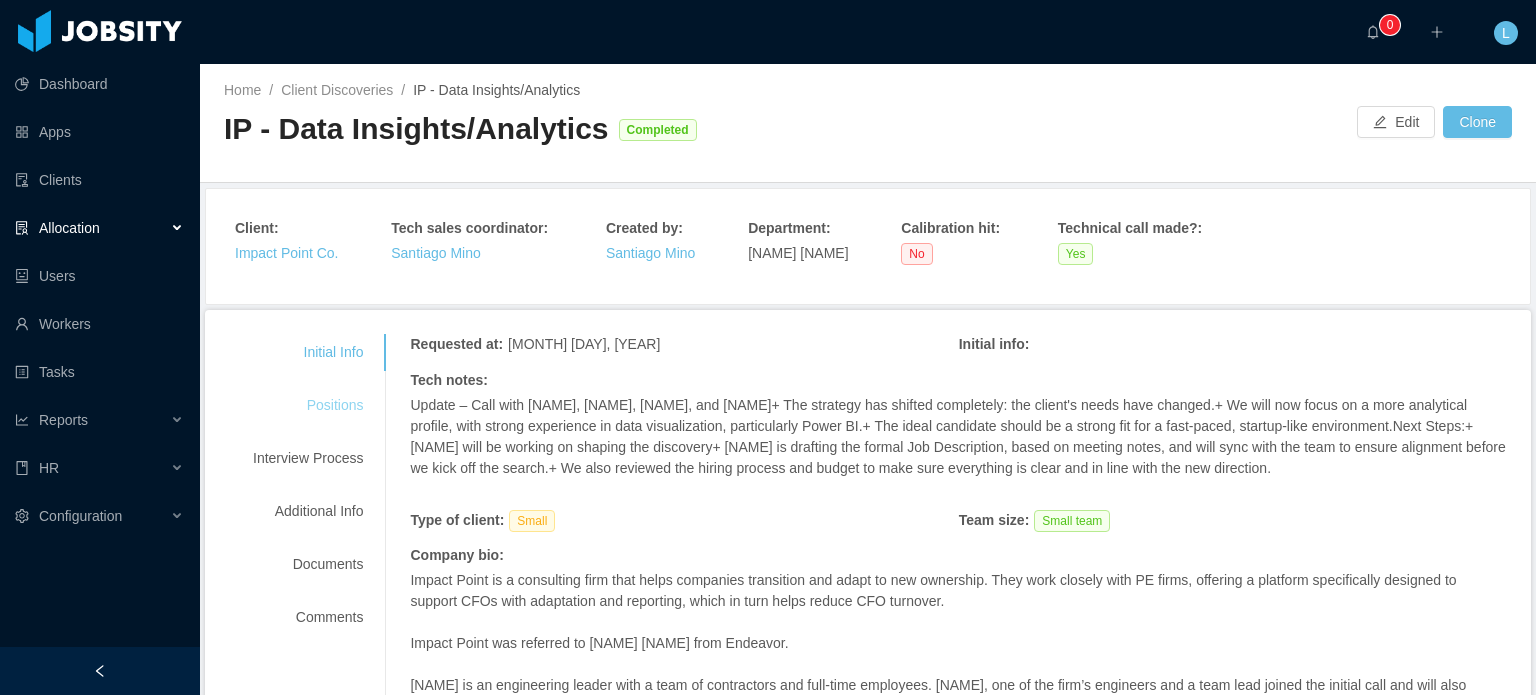 click on "Positions" at bounding box center (308, 405) 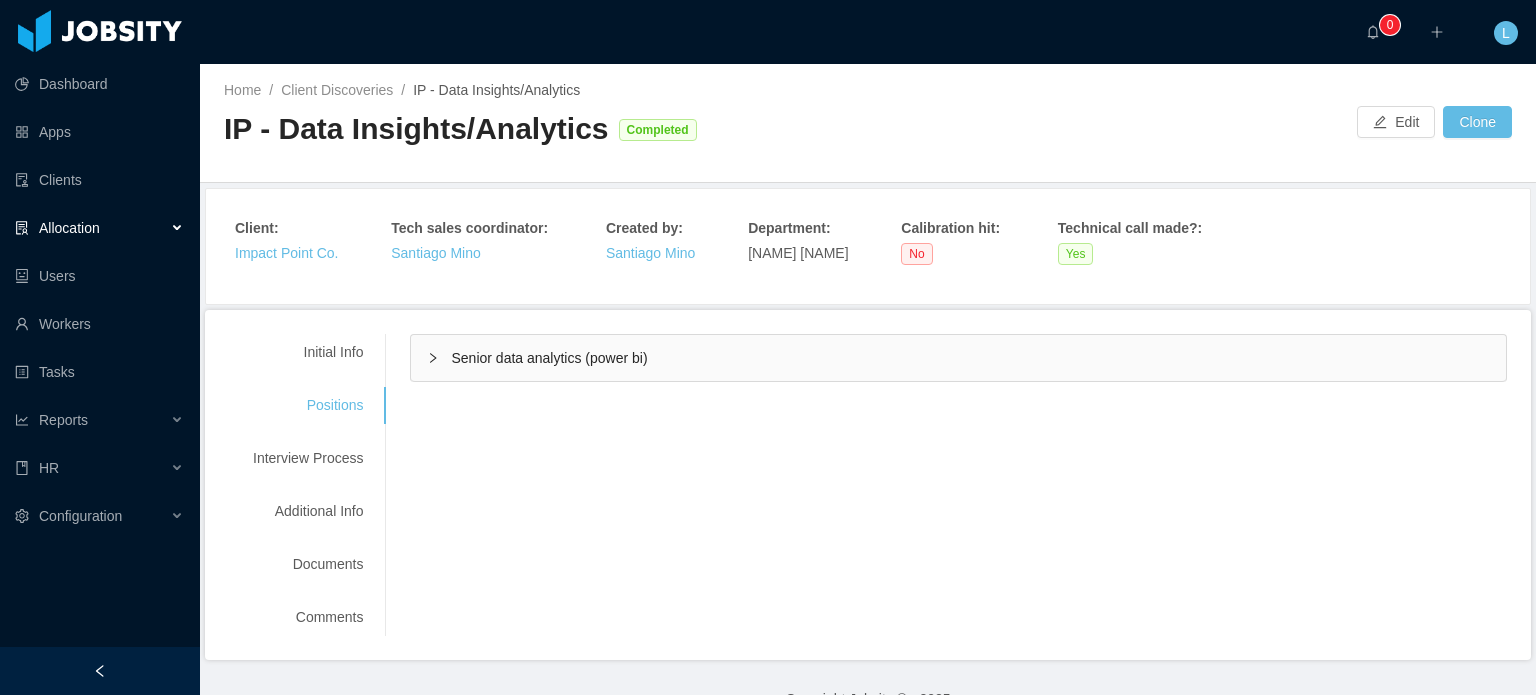 click on "Senior data analytics (power bi)" at bounding box center (958, 358) 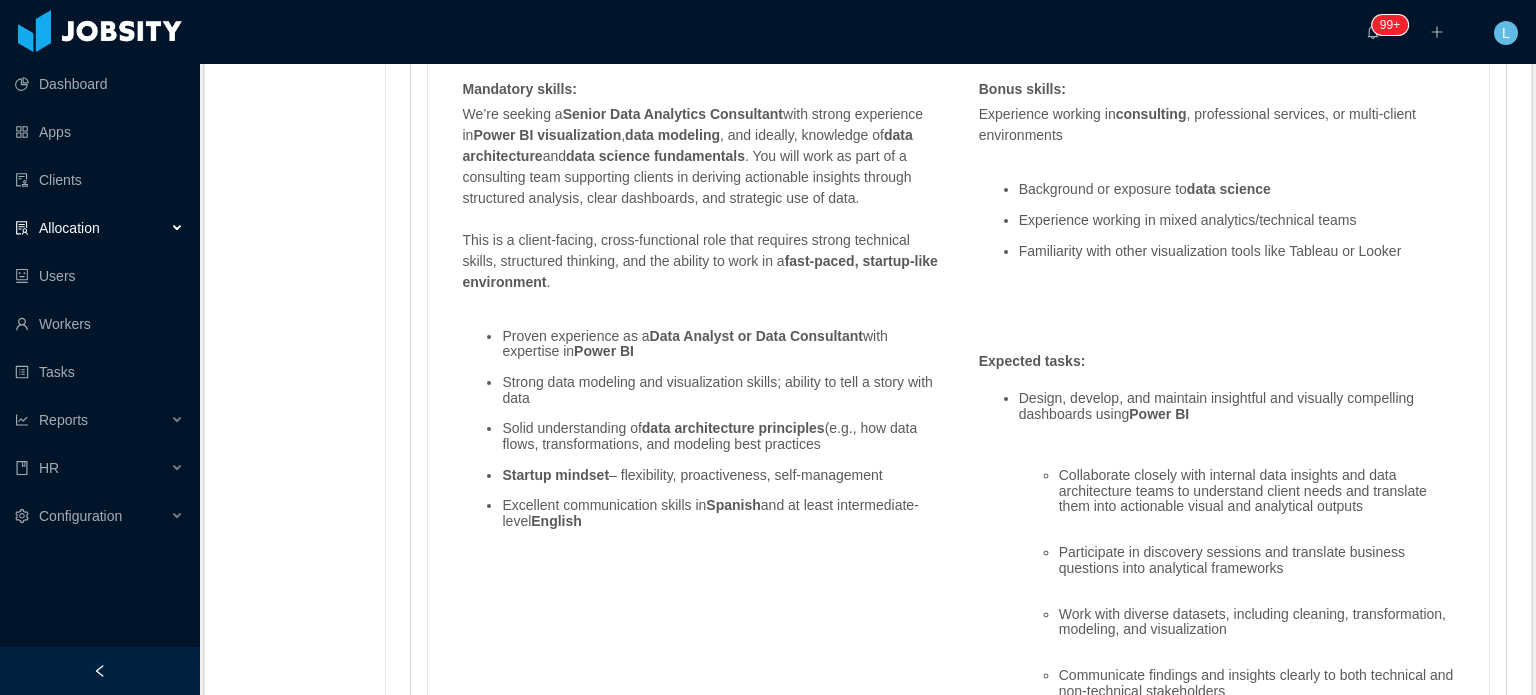 scroll, scrollTop: 1400, scrollLeft: 0, axis: vertical 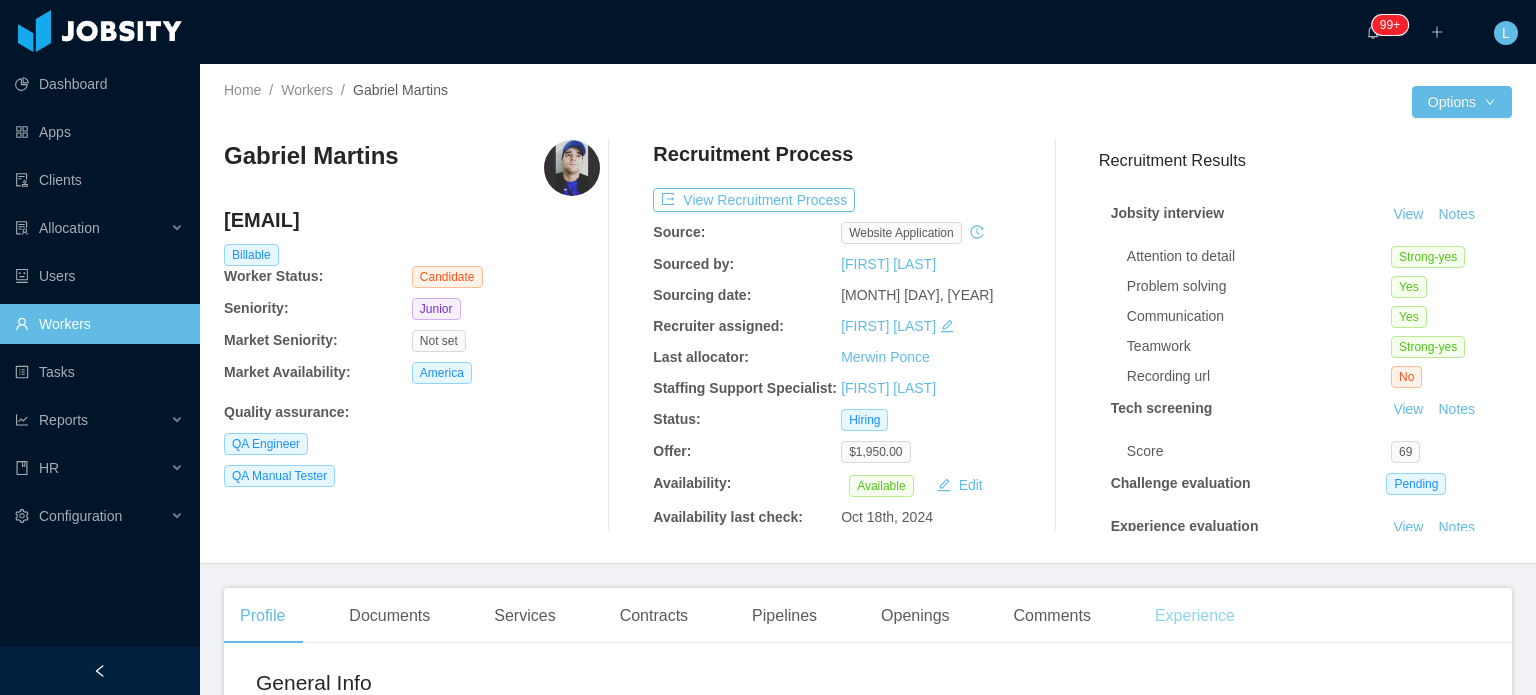 click on "Experience" at bounding box center (1195, 616) 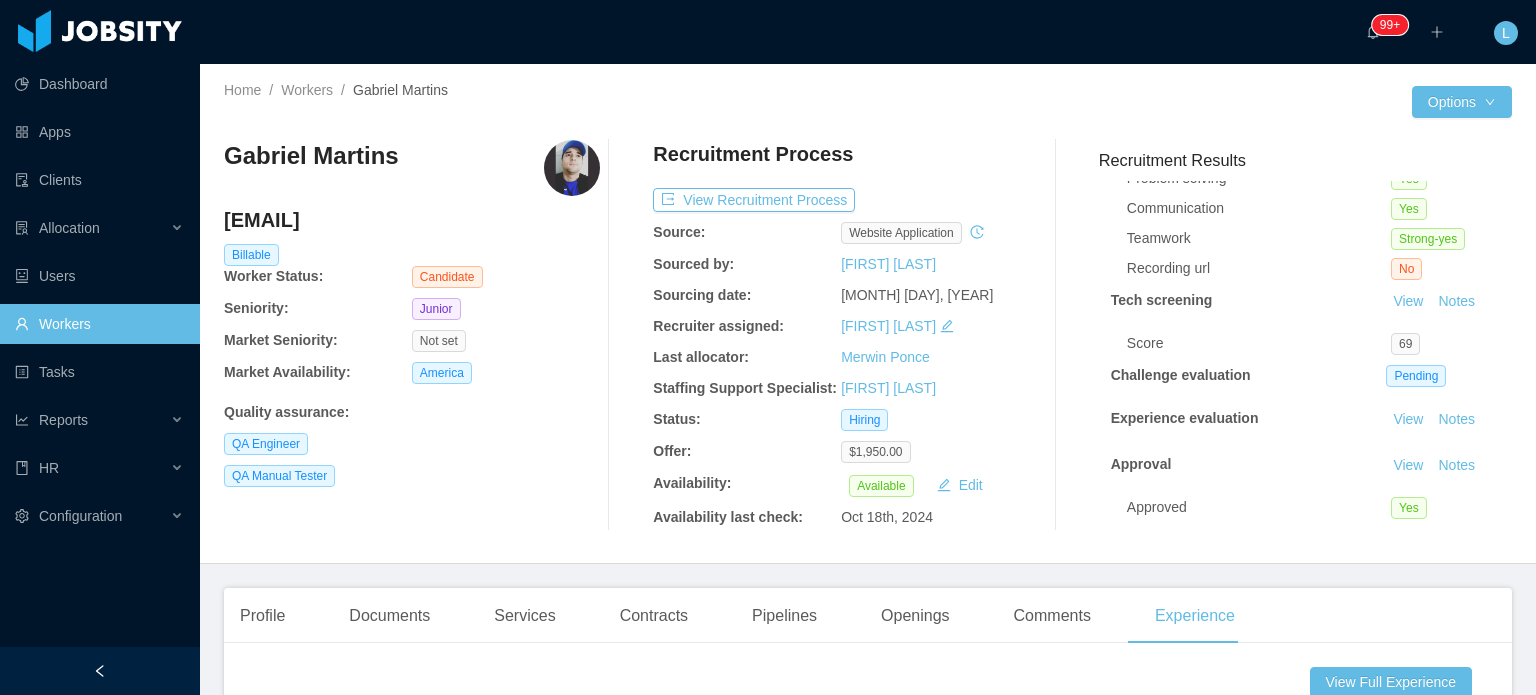 scroll, scrollTop: 126, scrollLeft: 0, axis: vertical 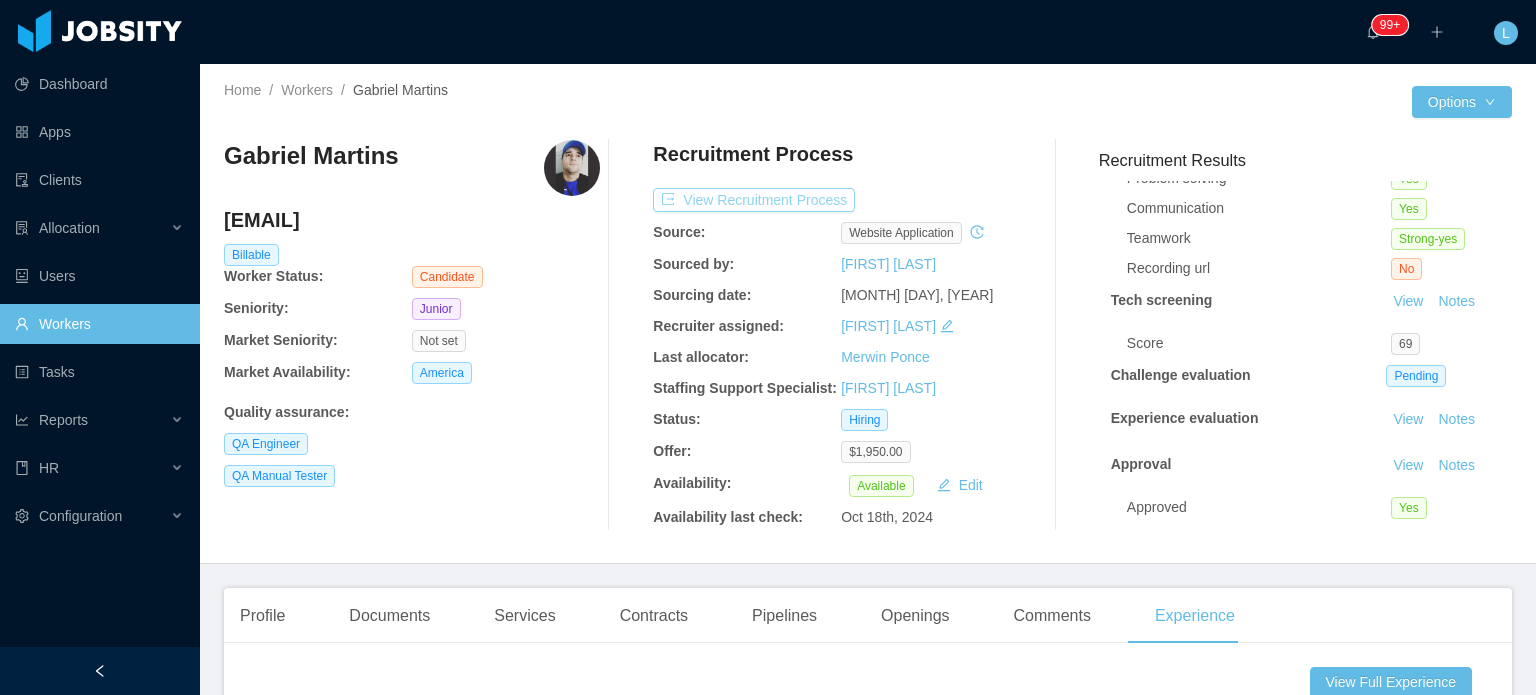 click on "View Recruitment Process" at bounding box center (754, 200) 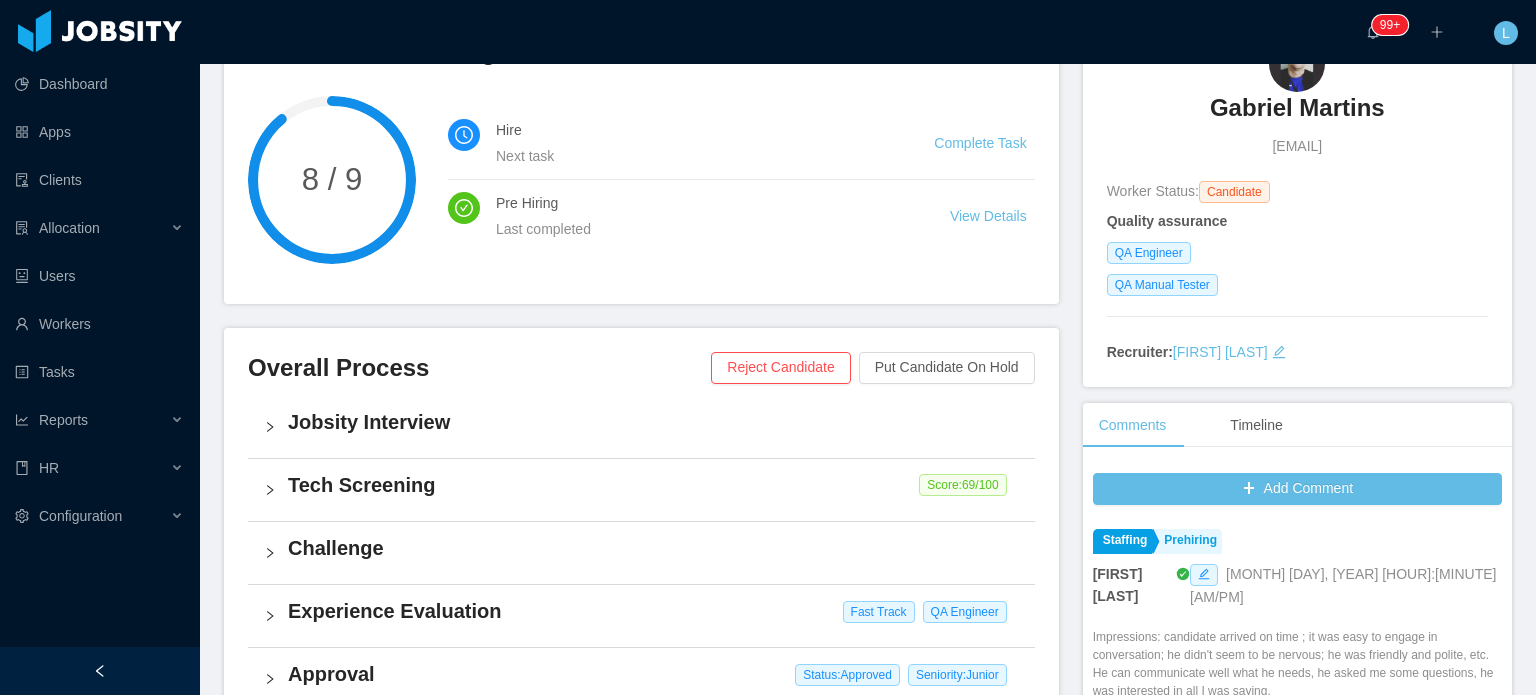 scroll, scrollTop: 0, scrollLeft: 0, axis: both 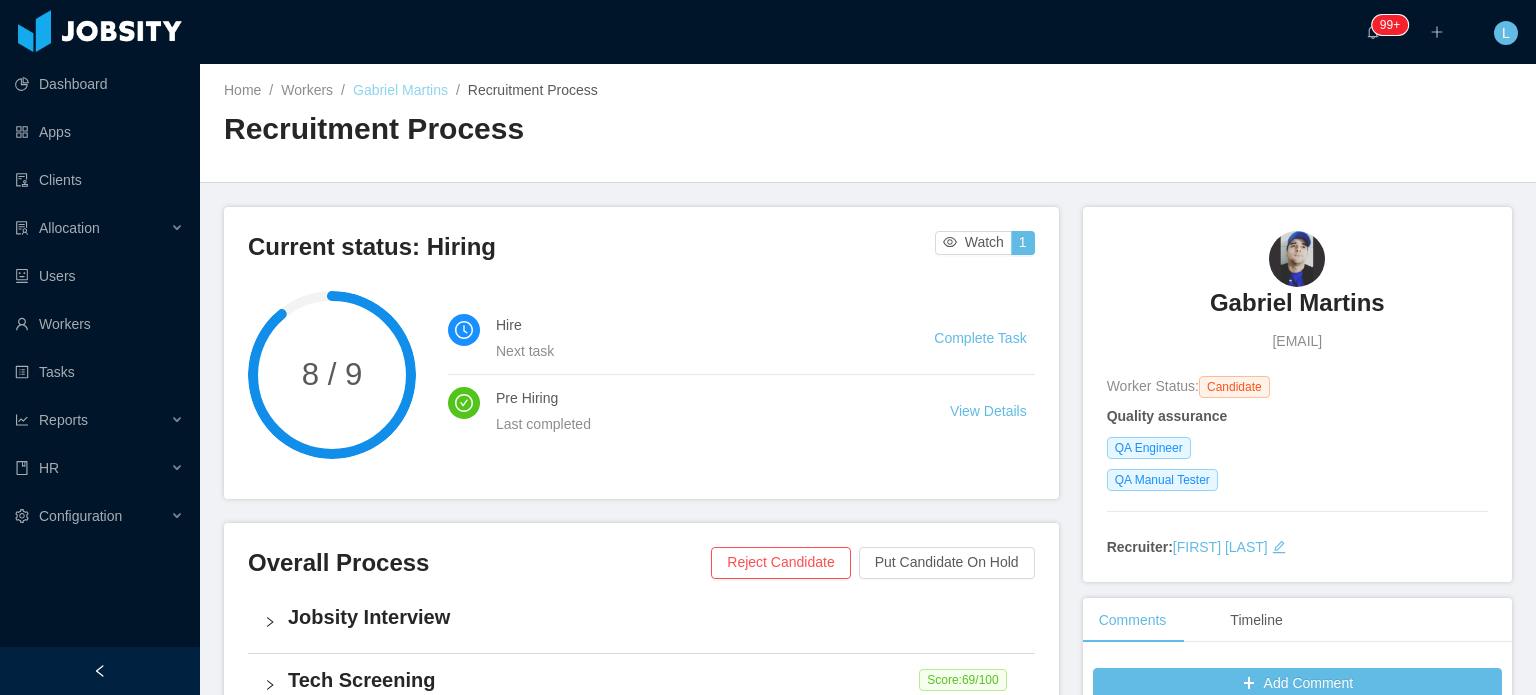 click on "Gabriel Martins" at bounding box center [400, 90] 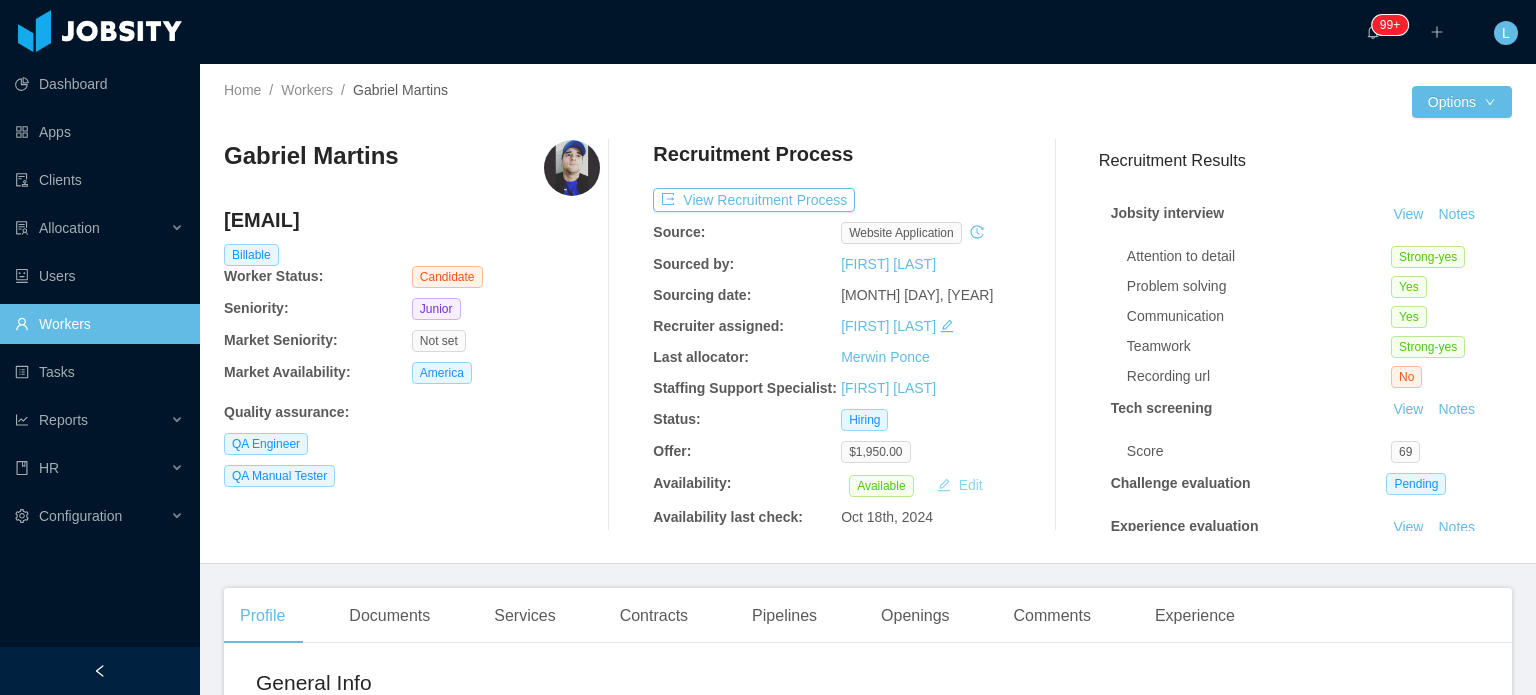 click on "Edit" at bounding box center [960, 485] 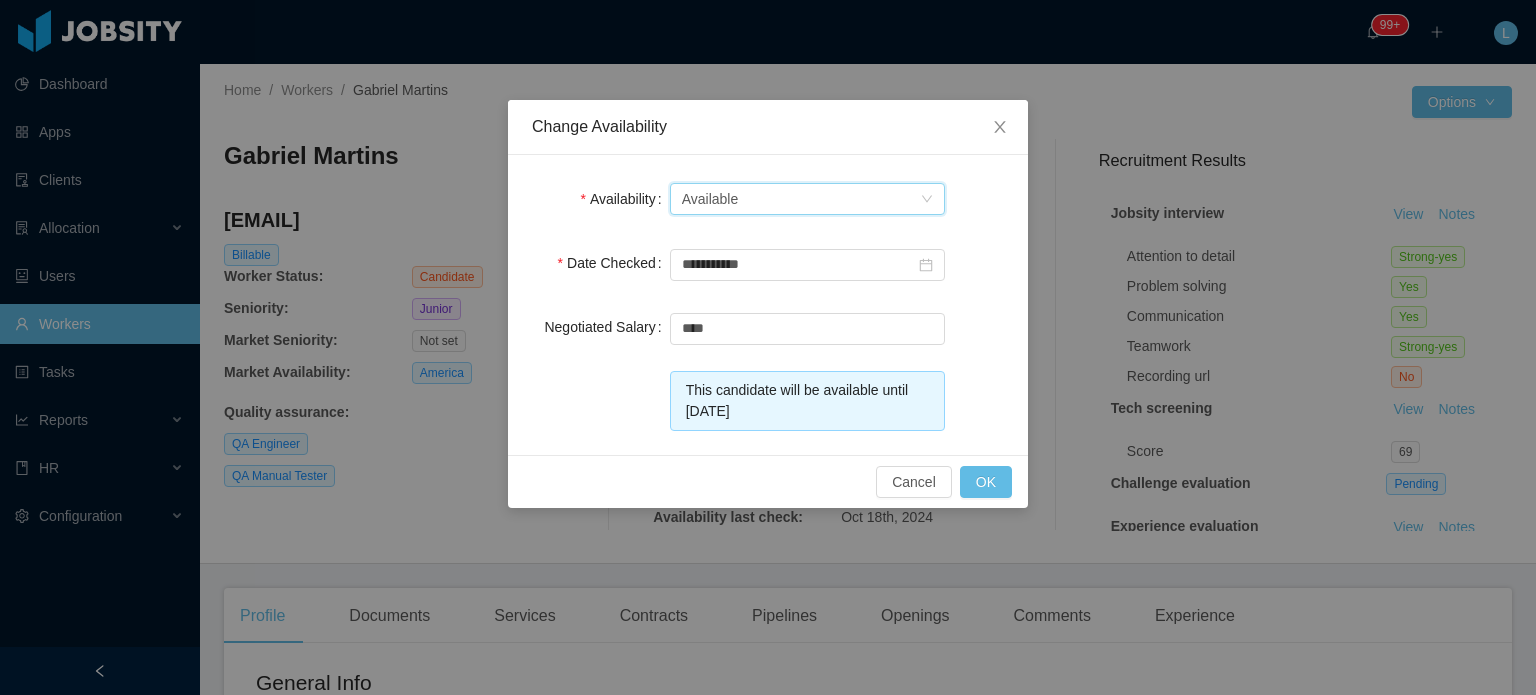 click on "Available" at bounding box center [710, 199] 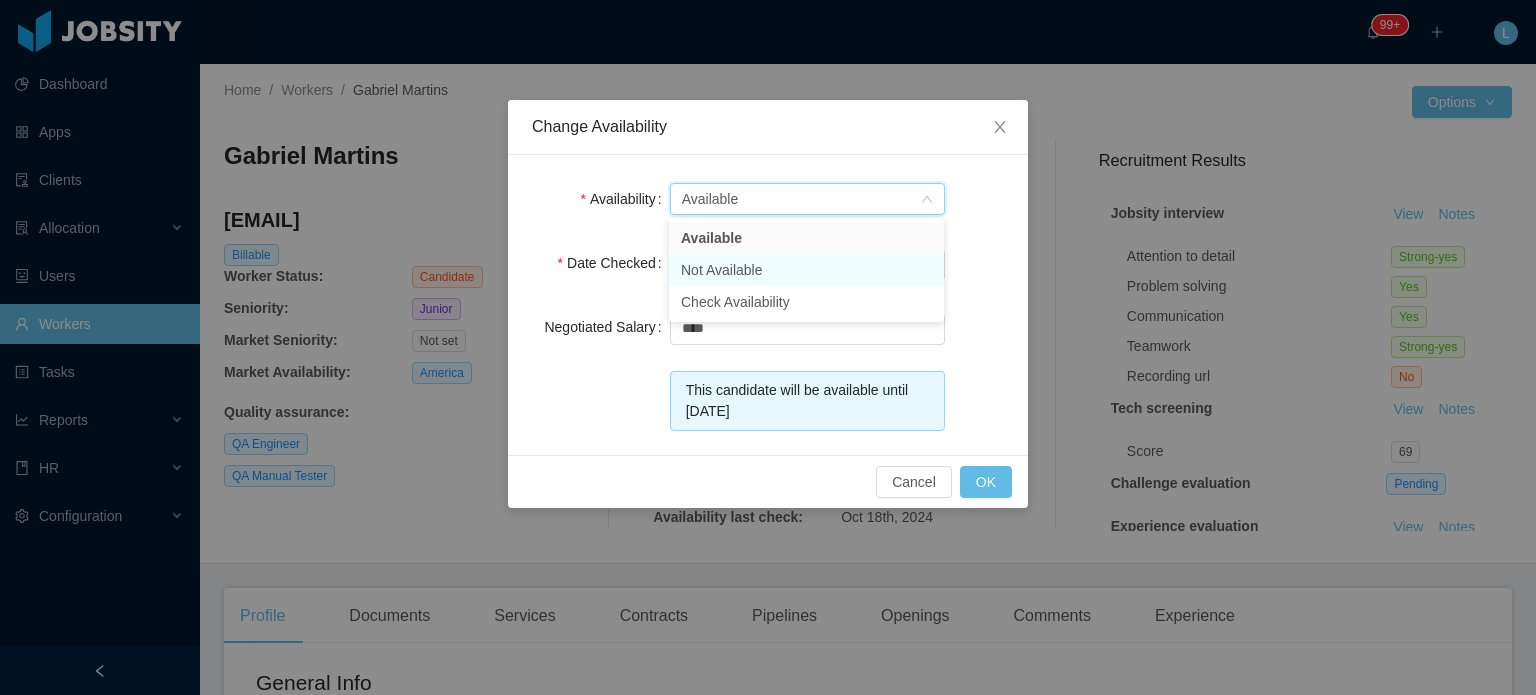 click on "Not Available" at bounding box center (806, 270) 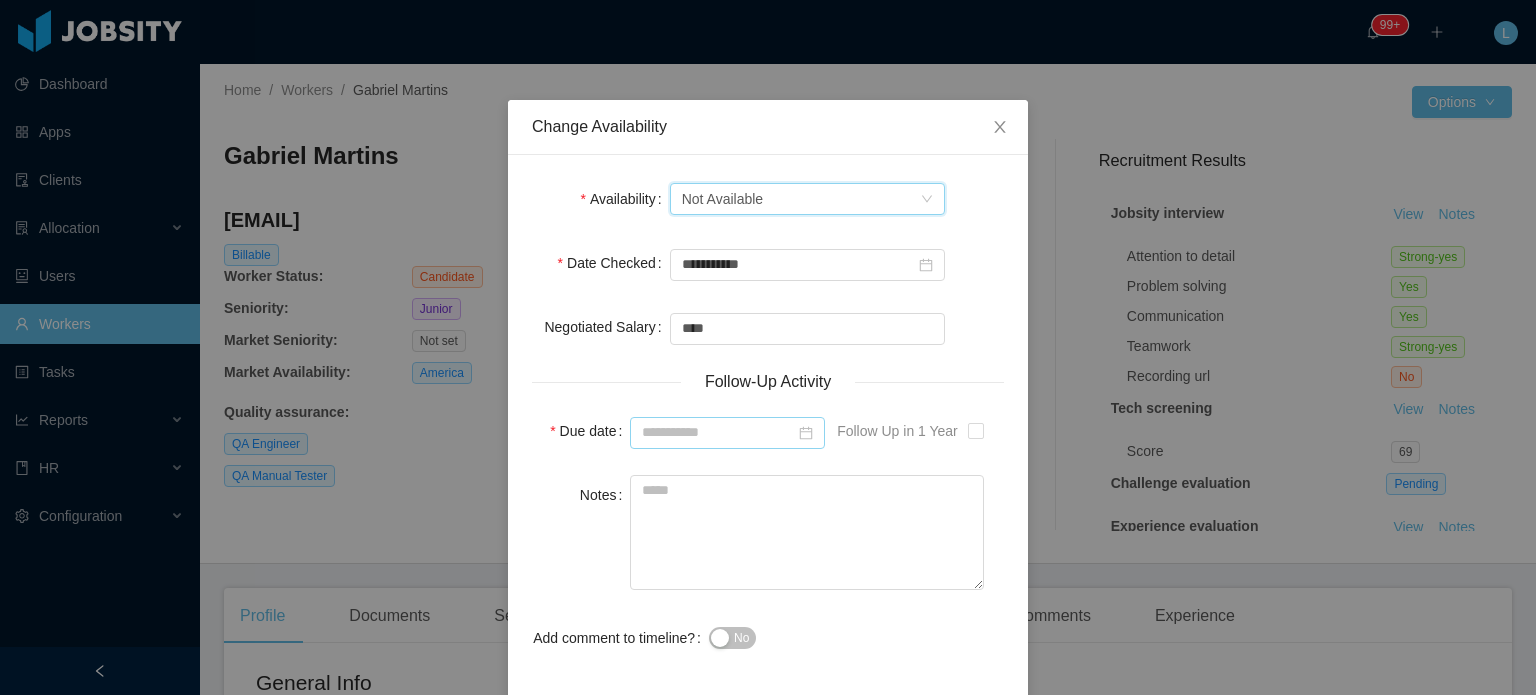 click 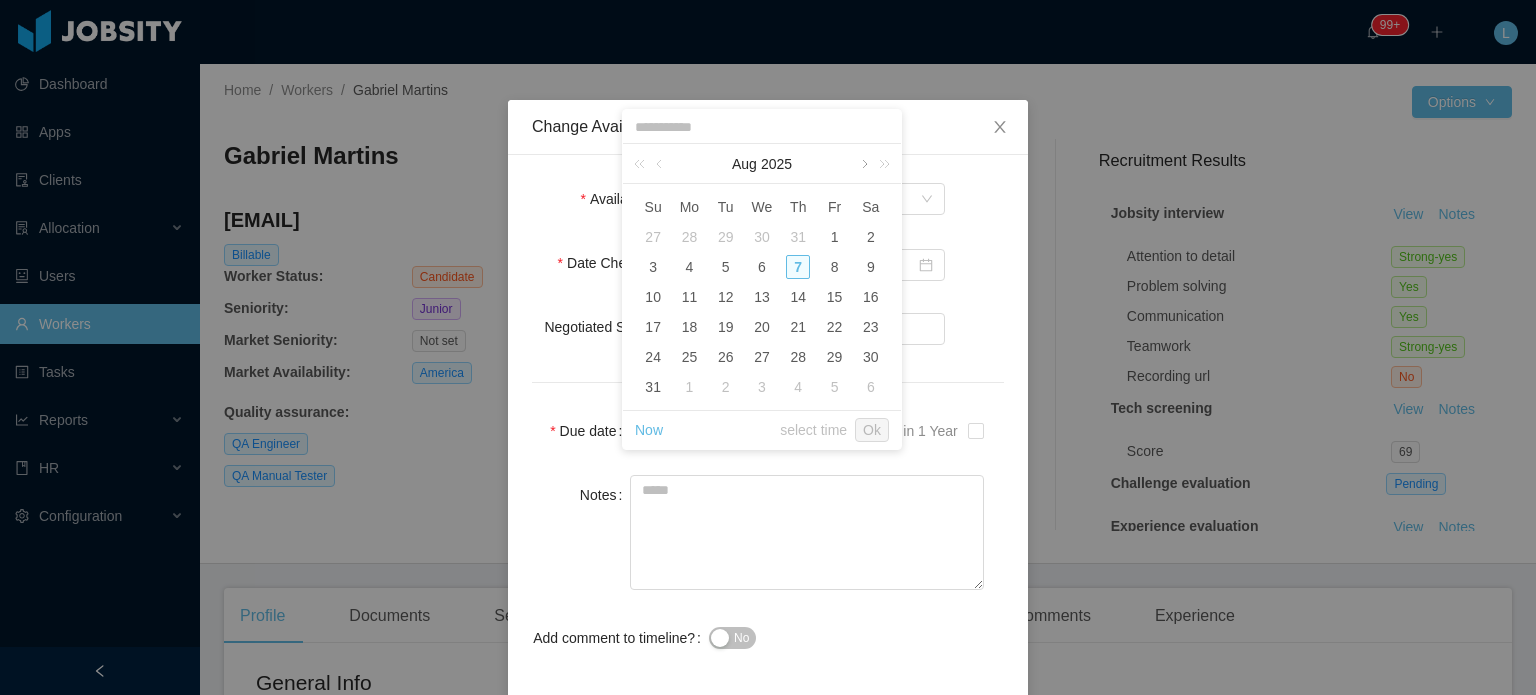click at bounding box center (863, 164) 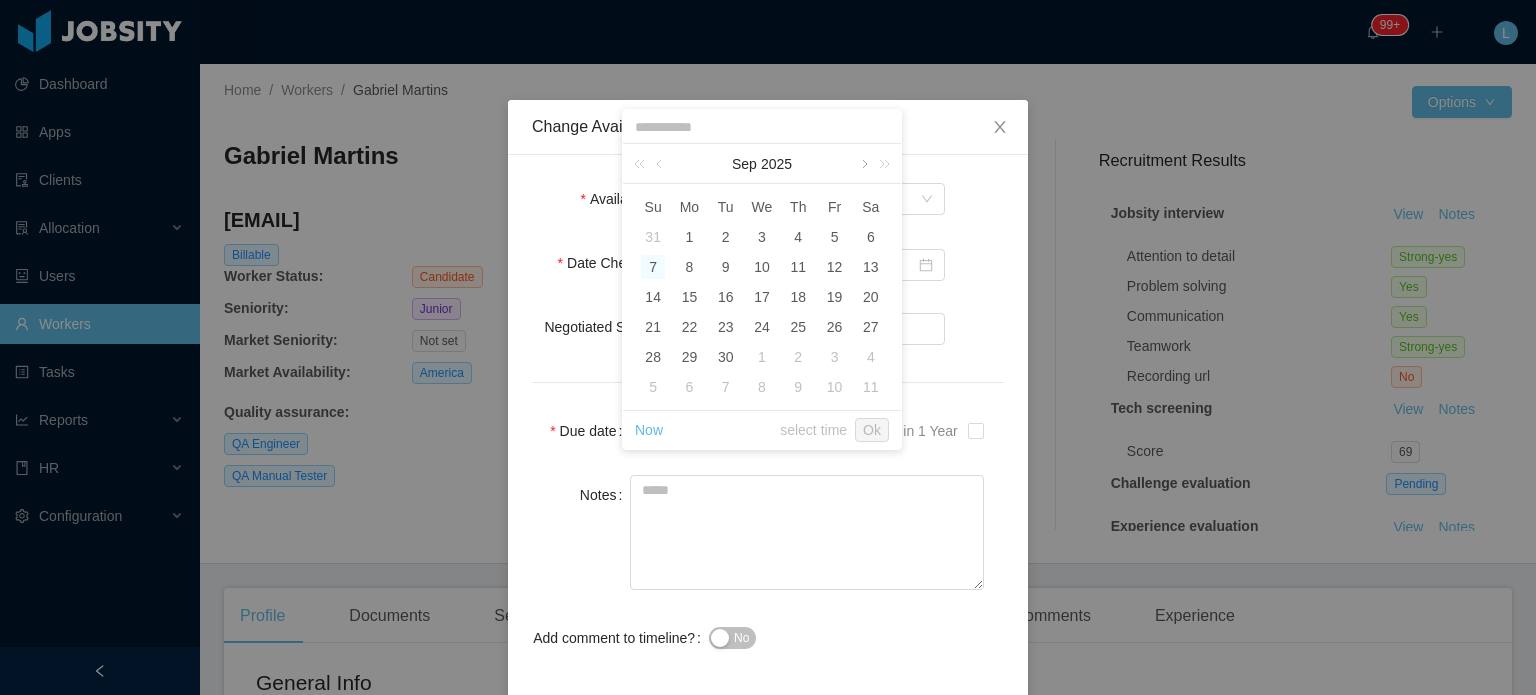 click at bounding box center (863, 164) 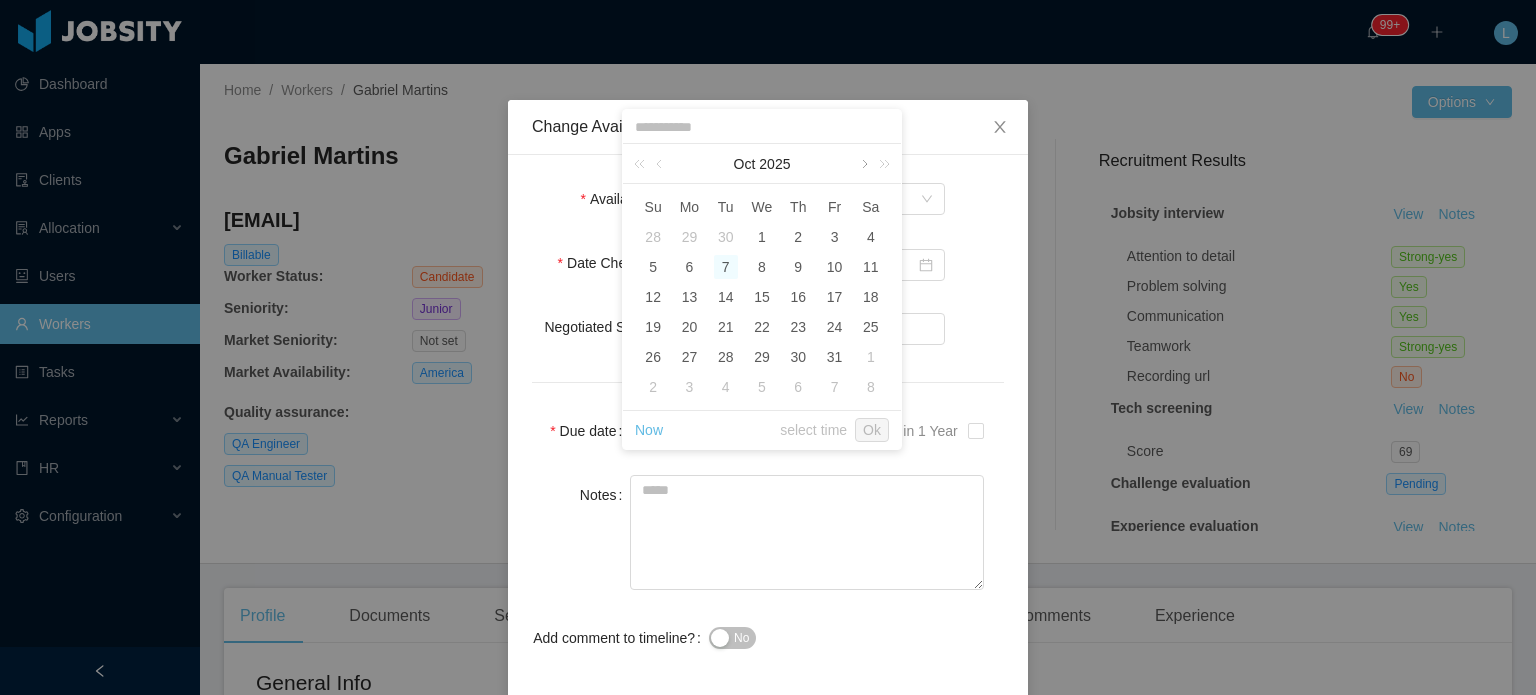 click at bounding box center (863, 164) 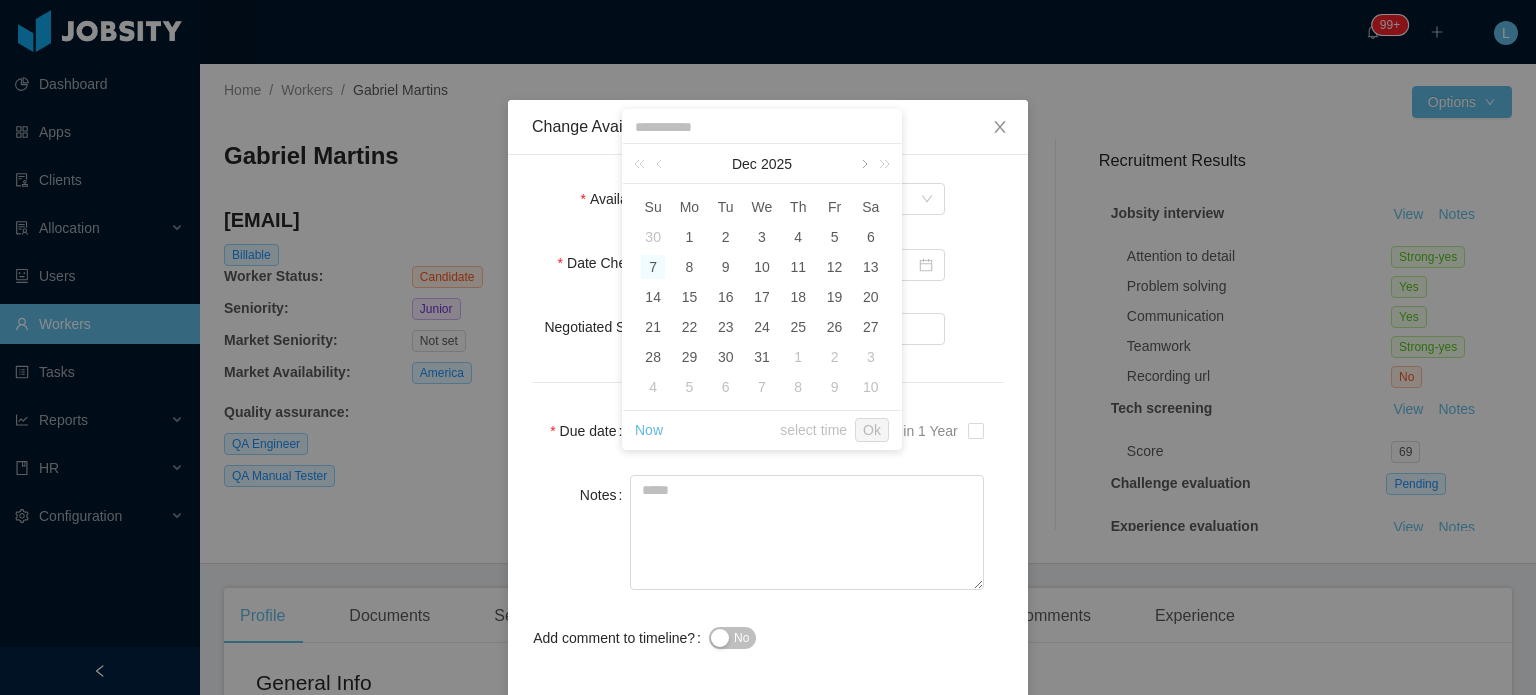 click at bounding box center (863, 164) 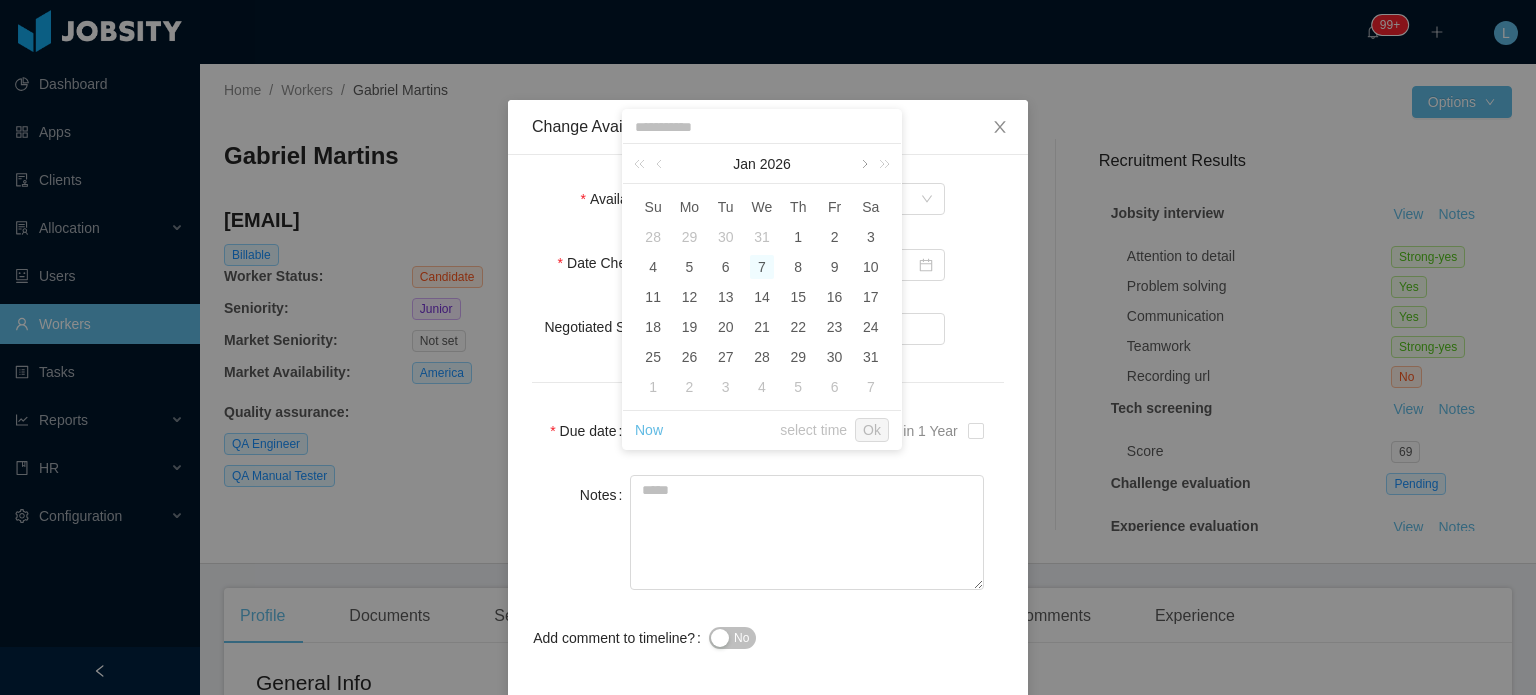 click at bounding box center (863, 164) 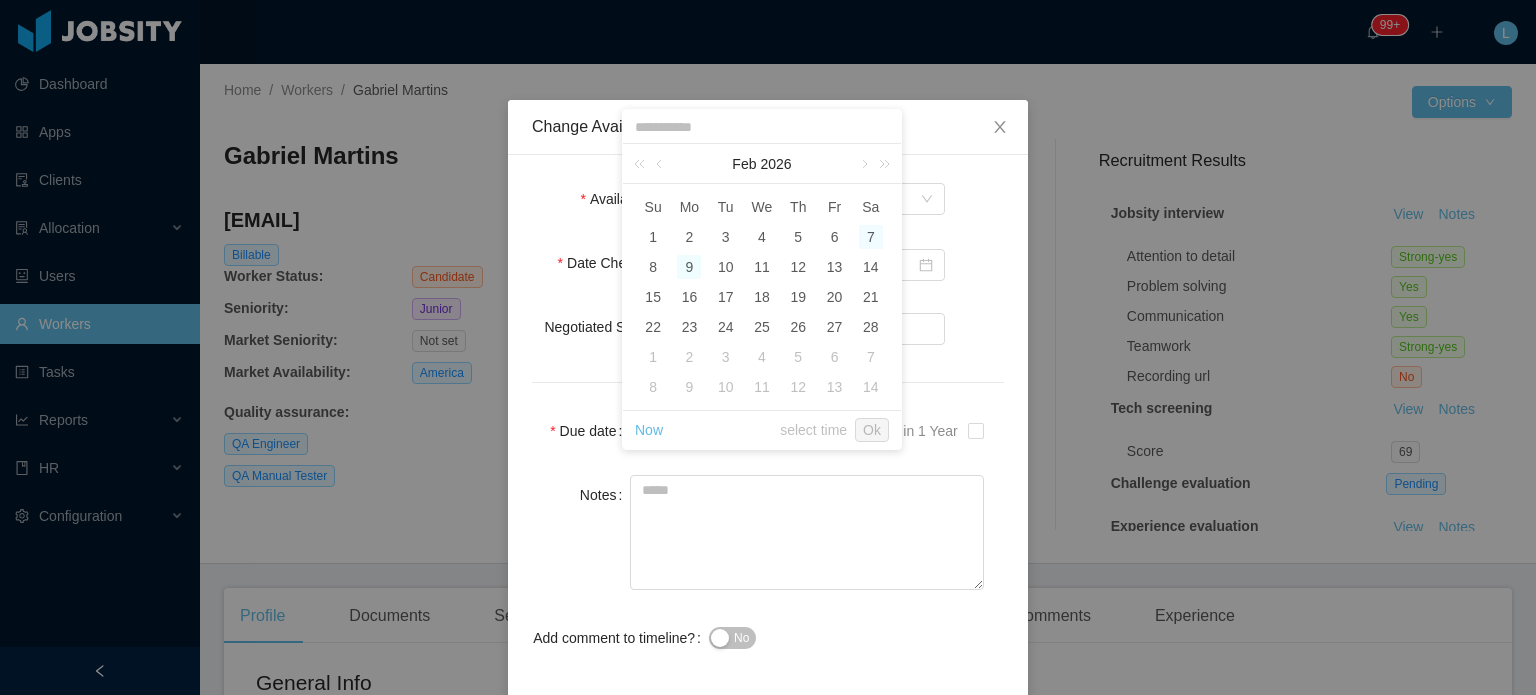 click on "9" at bounding box center [689, 267] 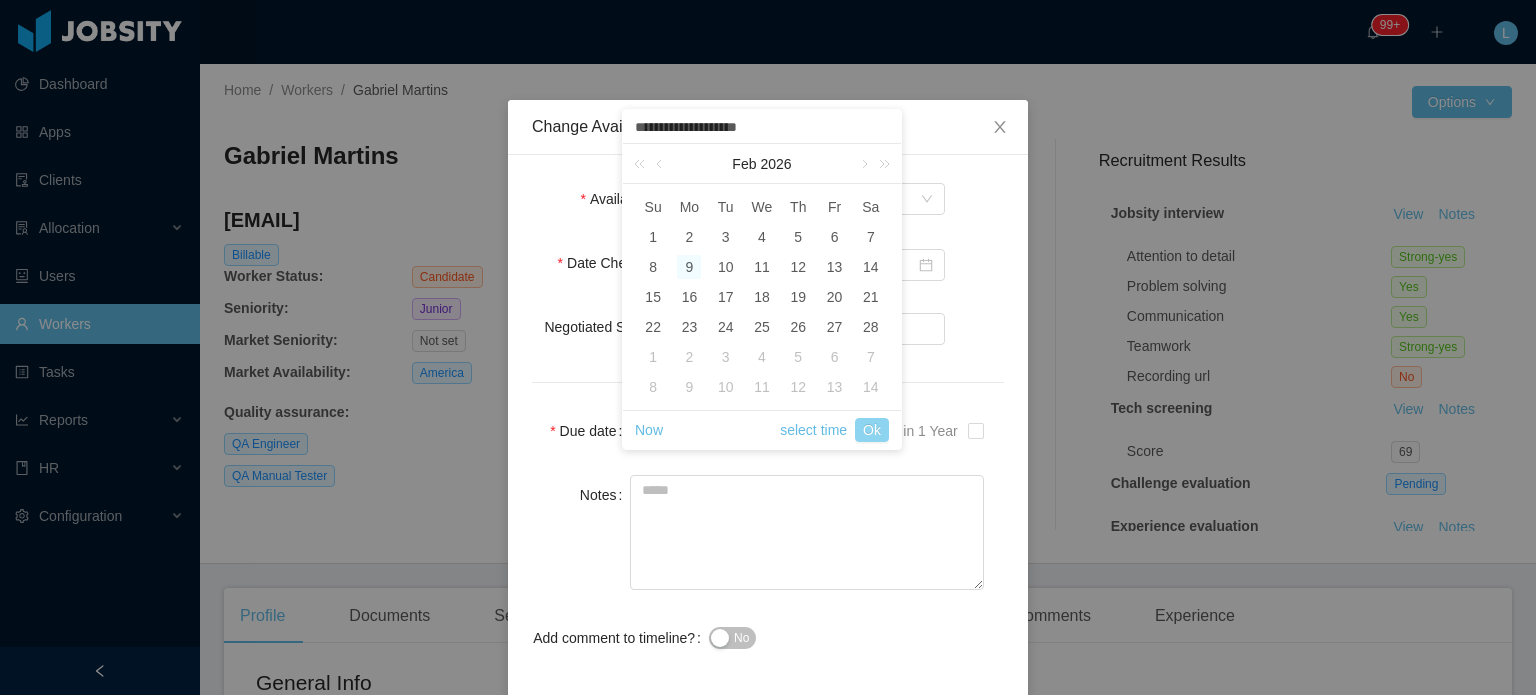click on "Ok" at bounding box center [872, 430] 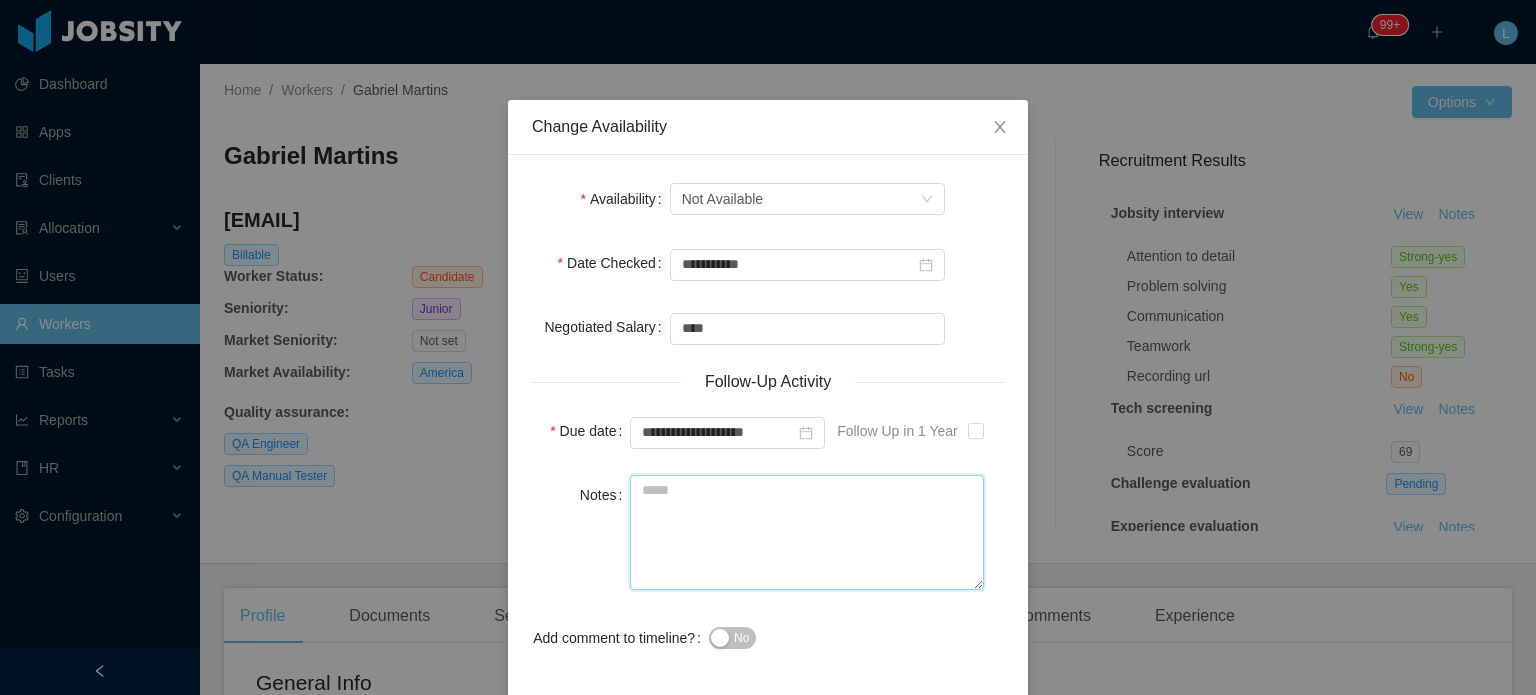 click on "Notes" at bounding box center [807, 532] 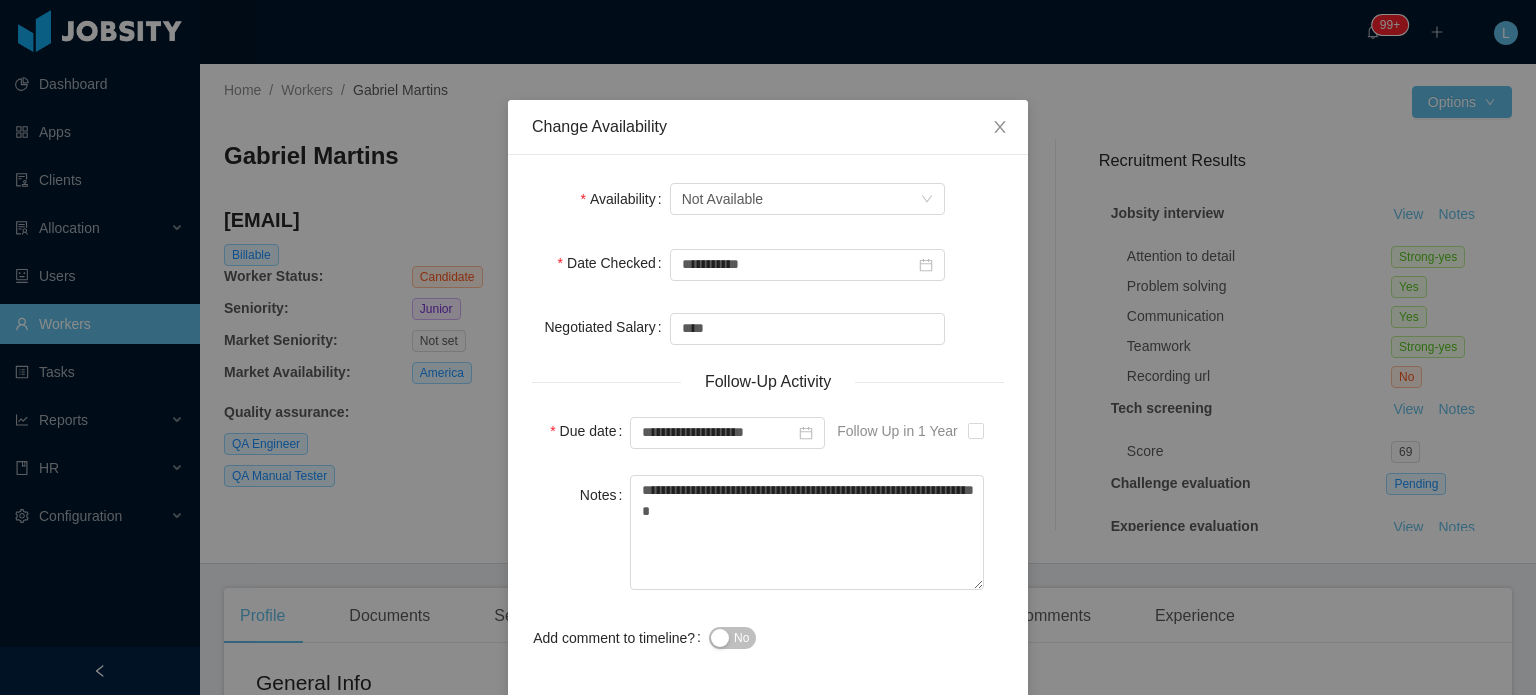 click on "No" at bounding box center [732, 638] 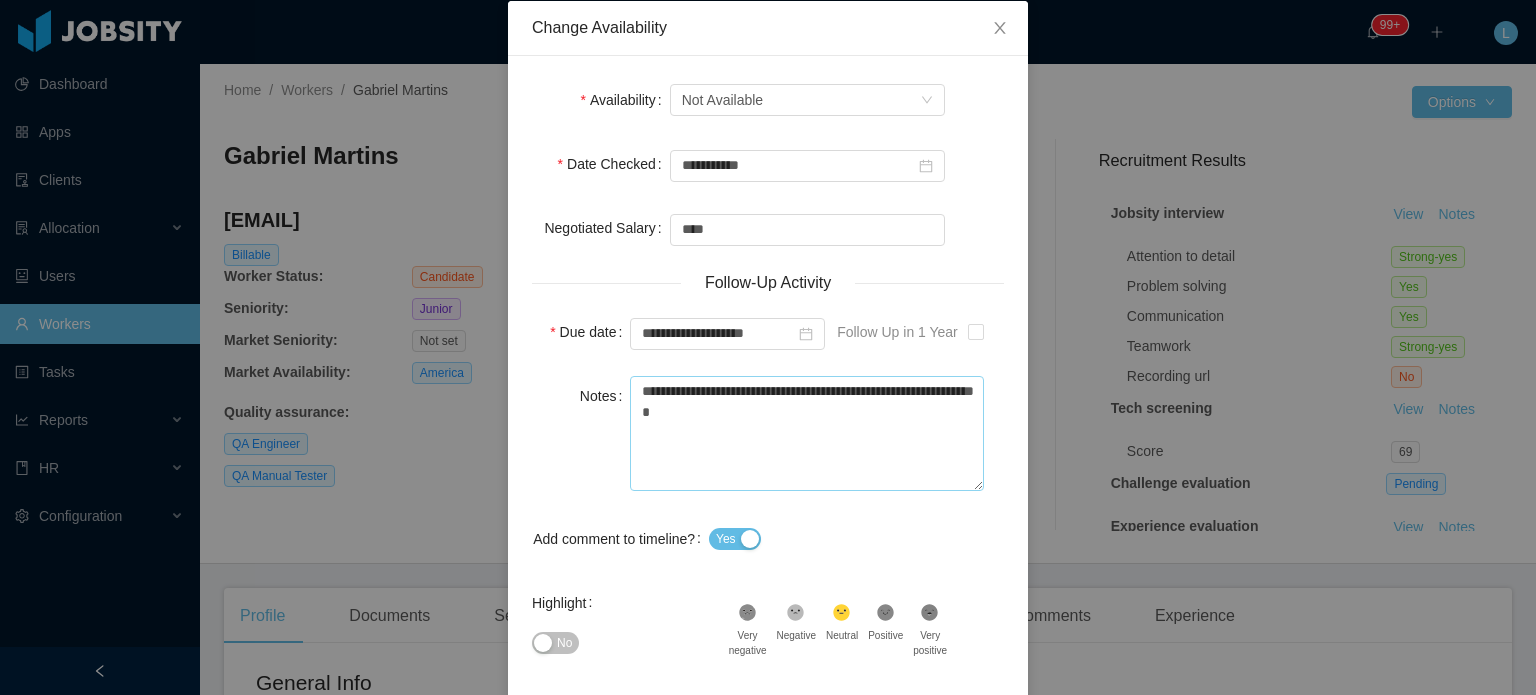 scroll, scrollTop: 100, scrollLeft: 0, axis: vertical 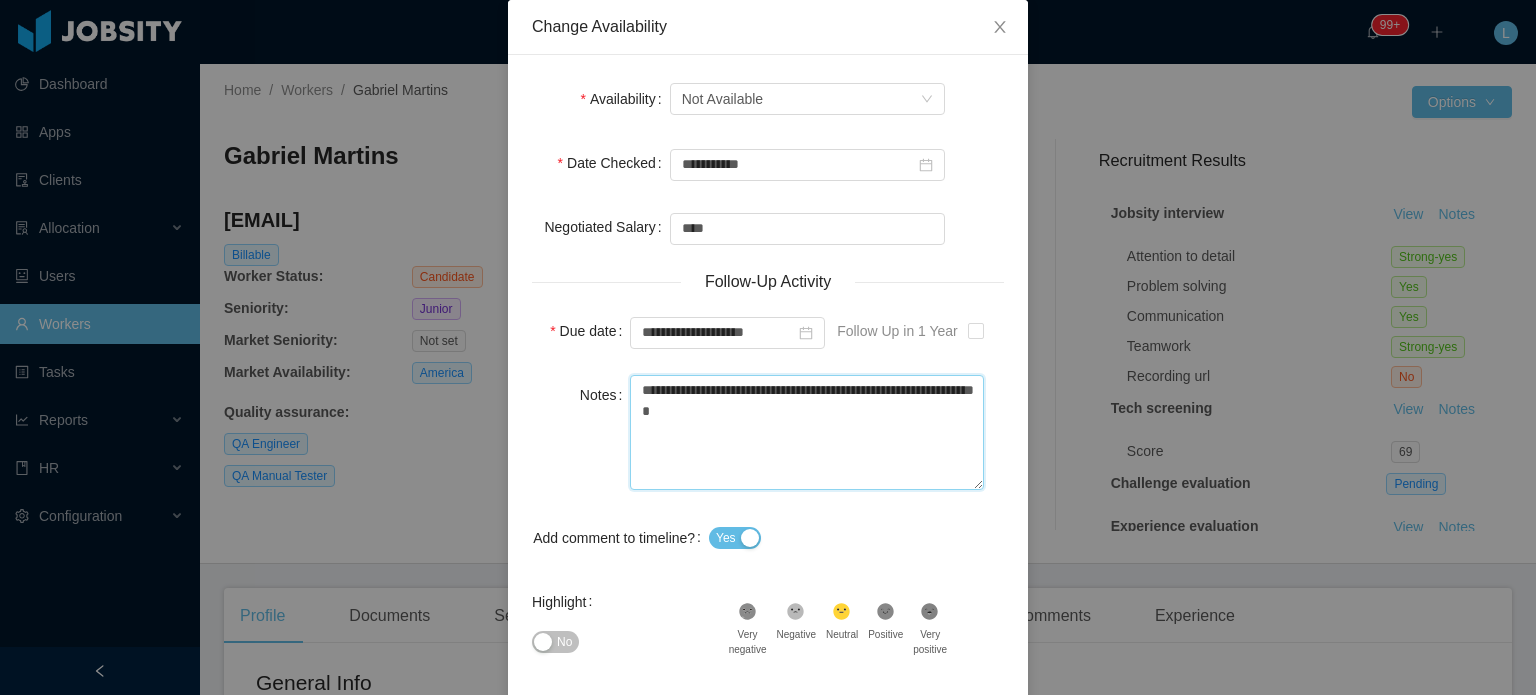 click on "**********" at bounding box center (807, 432) 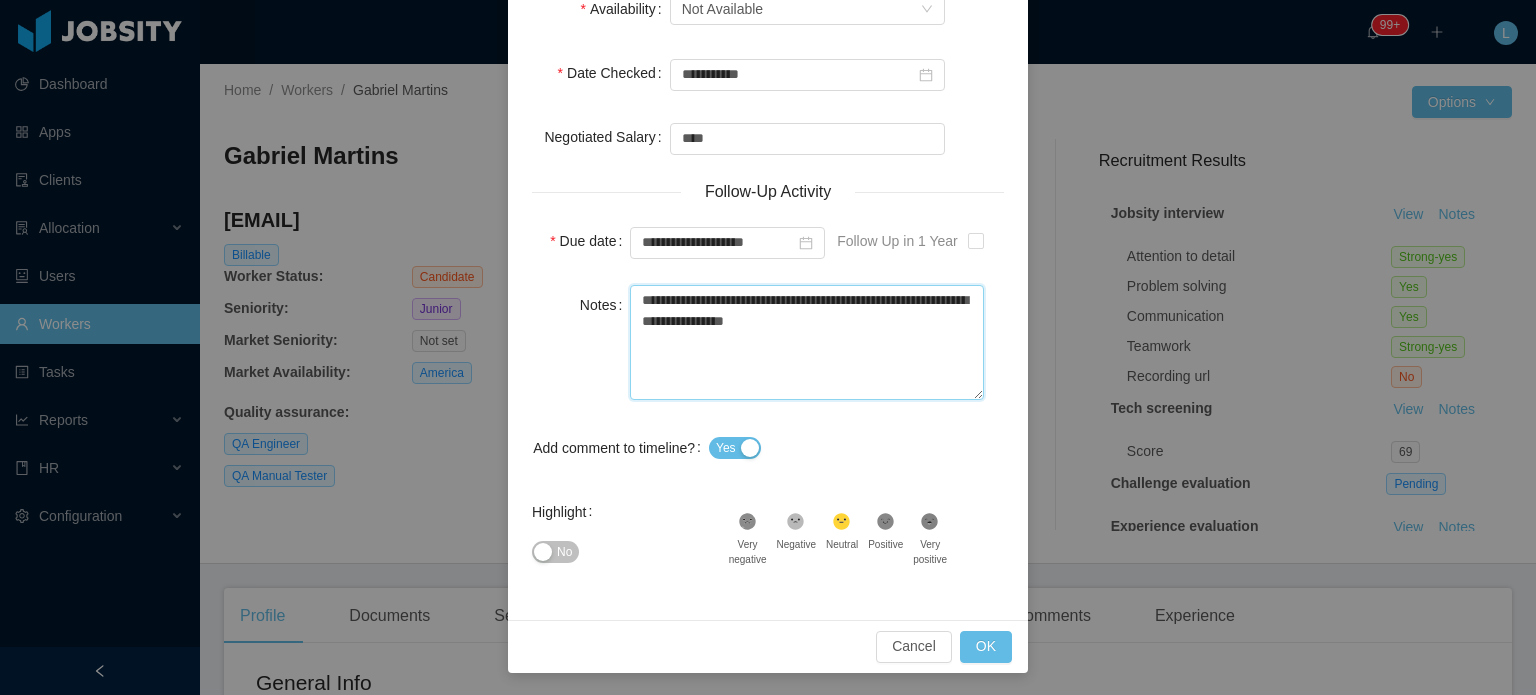scroll, scrollTop: 191, scrollLeft: 0, axis: vertical 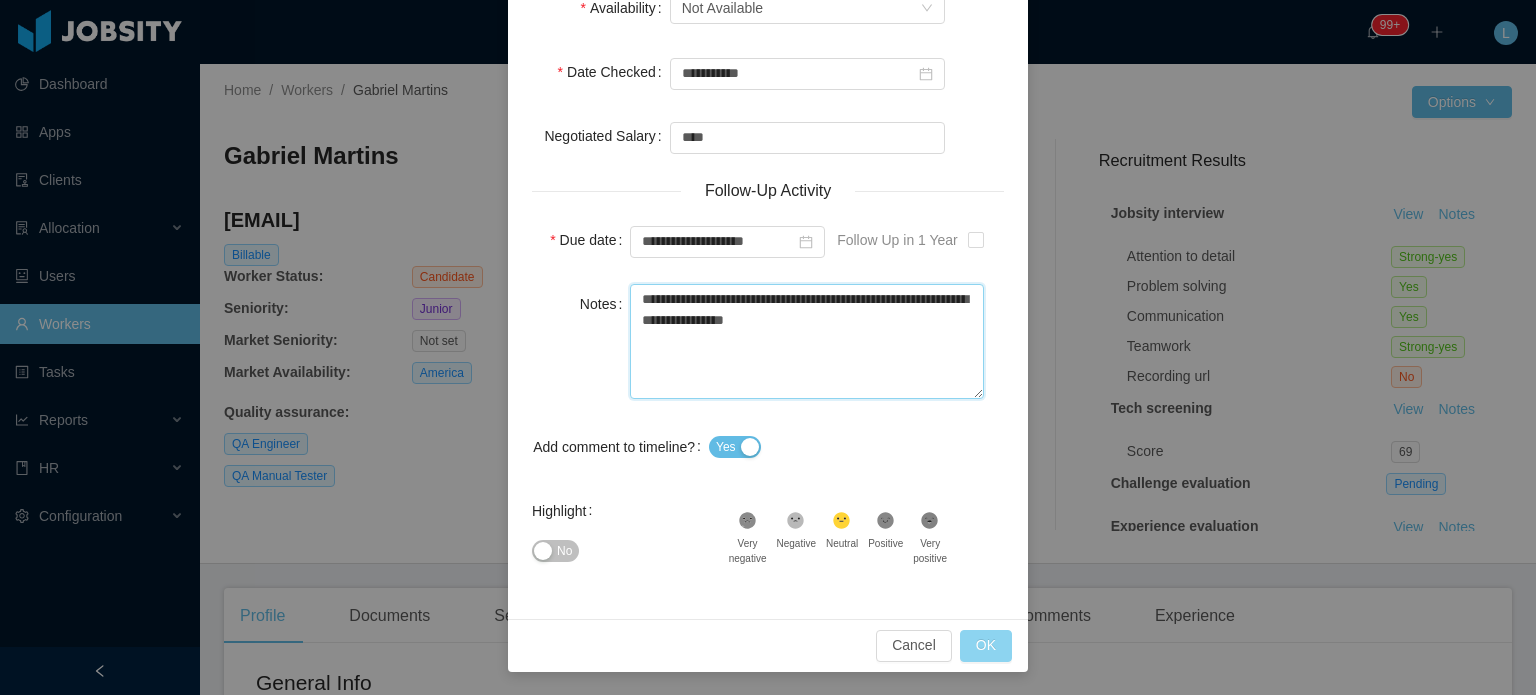type on "**********" 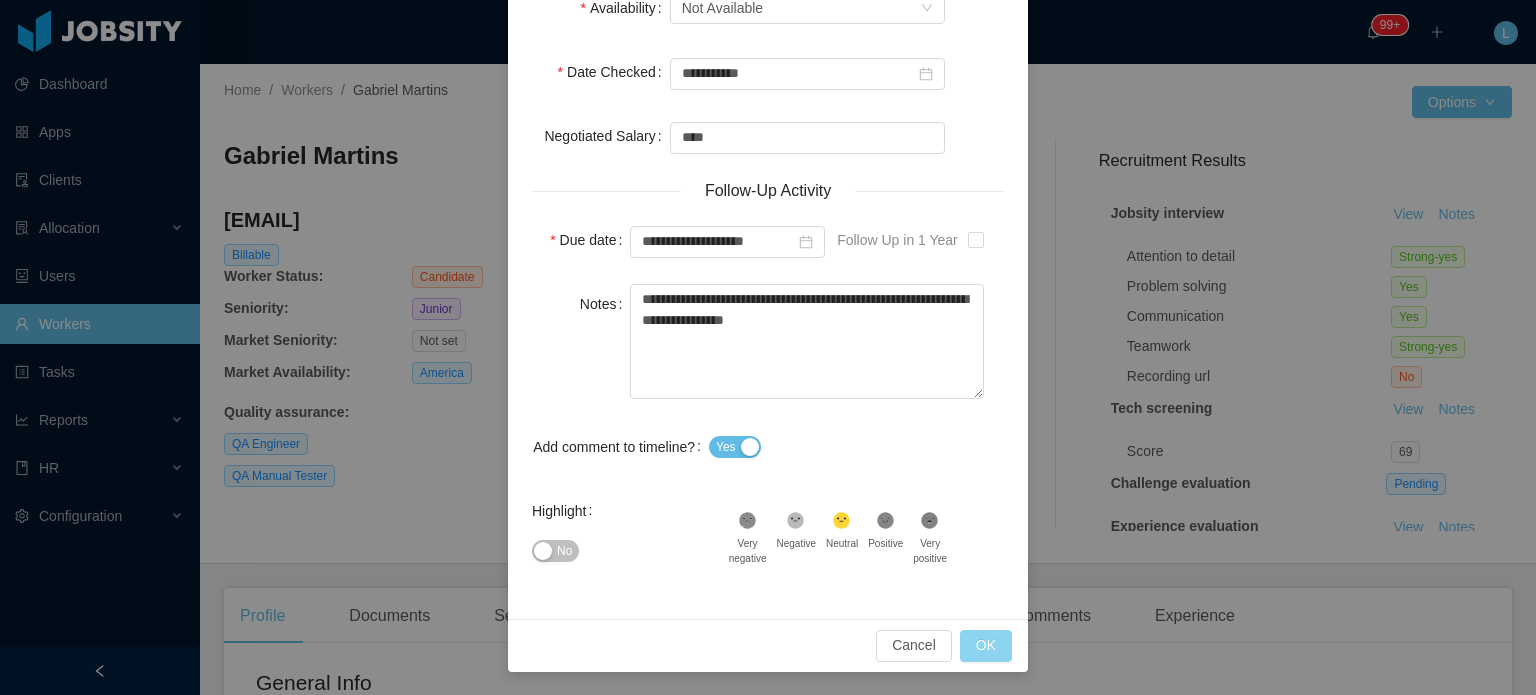 click on "OK" at bounding box center (986, 646) 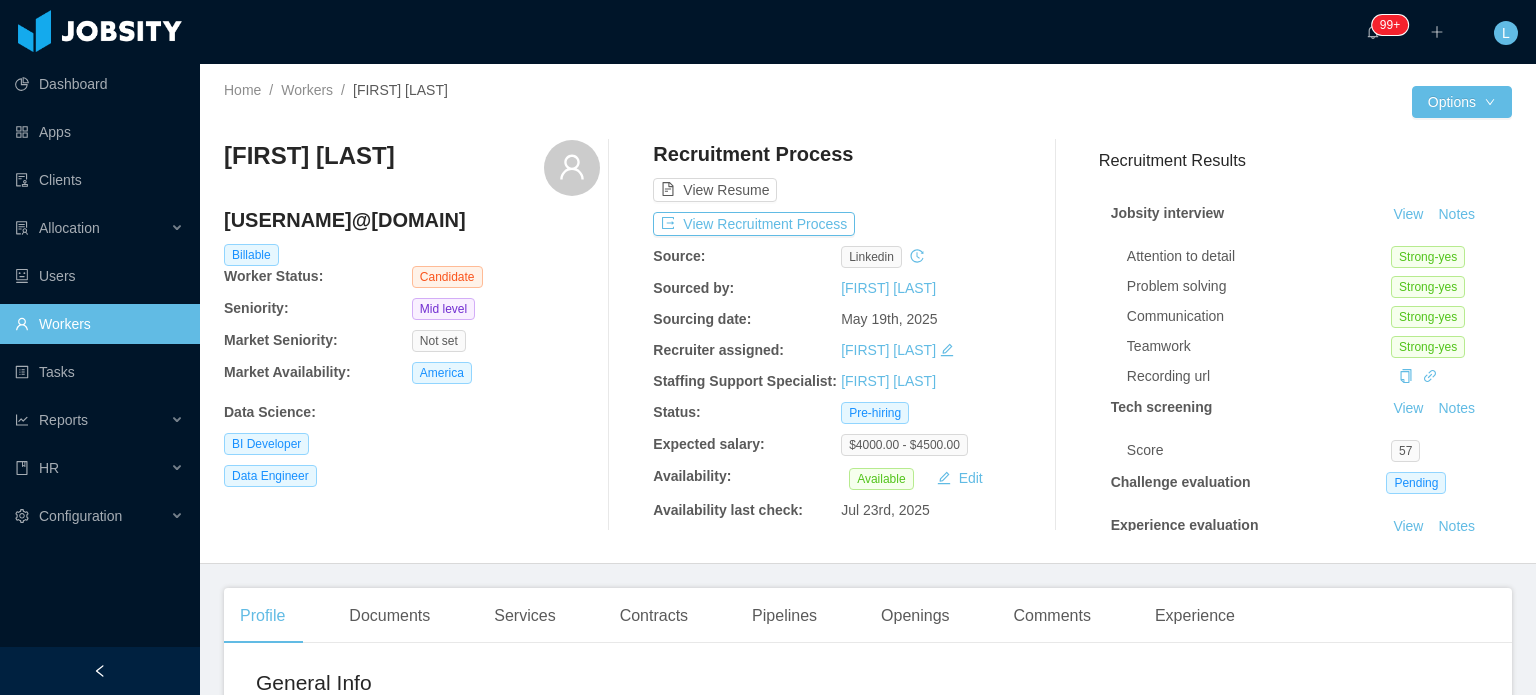 scroll, scrollTop: 0, scrollLeft: 0, axis: both 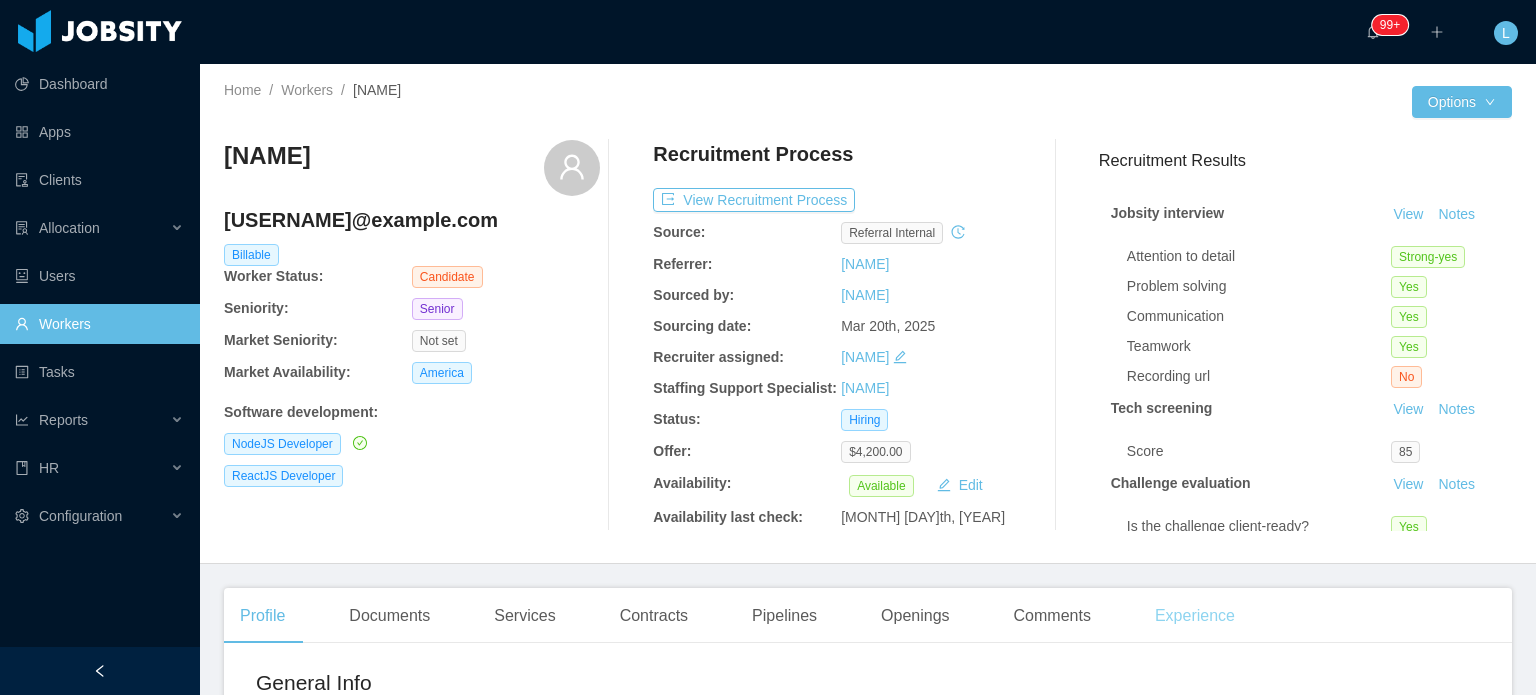 click on "Experience" at bounding box center [1195, 616] 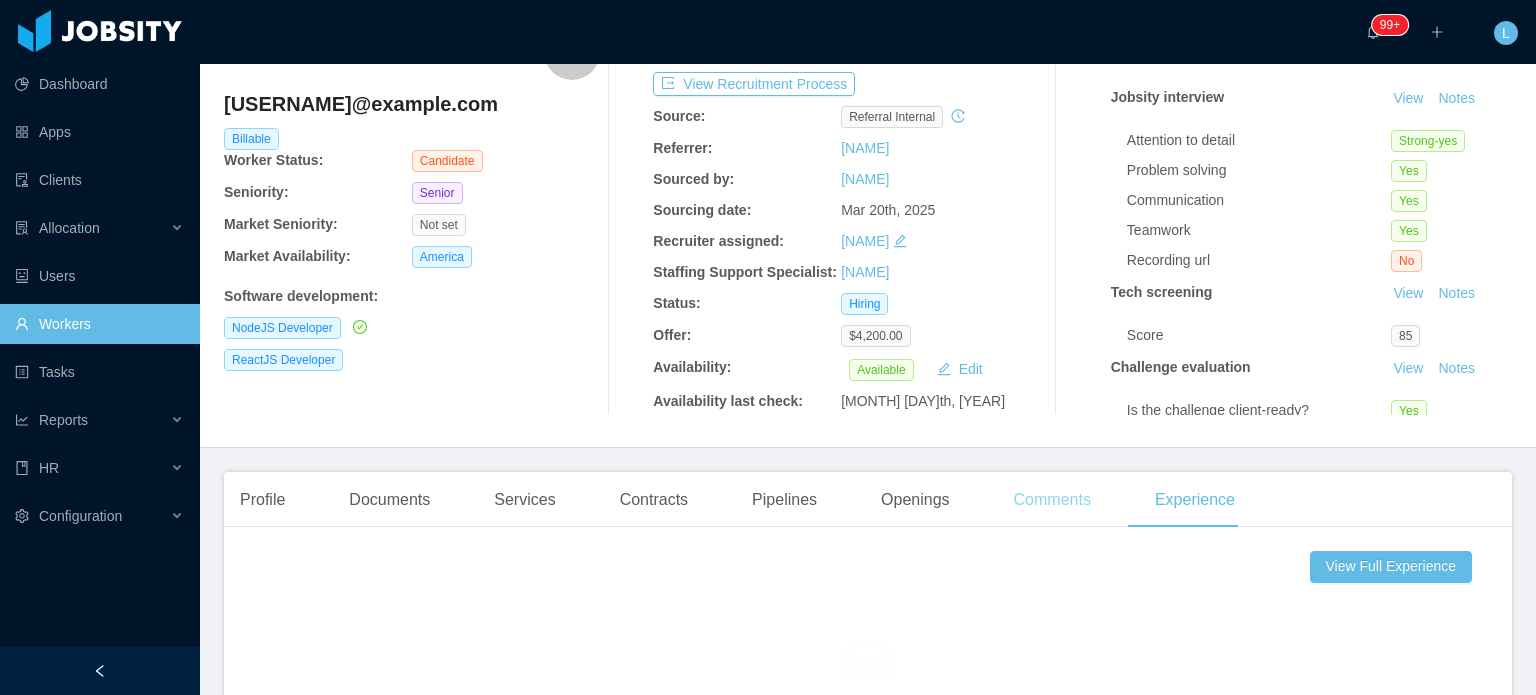 scroll, scrollTop: 400, scrollLeft: 0, axis: vertical 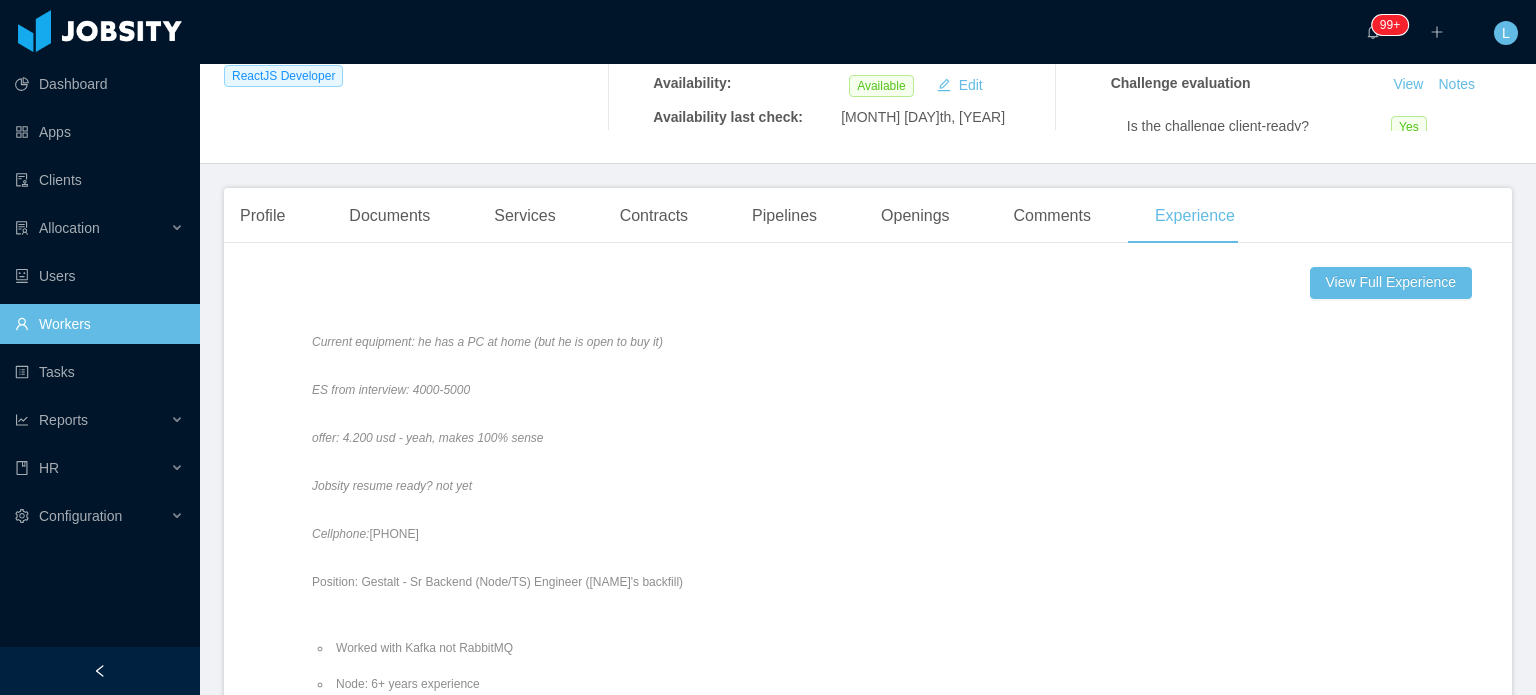drag, startPoint x: 412, startPoint y: 551, endPoint x: 532, endPoint y: 548, distance: 120.03749 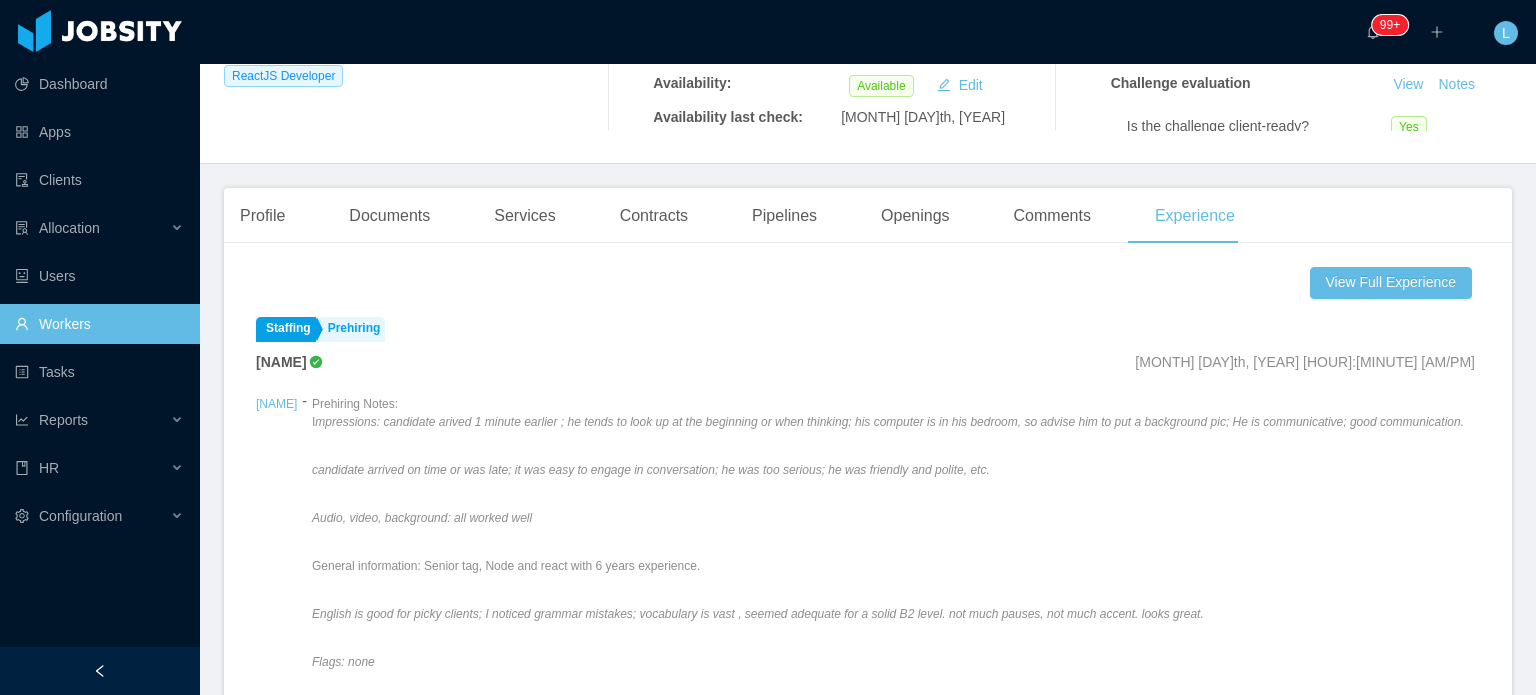 scroll, scrollTop: 0, scrollLeft: 0, axis: both 